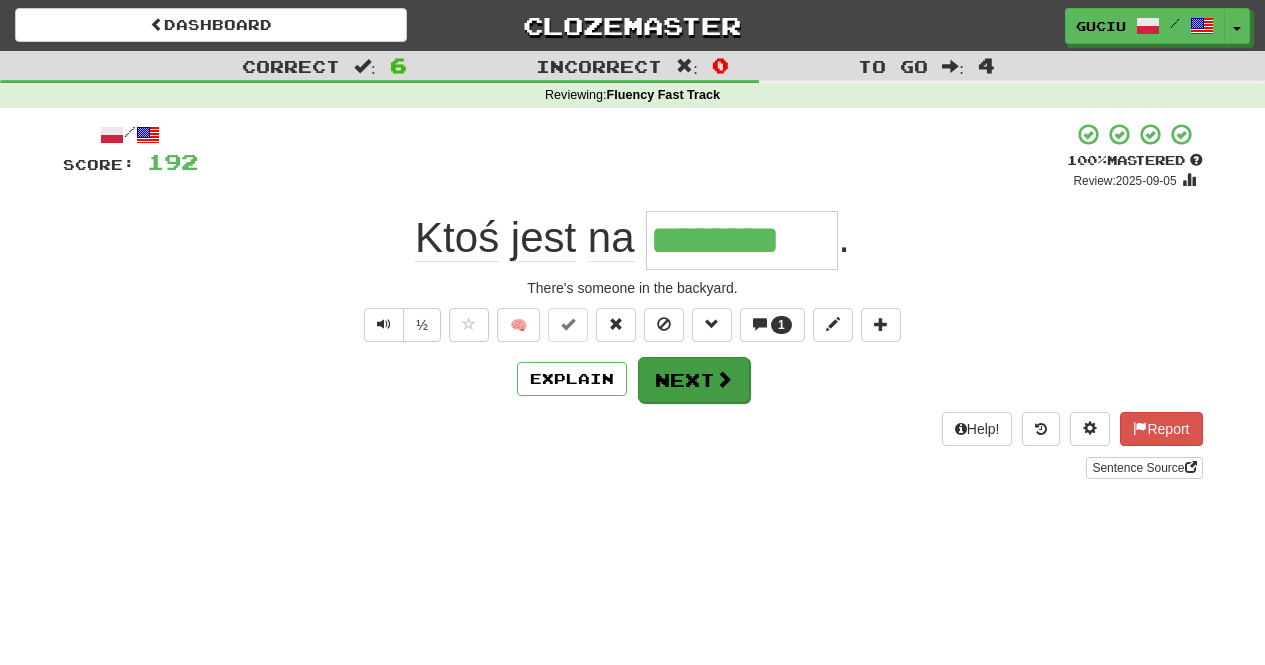 scroll, scrollTop: 27, scrollLeft: 0, axis: vertical 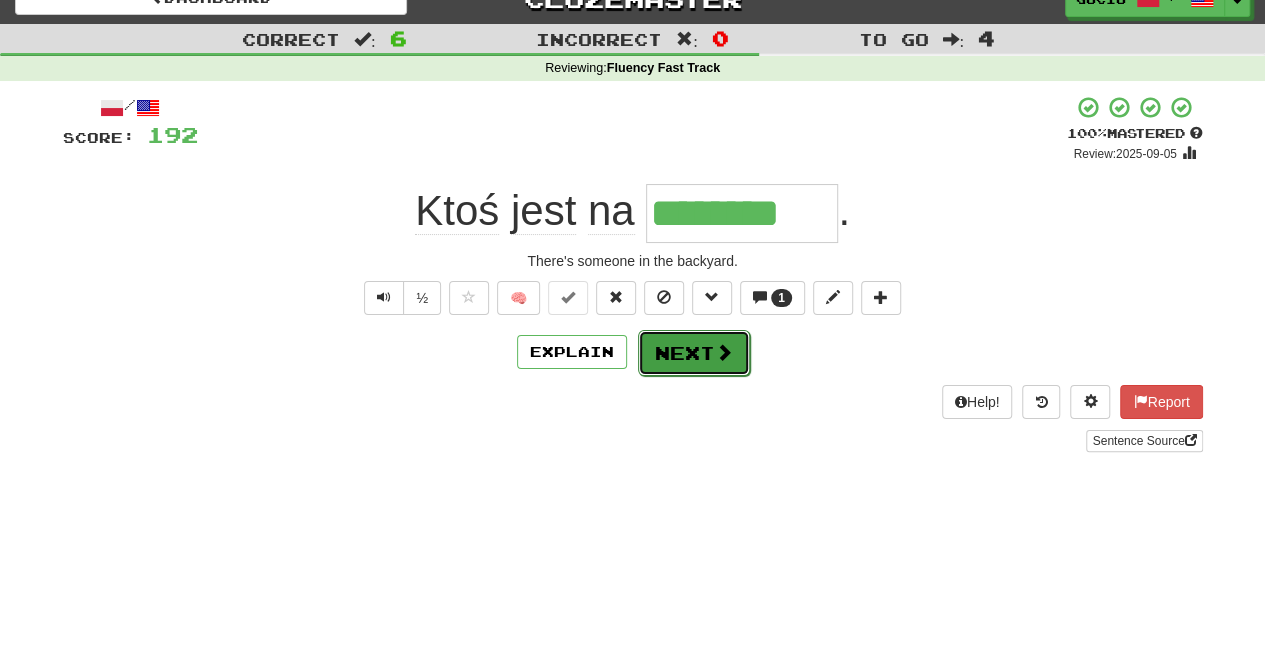 click on "Next" at bounding box center (694, 353) 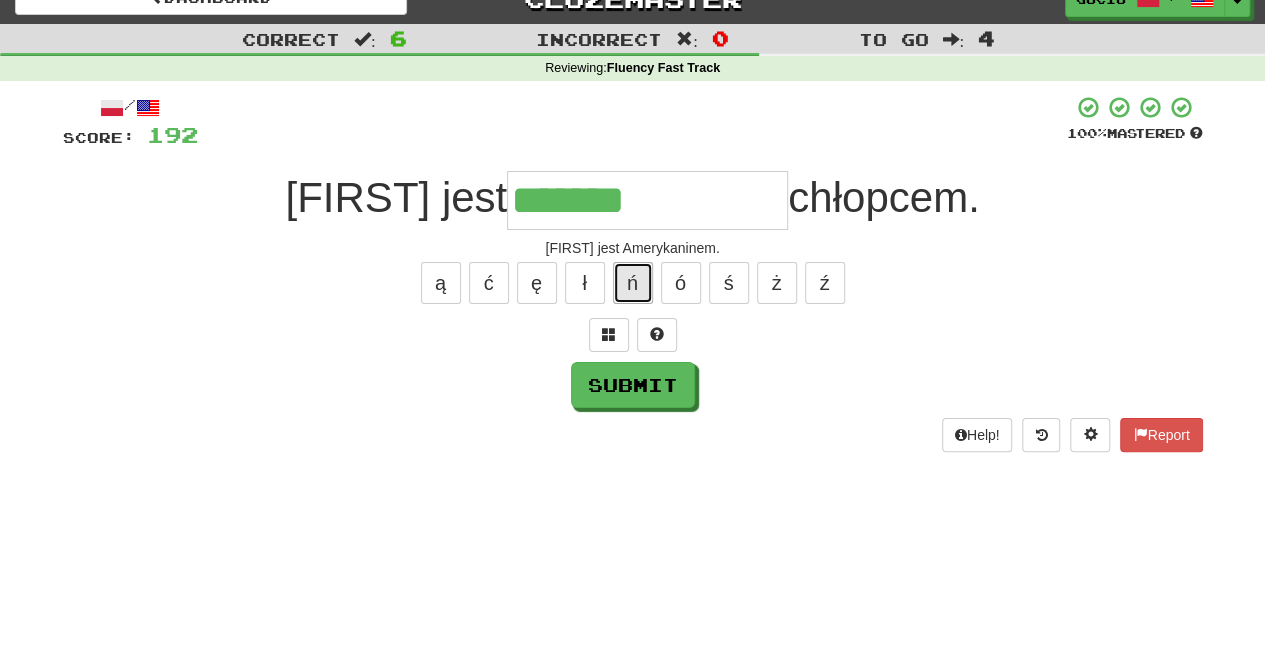 click on "ń" at bounding box center [633, 283] 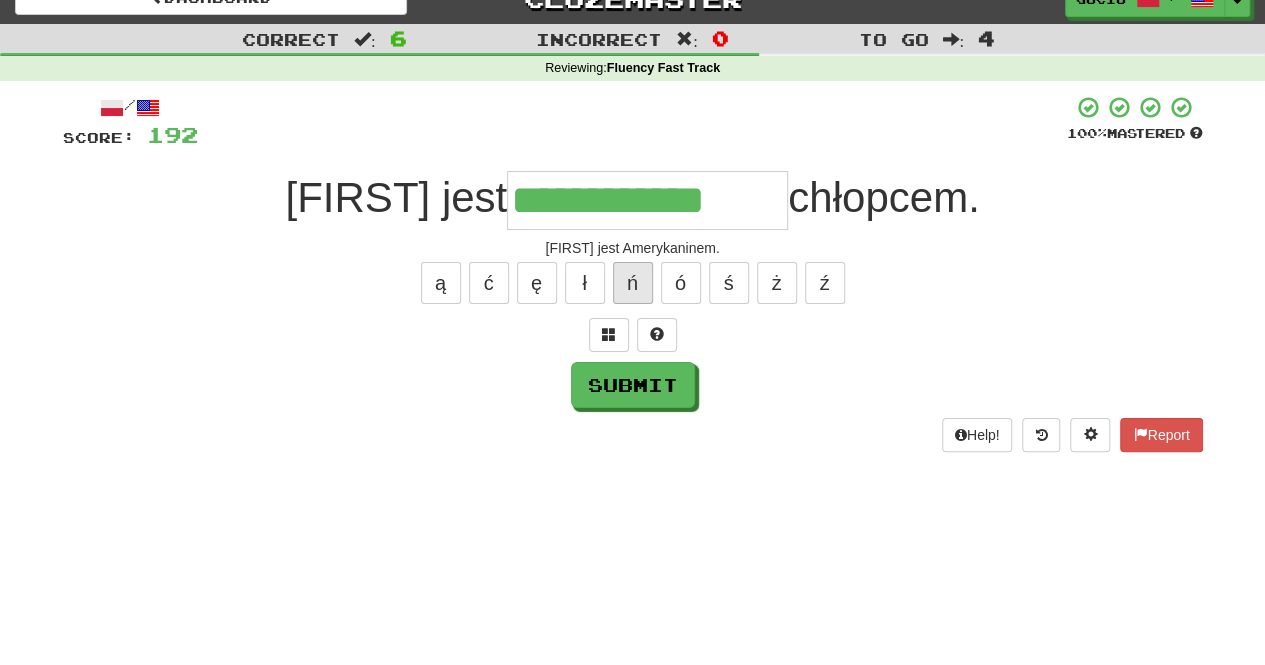 type on "**********" 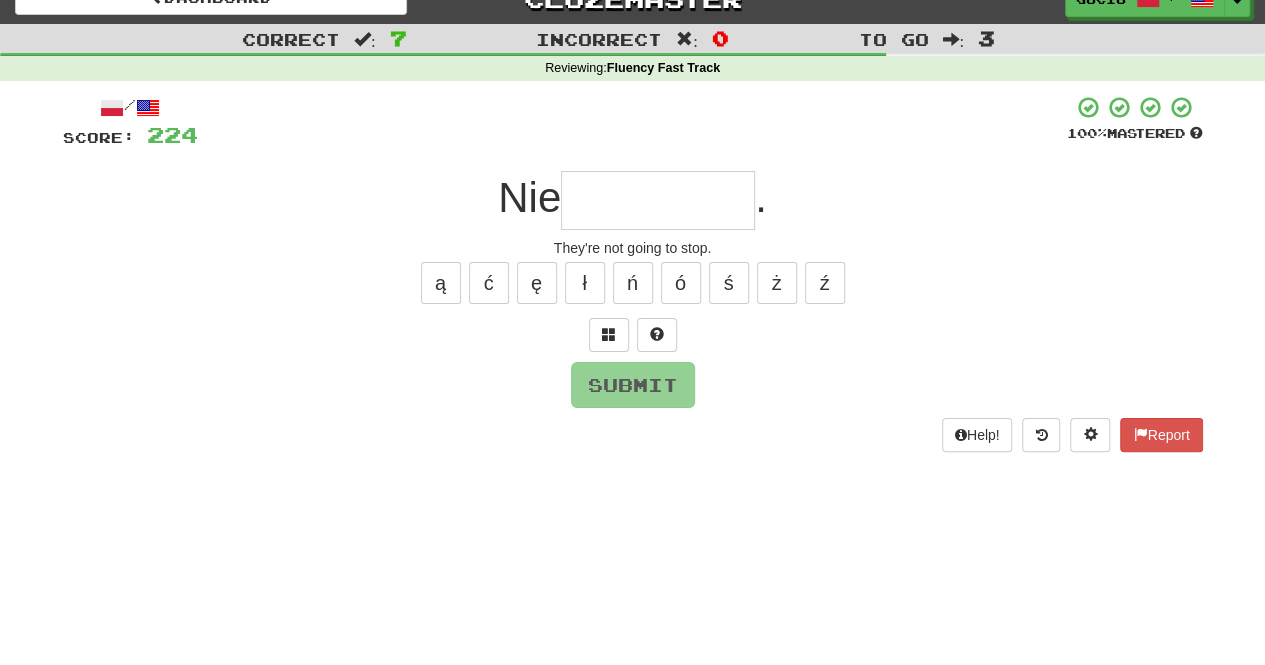 type on "*" 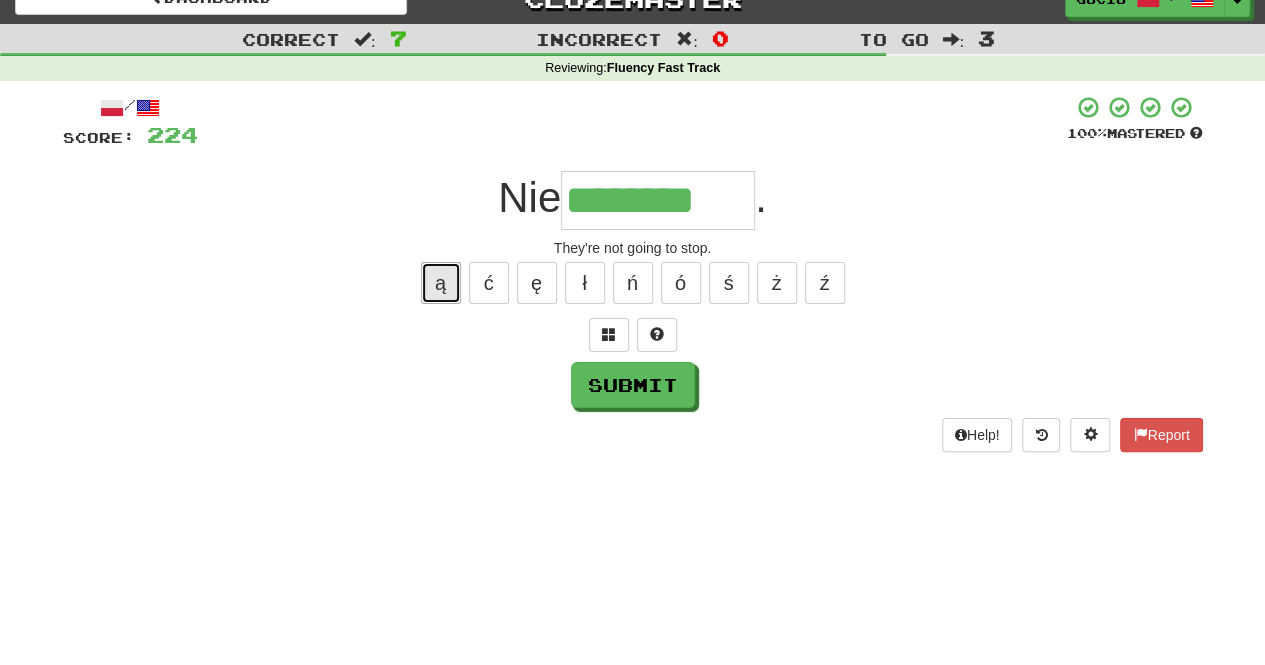 click on "ą" at bounding box center (441, 283) 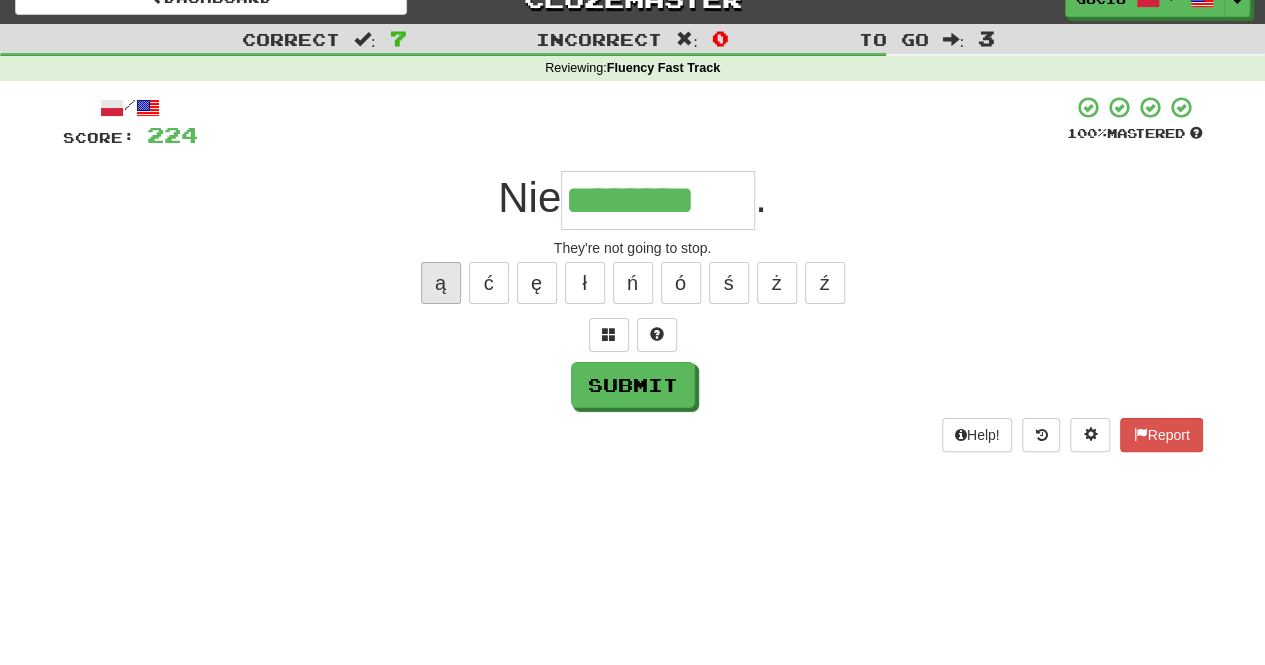 type on "*********" 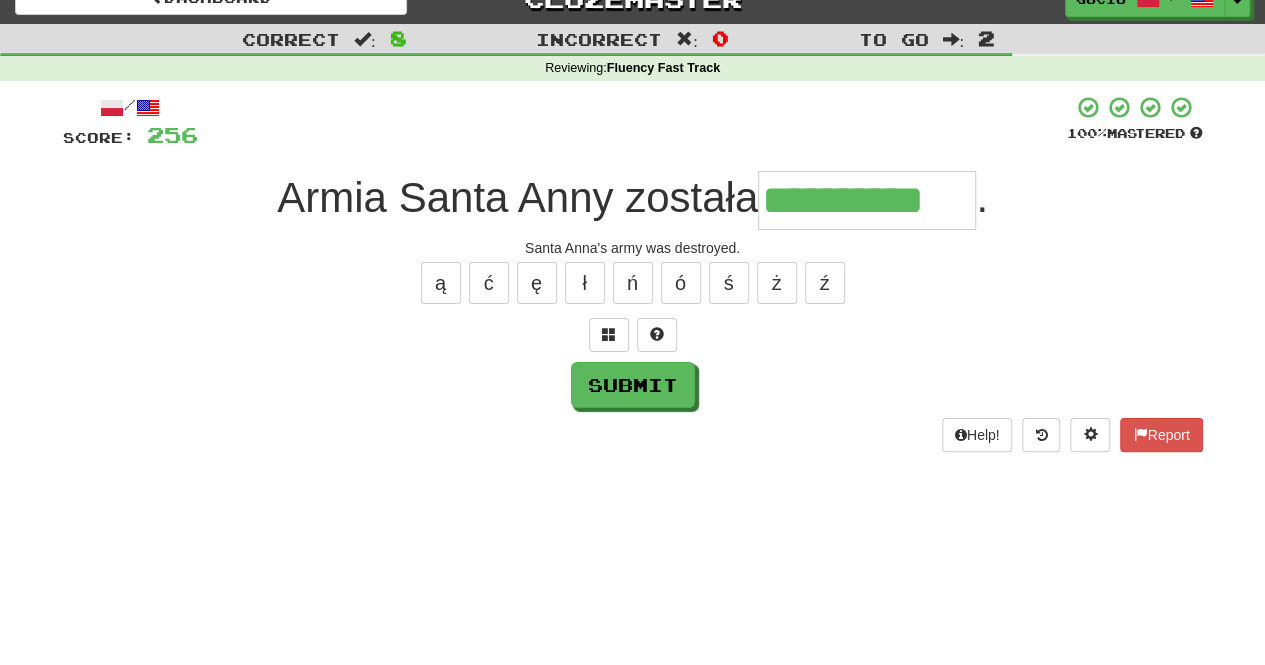 type on "**********" 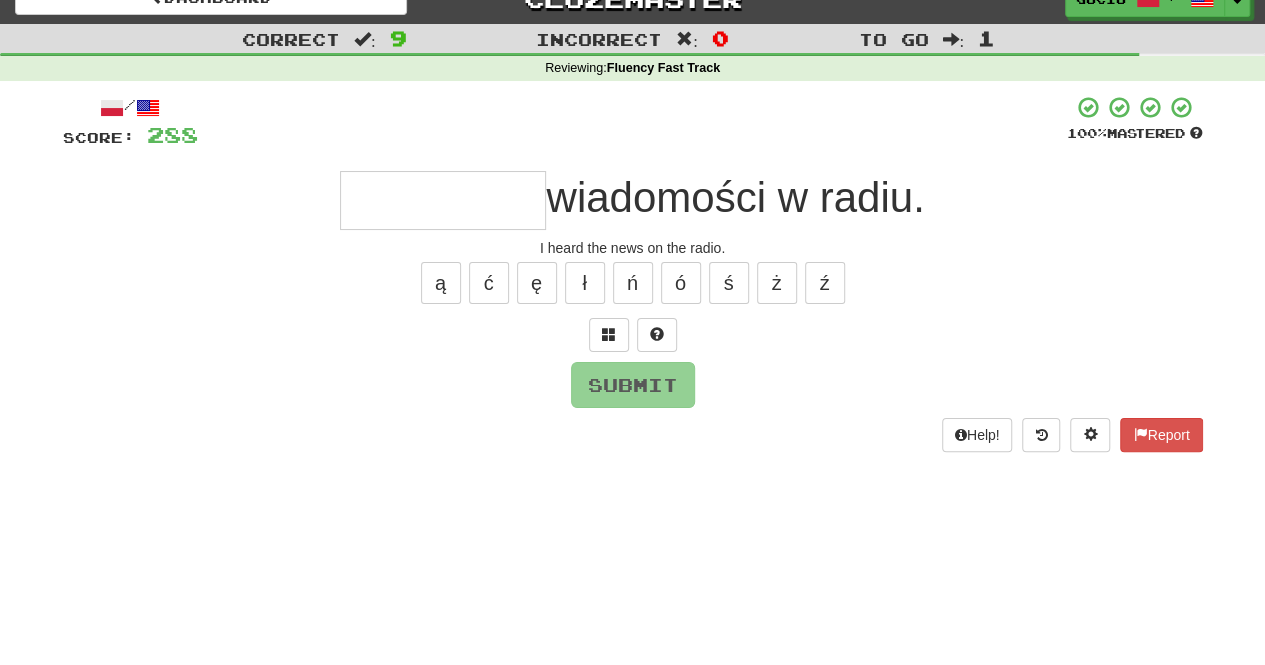 type on "*" 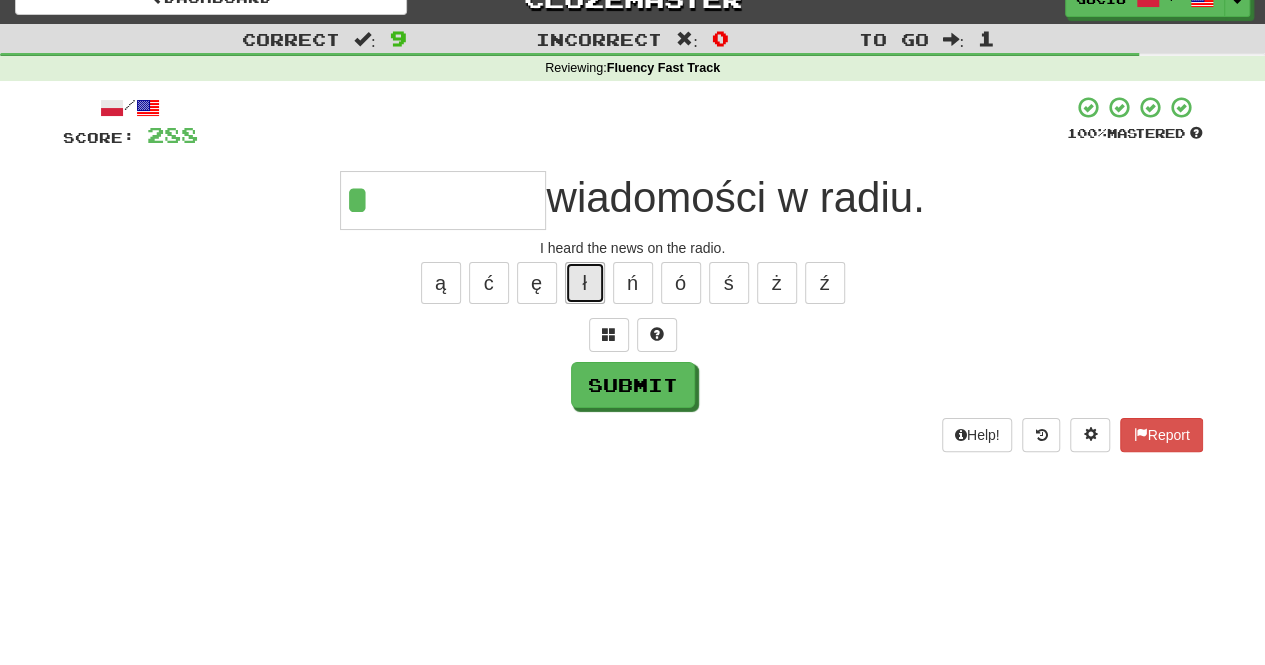 click on "ł" at bounding box center [585, 283] 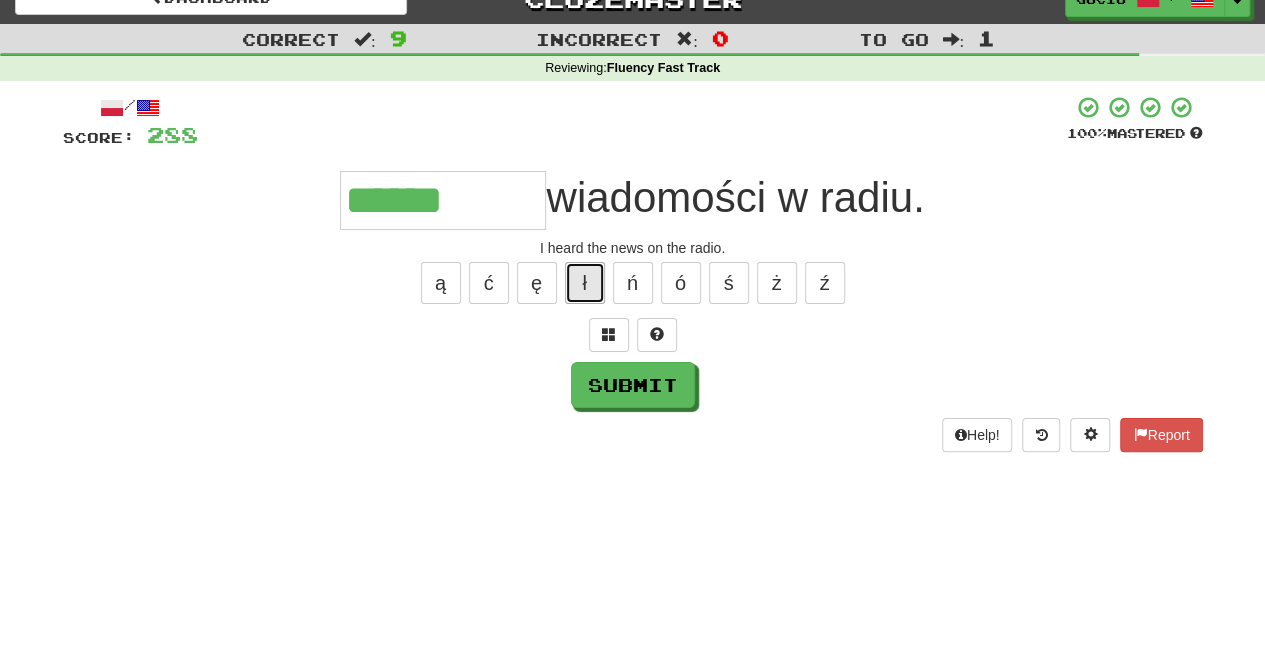 click on "ł" at bounding box center (585, 283) 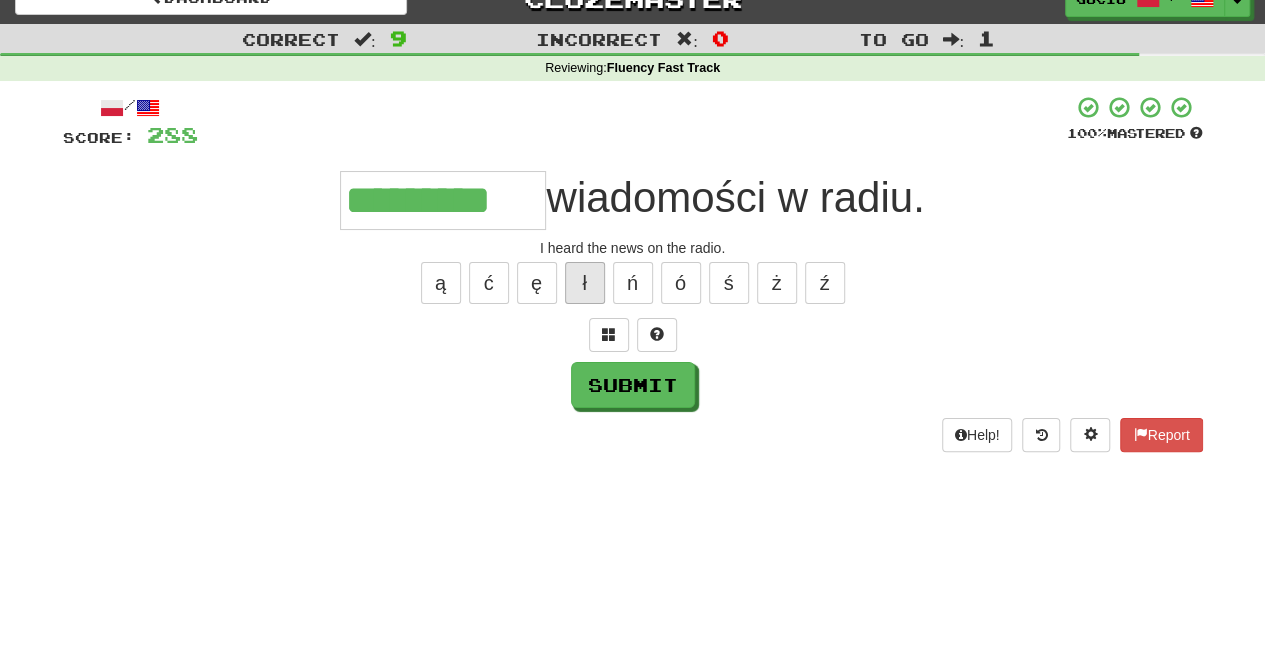 type on "*********" 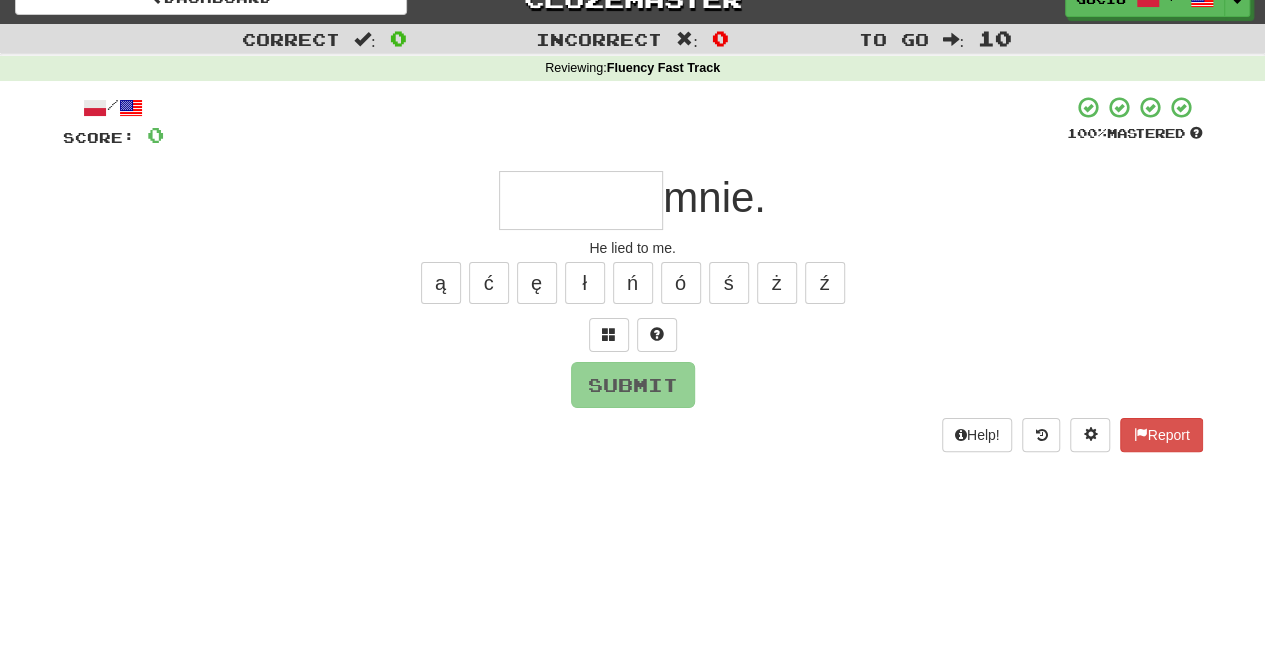 type on "*" 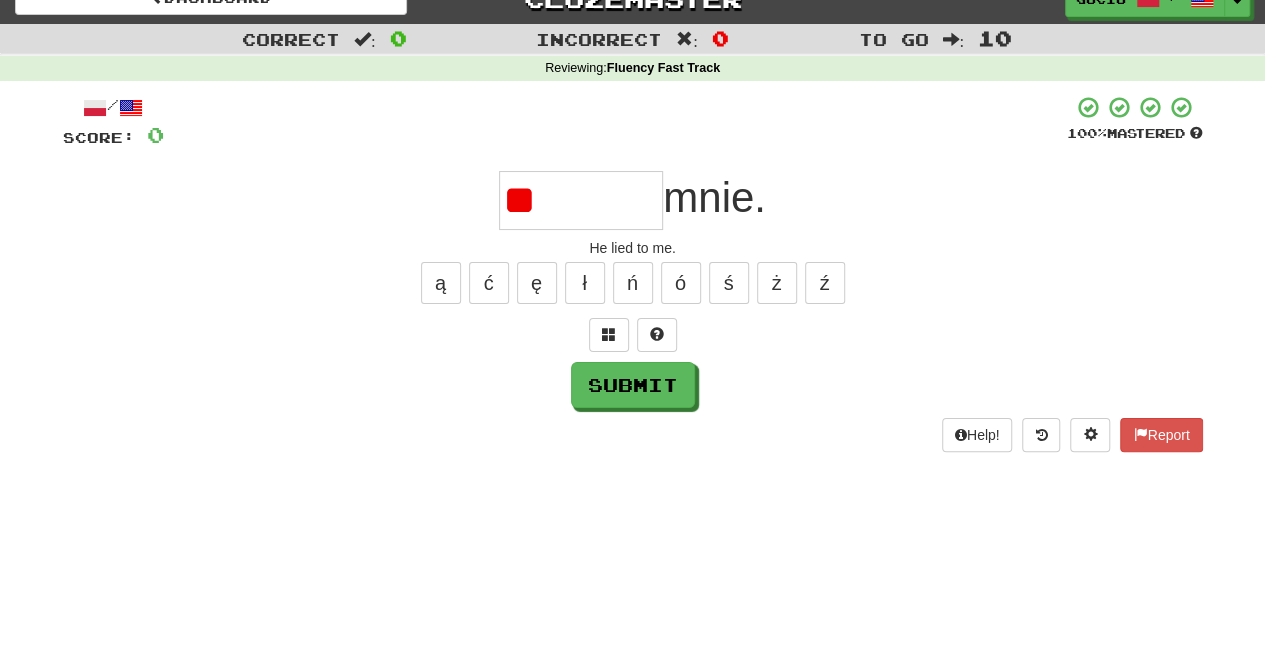 type on "*" 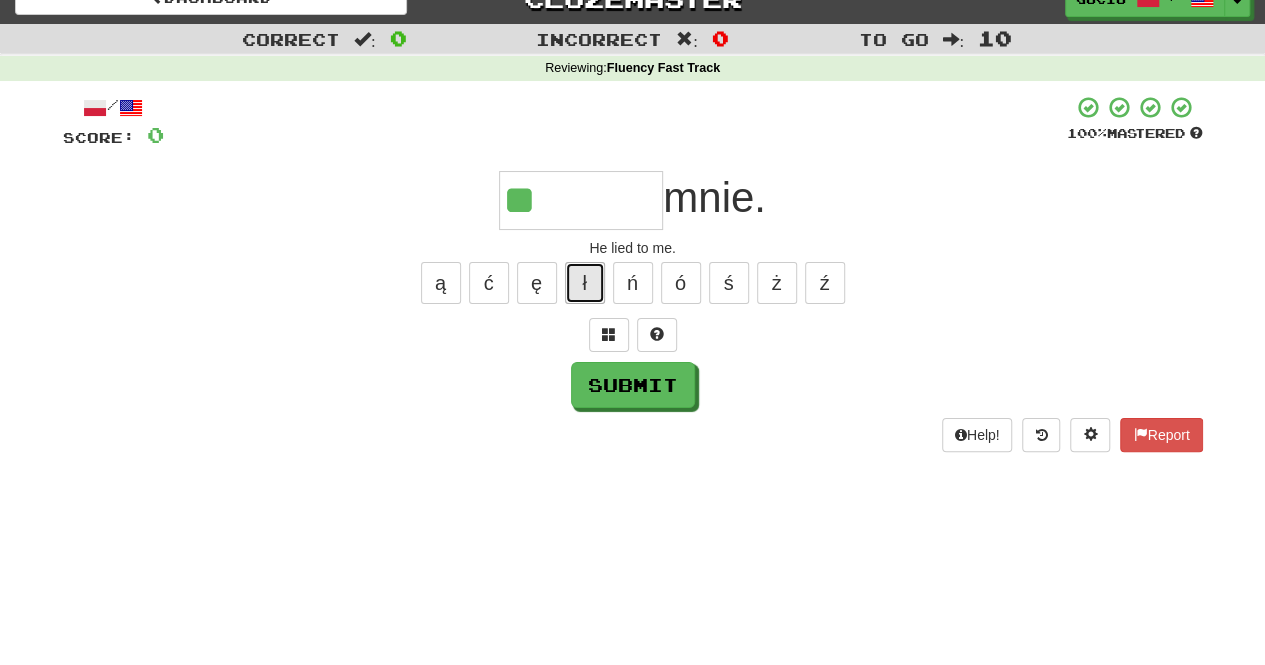 click on "ł" at bounding box center (585, 283) 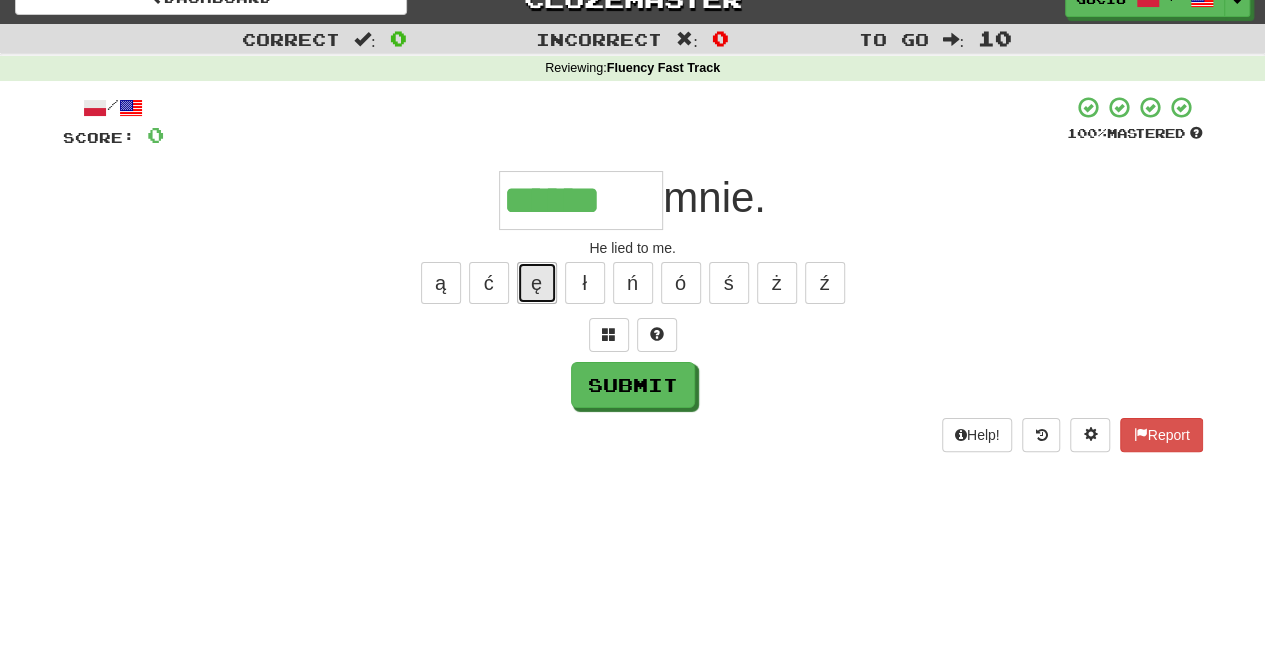 click on "ę" at bounding box center [537, 283] 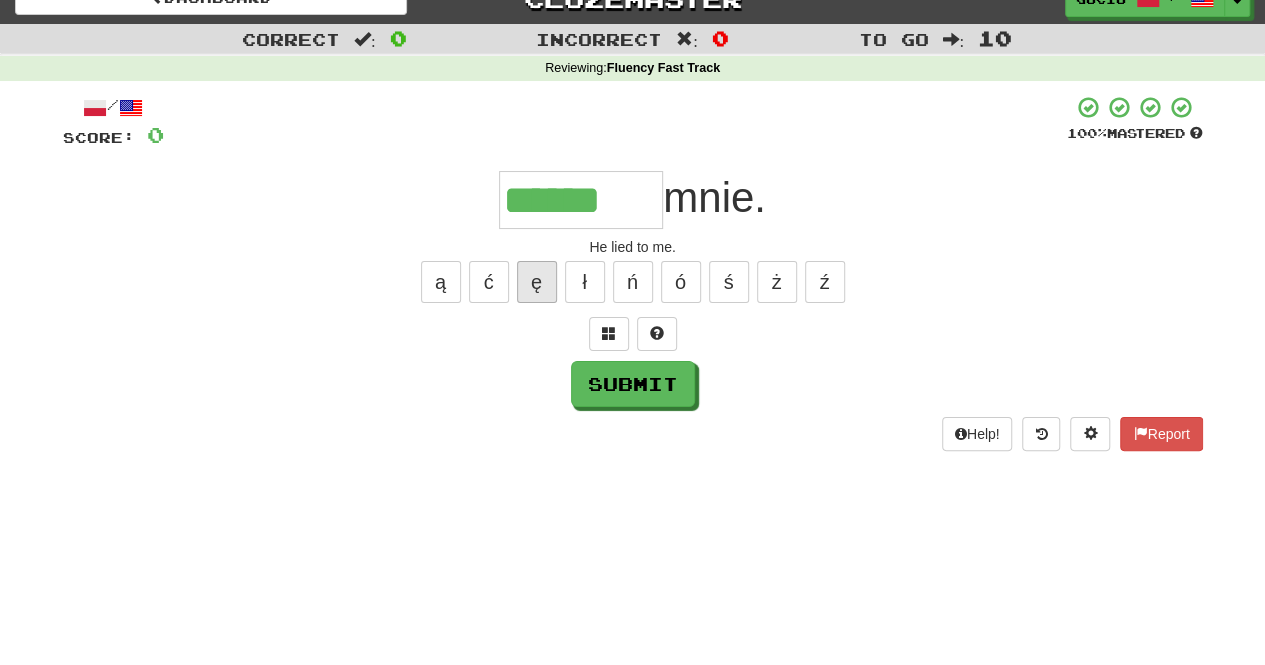 scroll, scrollTop: 0, scrollLeft: 0, axis: both 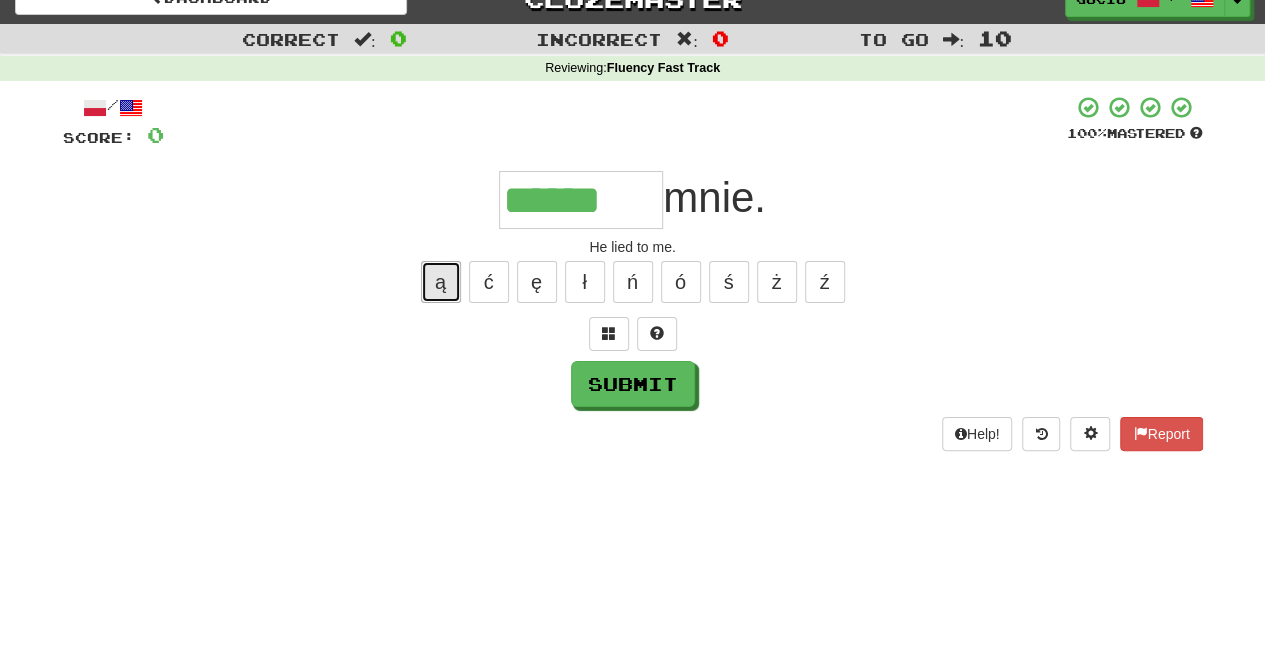 click on "ą" at bounding box center [441, 282] 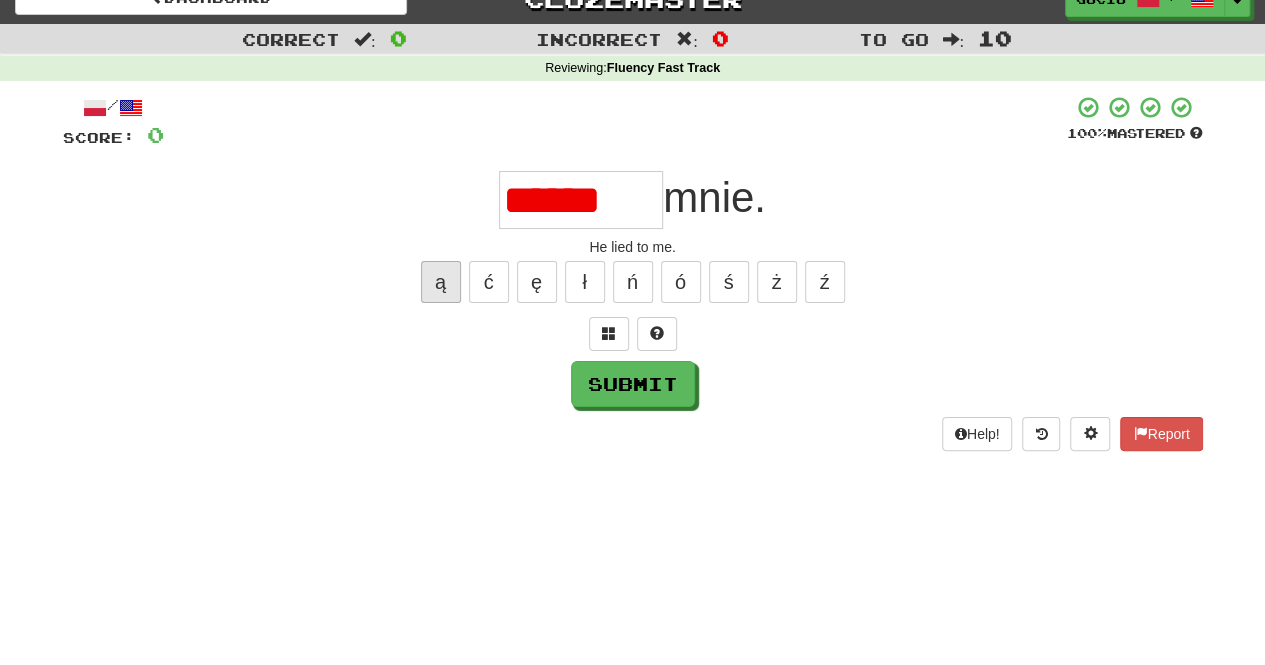 scroll, scrollTop: 0, scrollLeft: 0, axis: both 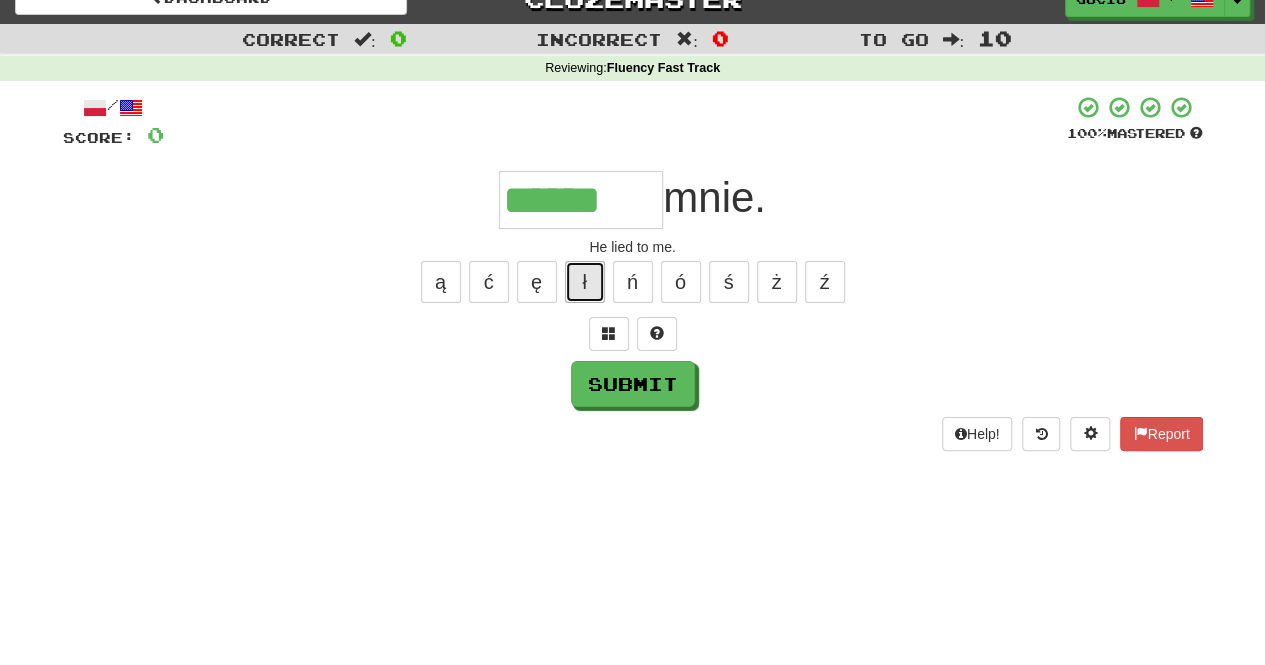 click on "ł" at bounding box center (585, 282) 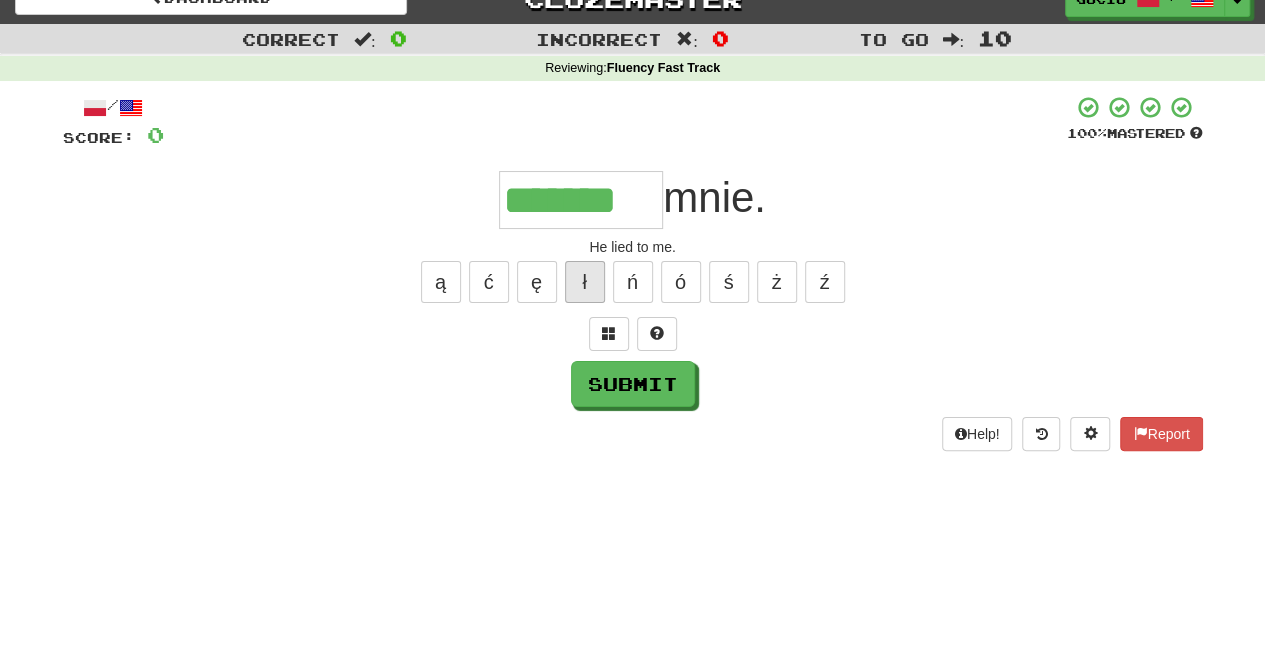 type on "*******" 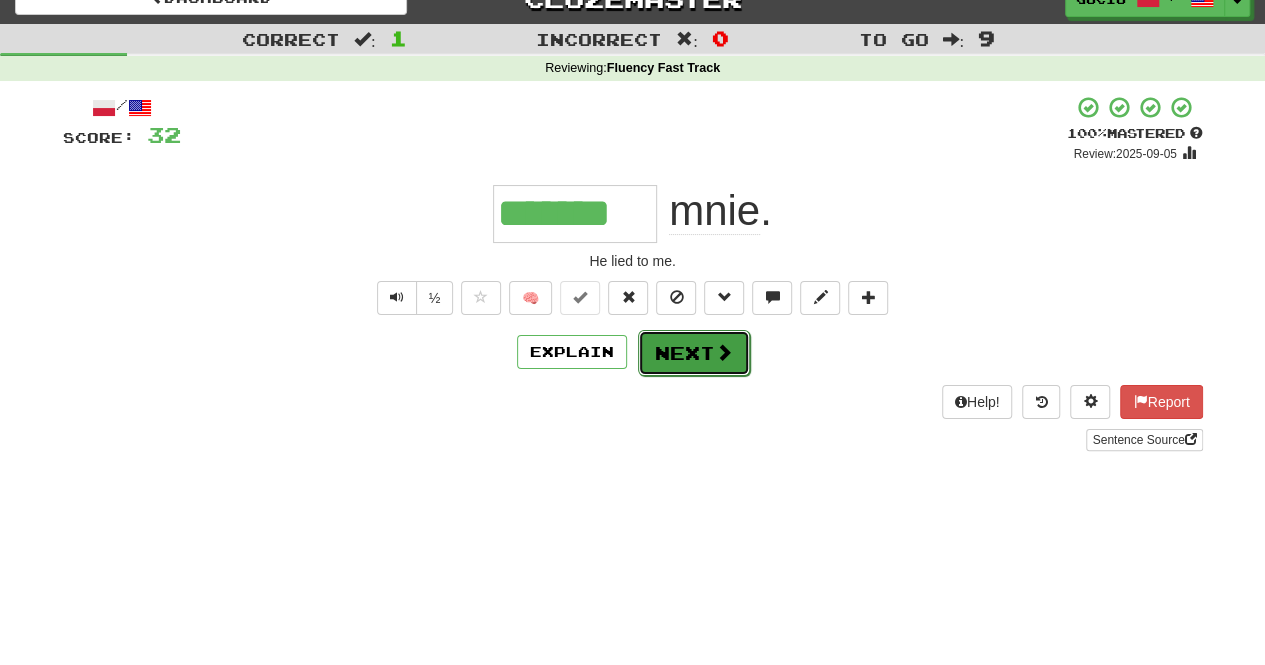 click on "Next" at bounding box center (694, 353) 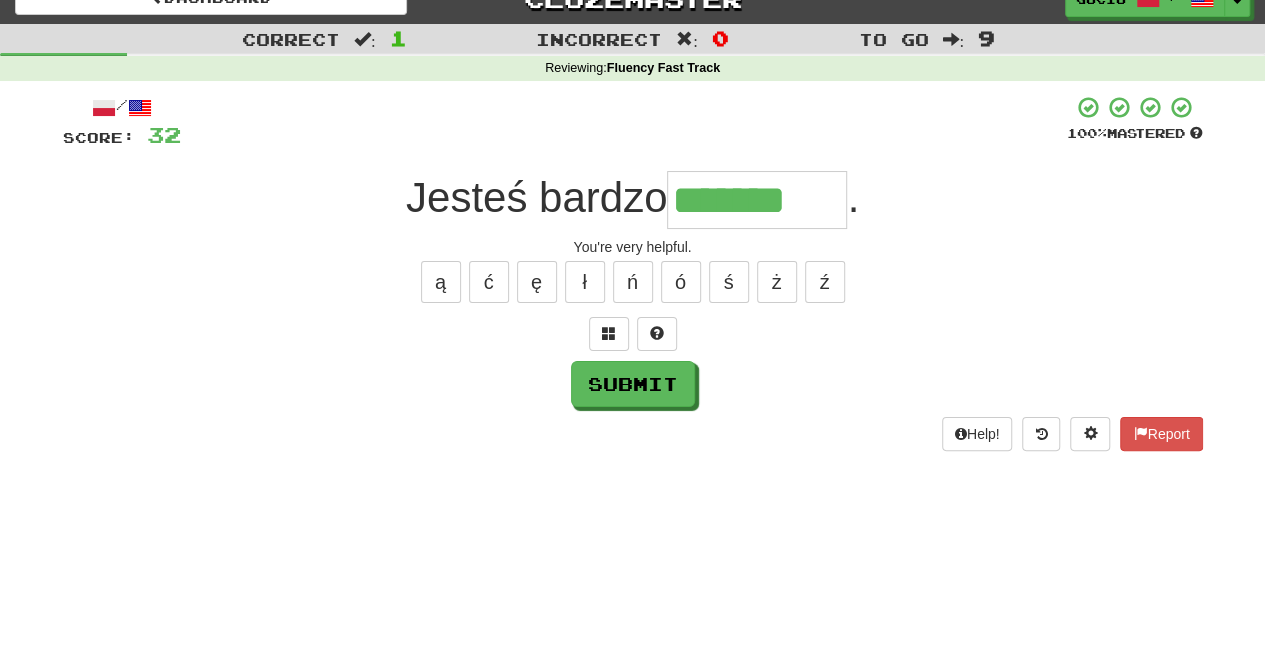 type on "*******" 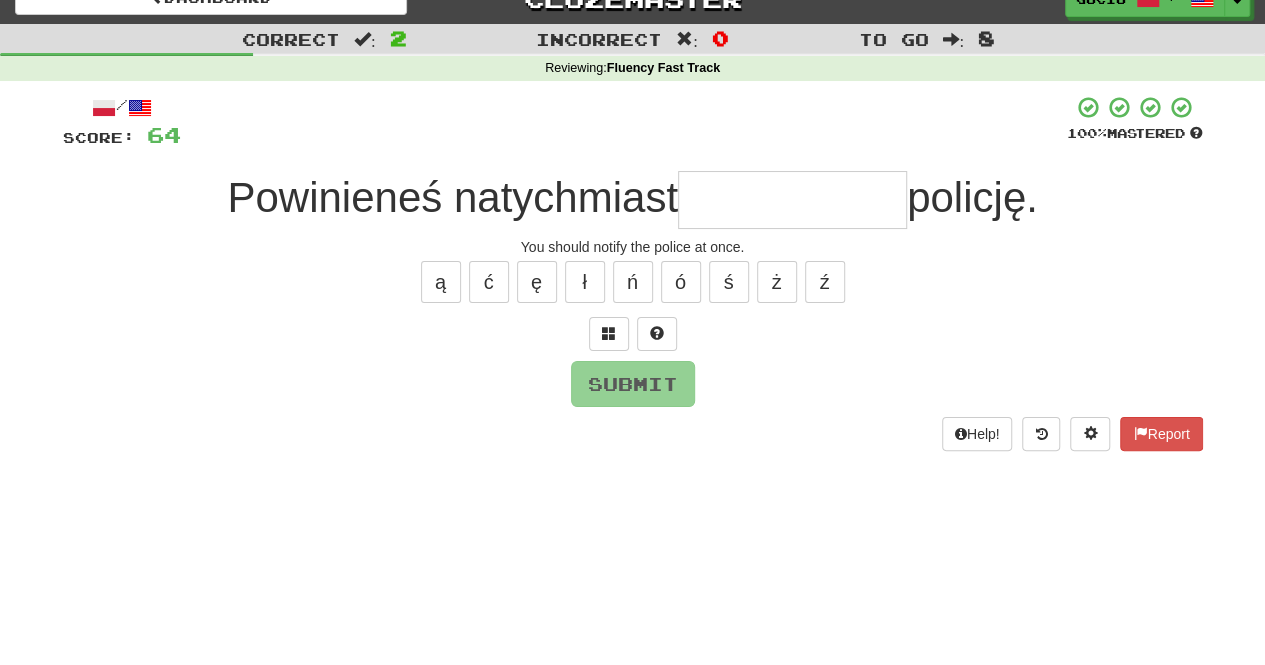 type on "*" 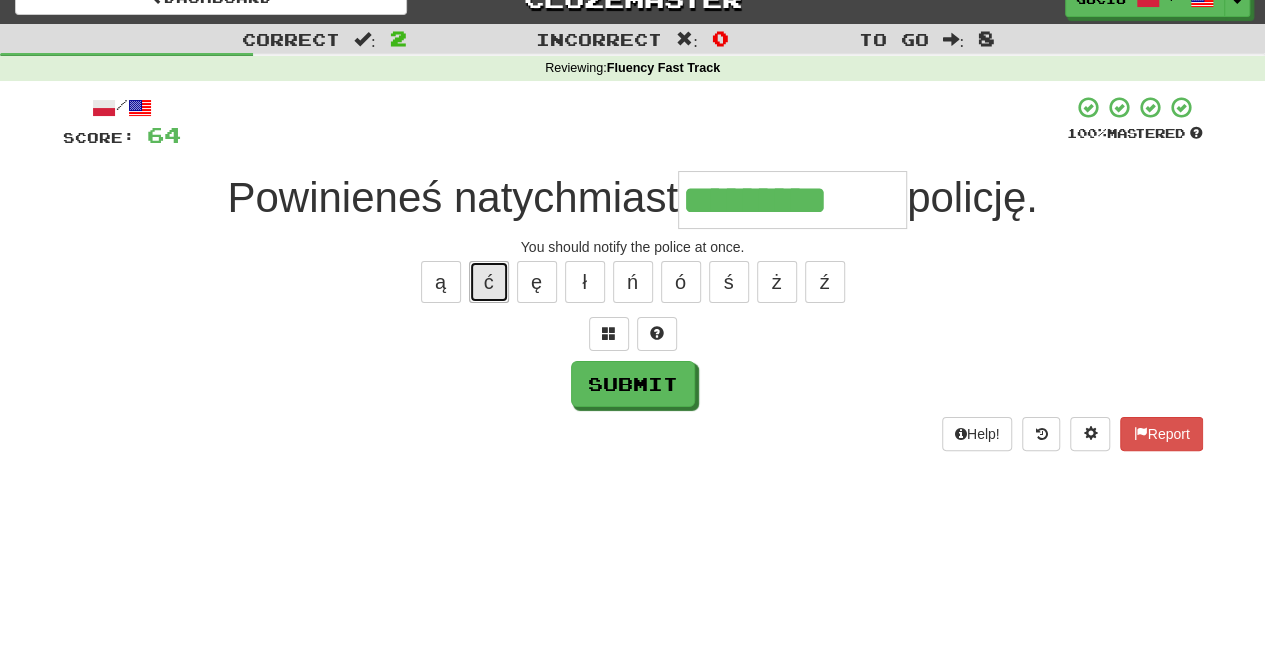 click on "ć" at bounding box center [489, 282] 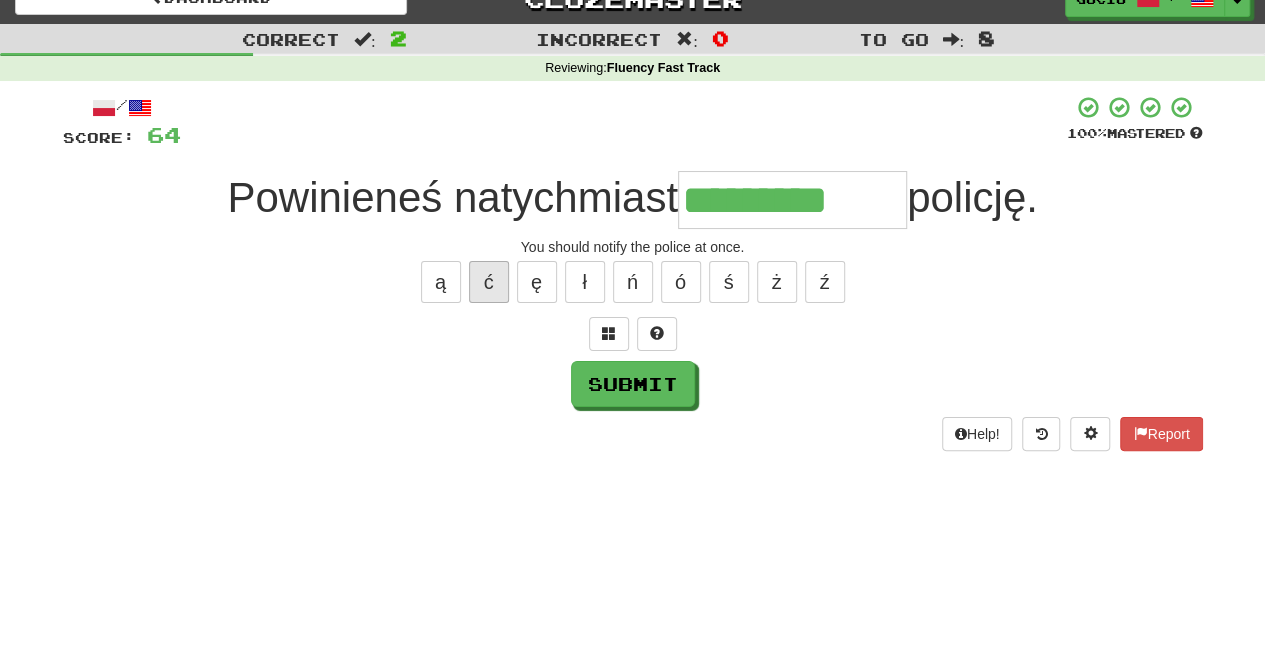 type on "**********" 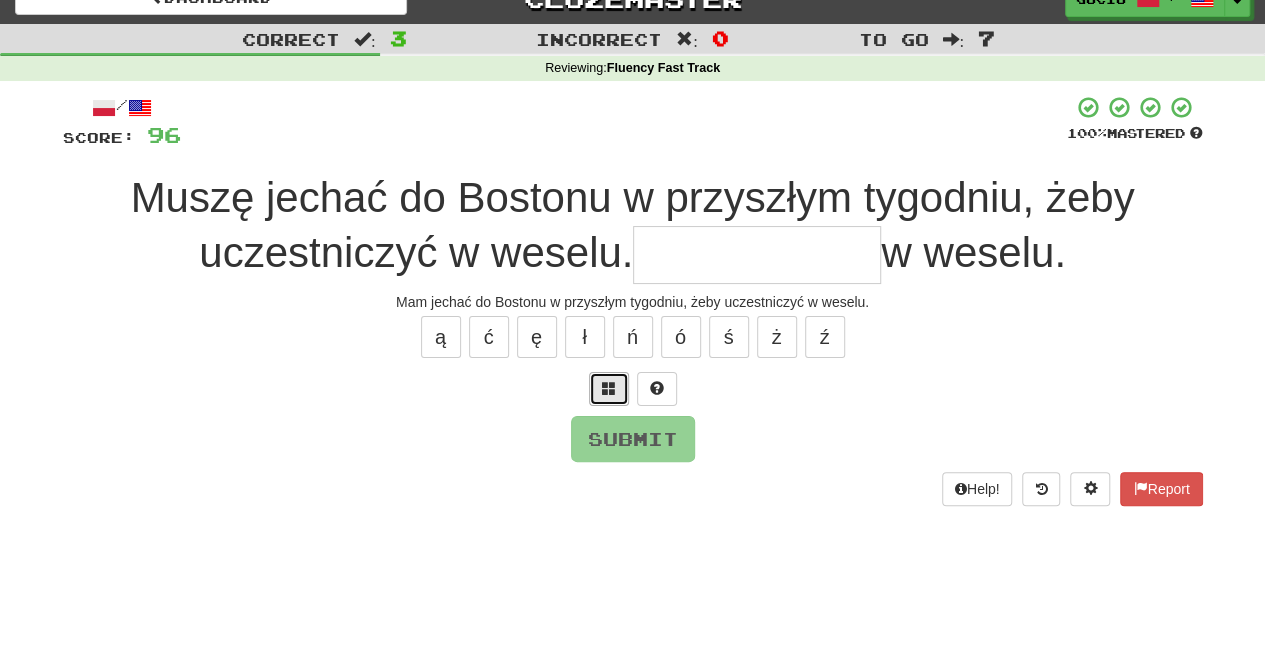click at bounding box center [609, 388] 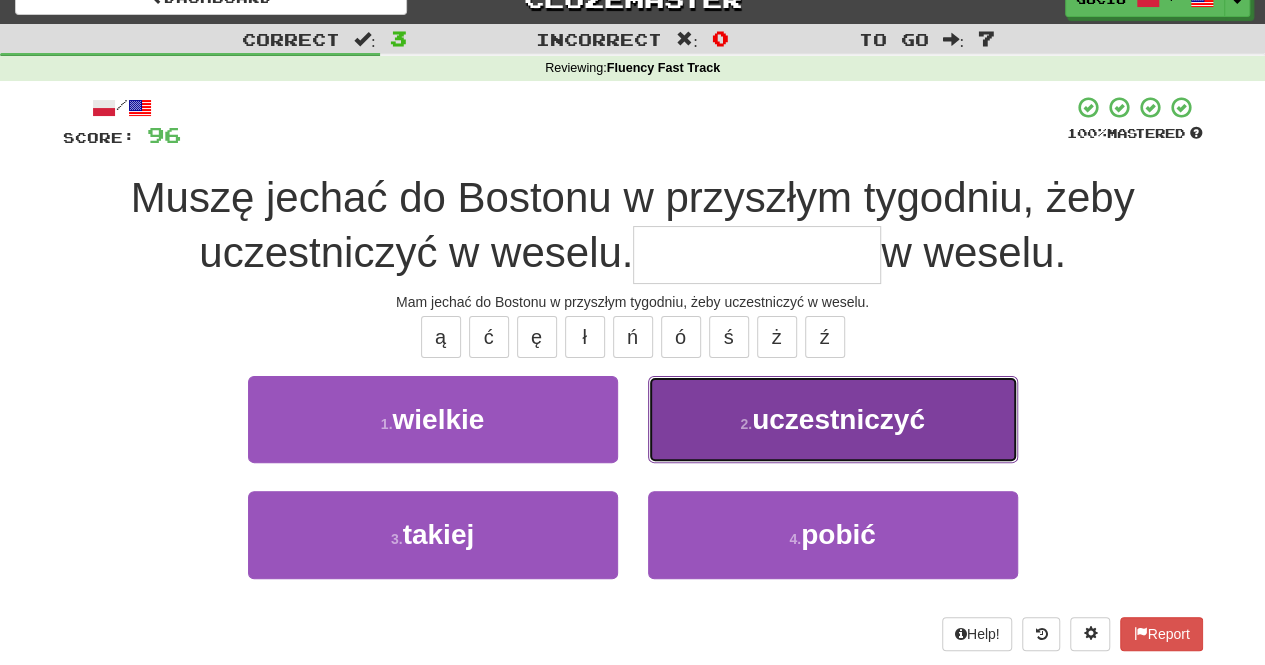 click on "2 .  uczestniczyć" at bounding box center [833, 419] 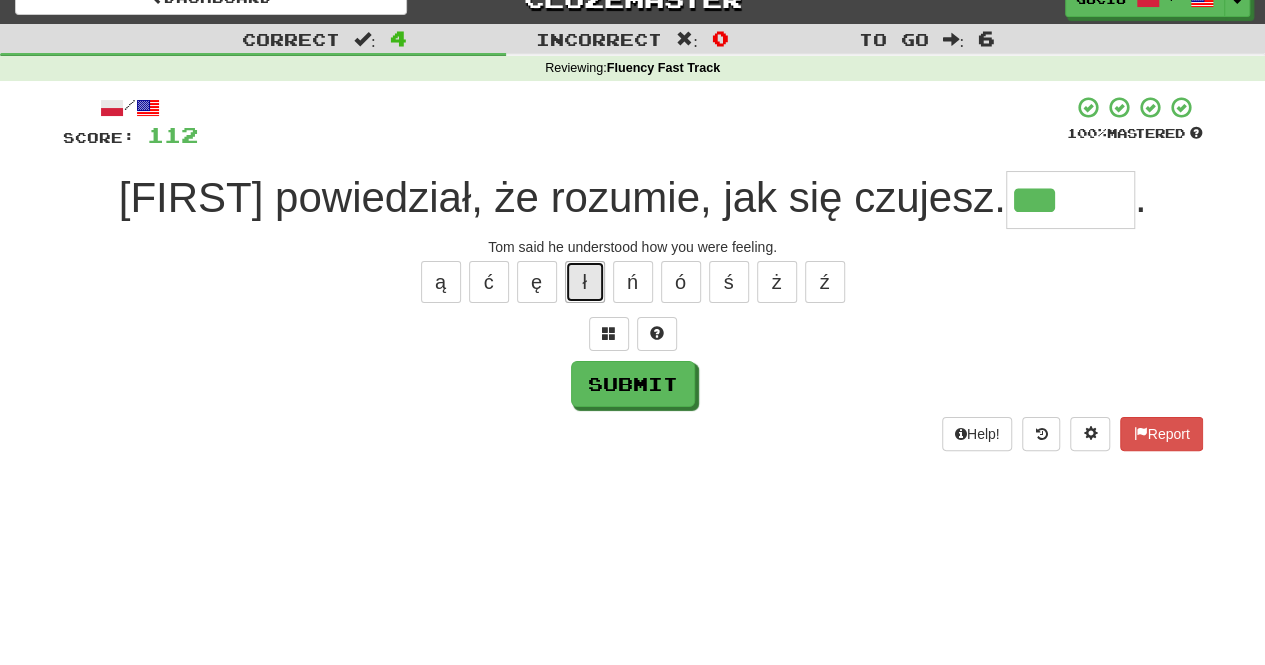 click on "ł" at bounding box center [585, 282] 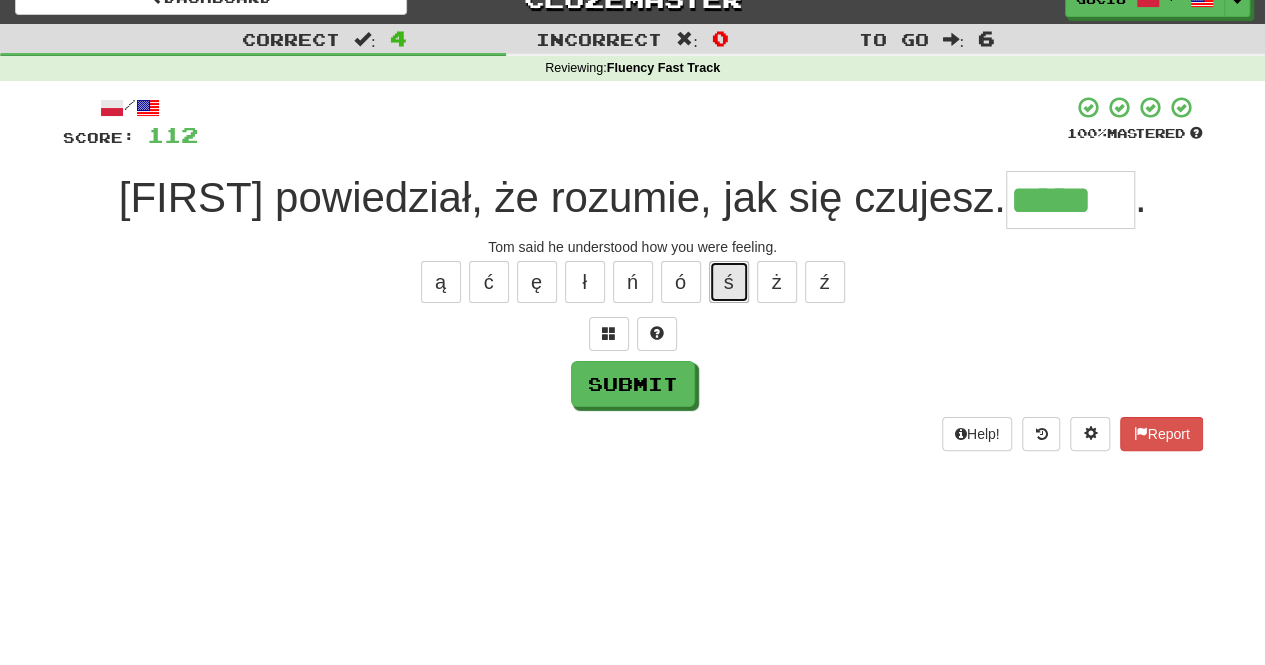 click on "ś" at bounding box center (729, 282) 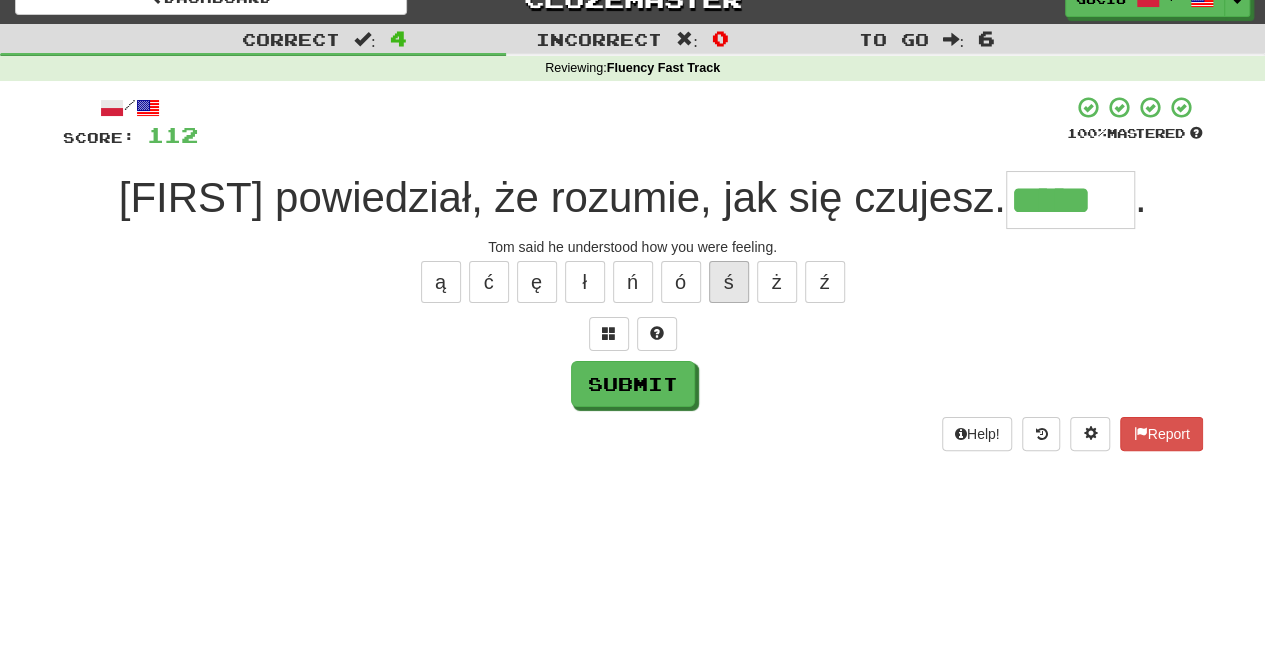 type on "******" 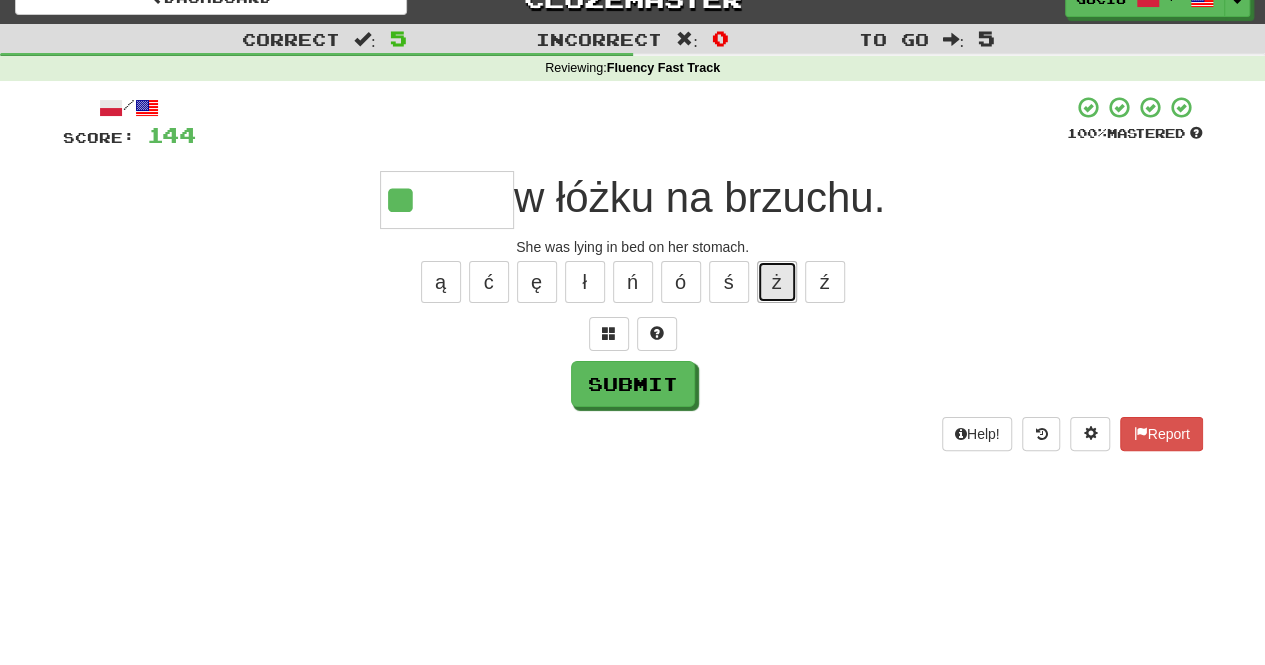 click on "ż" at bounding box center [777, 282] 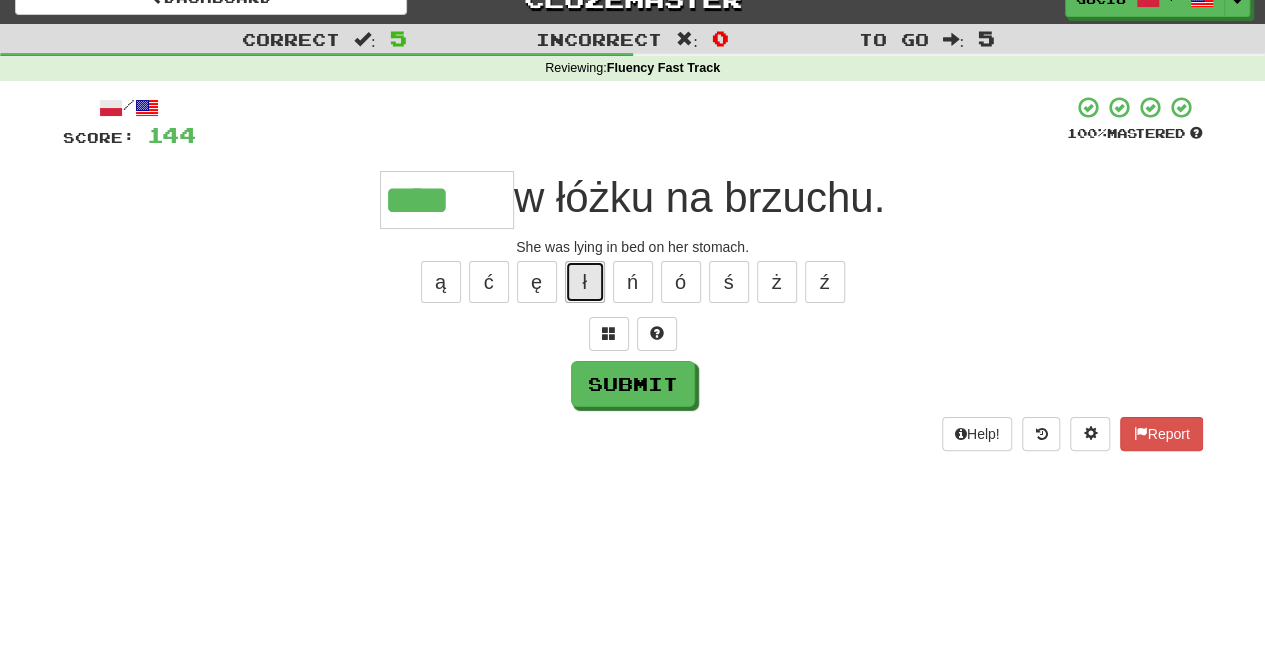 click on "ł" at bounding box center [585, 282] 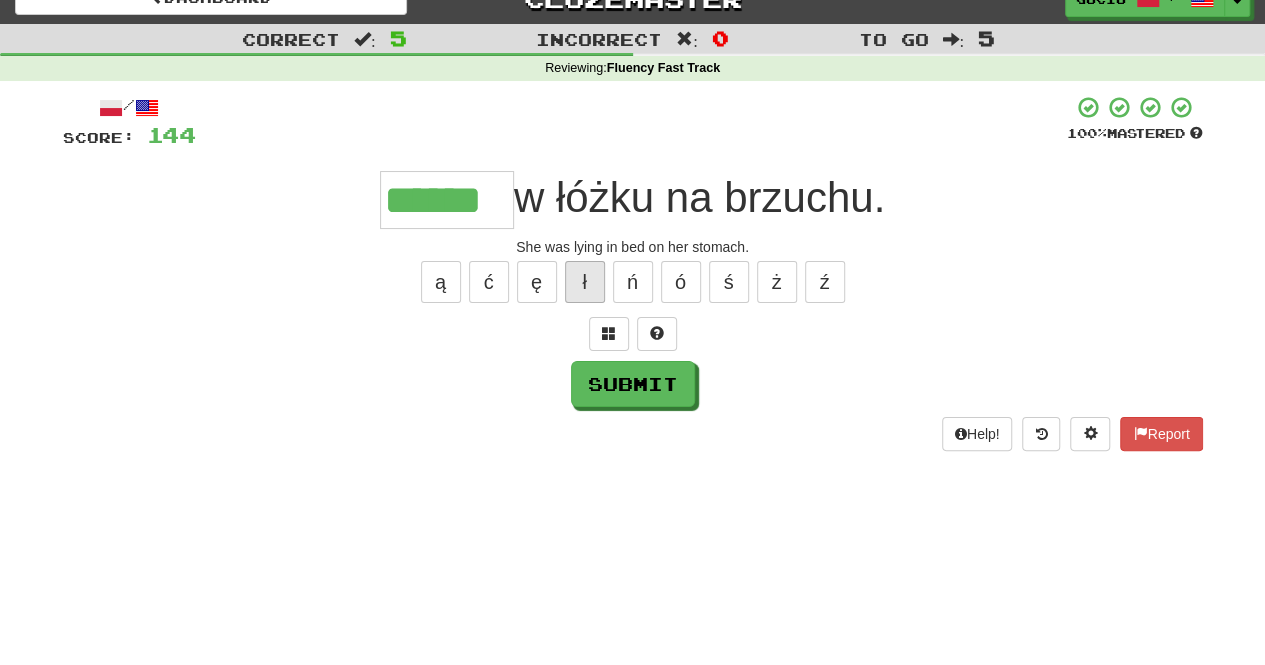 type on "******" 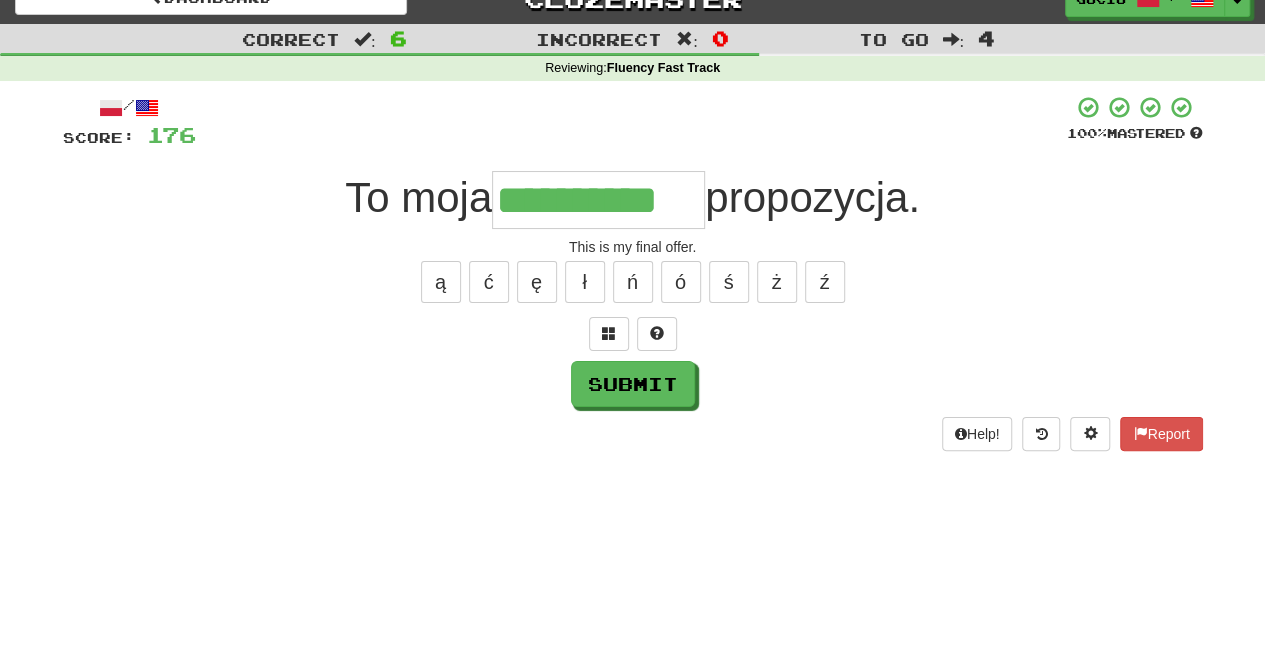 type on "**********" 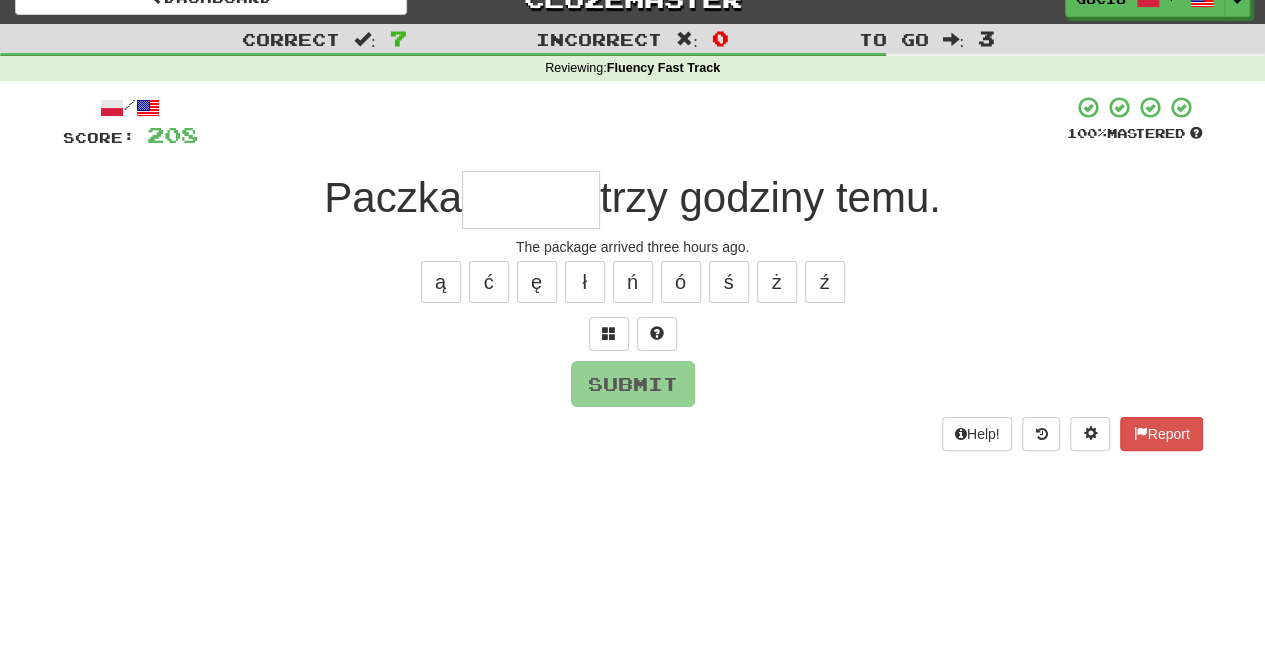 type on "*" 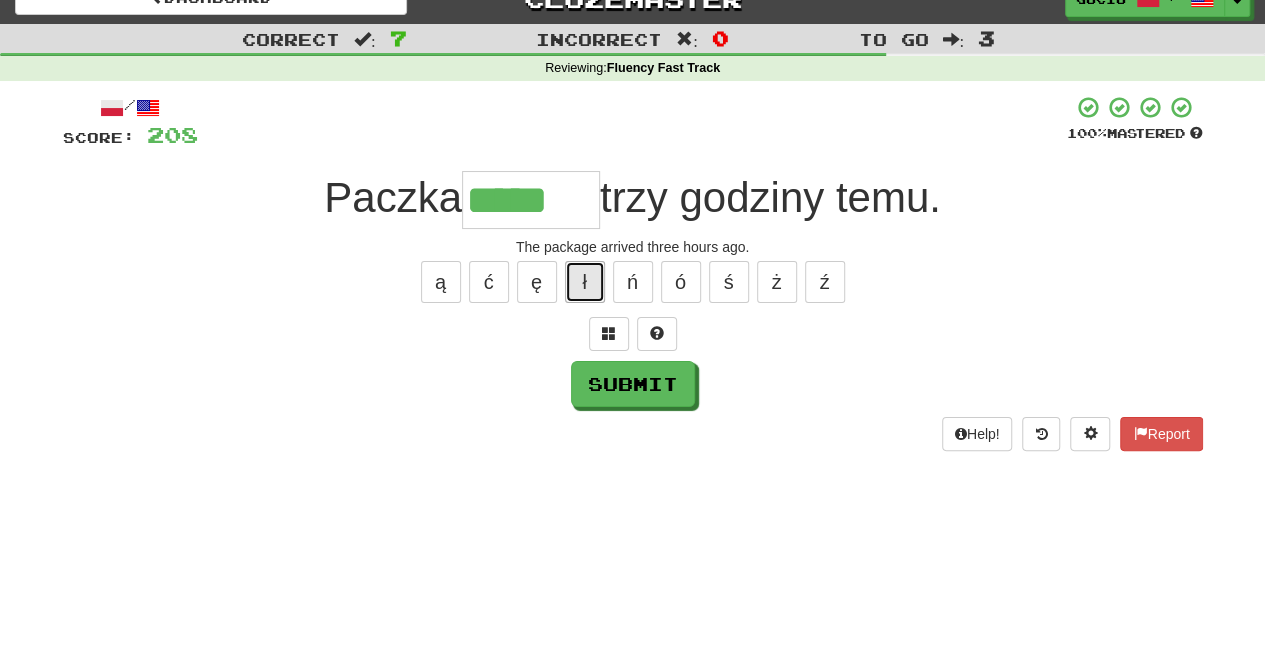 click on "ł" at bounding box center (585, 282) 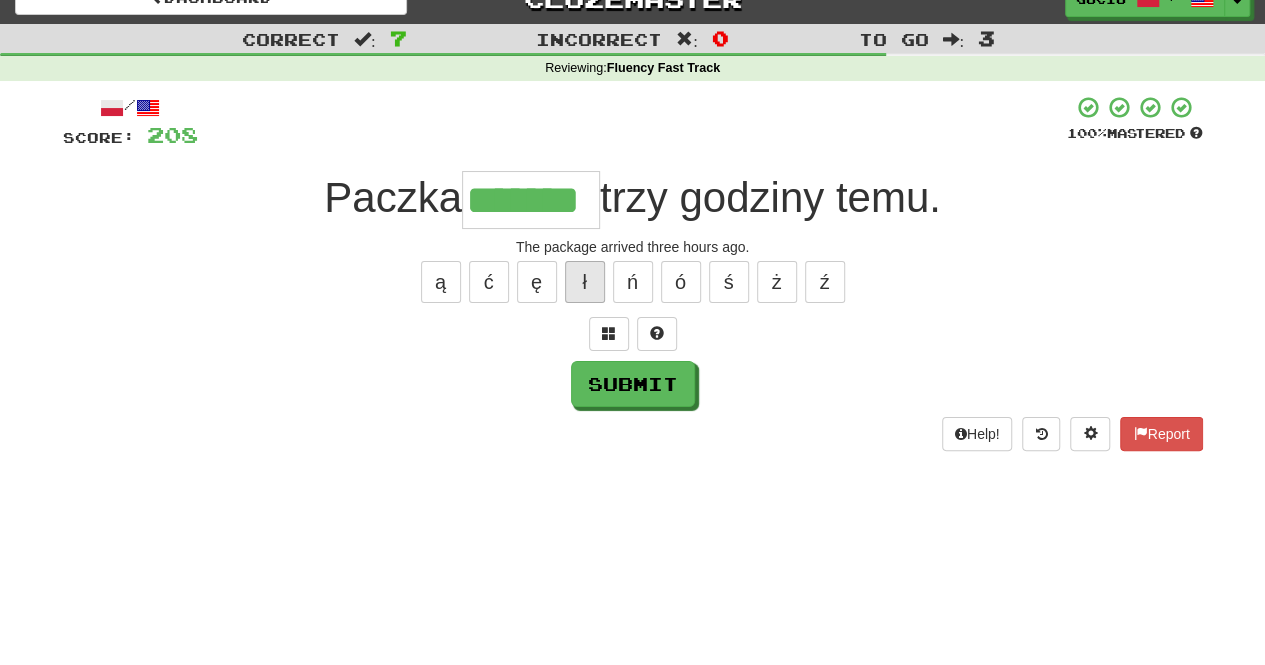 type on "*******" 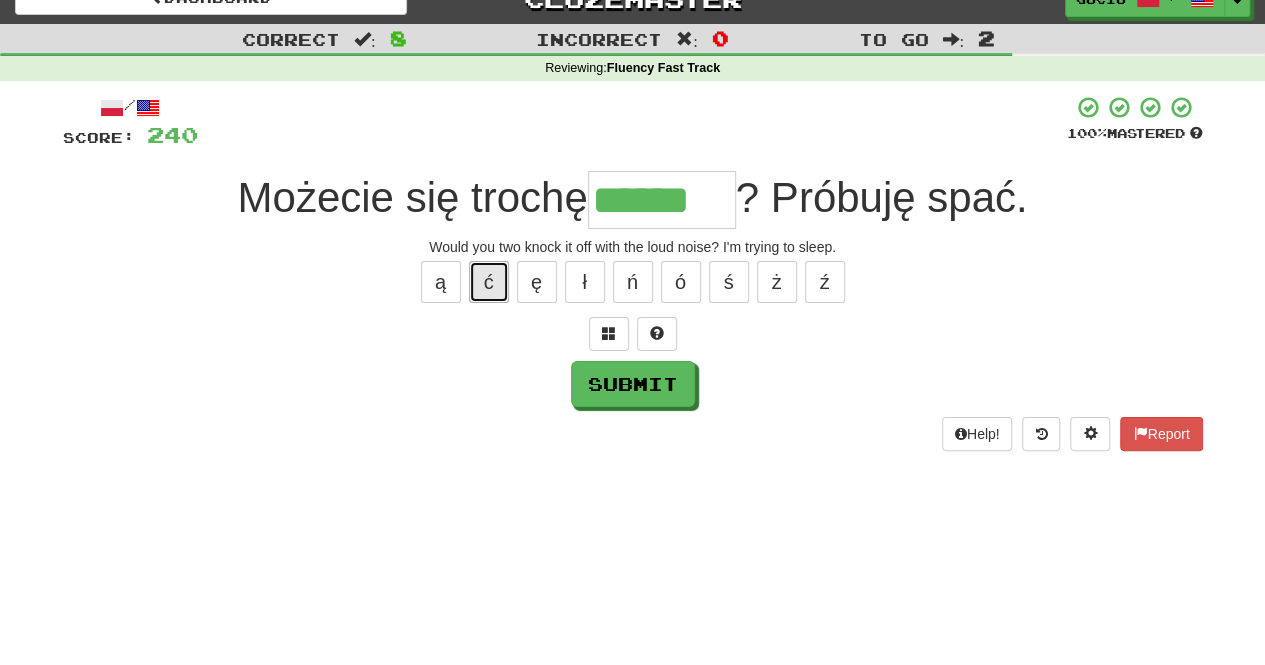 click on "ć" at bounding box center (489, 282) 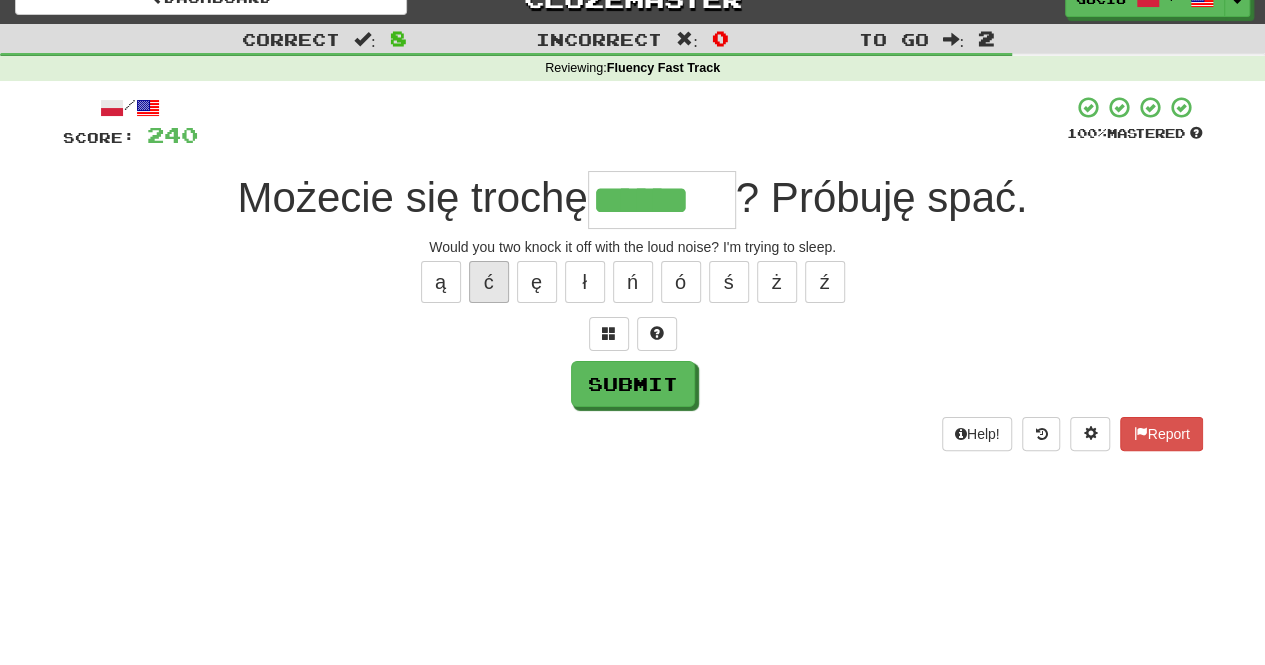 type on "*******" 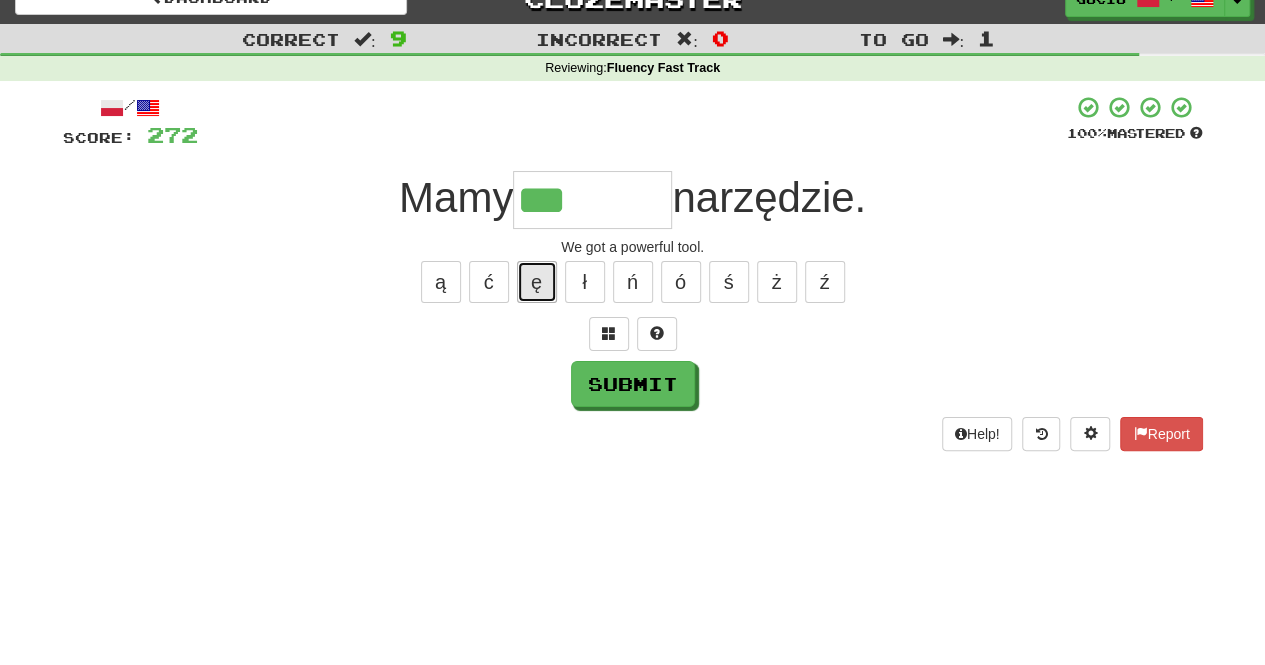 click on "ę" at bounding box center (537, 282) 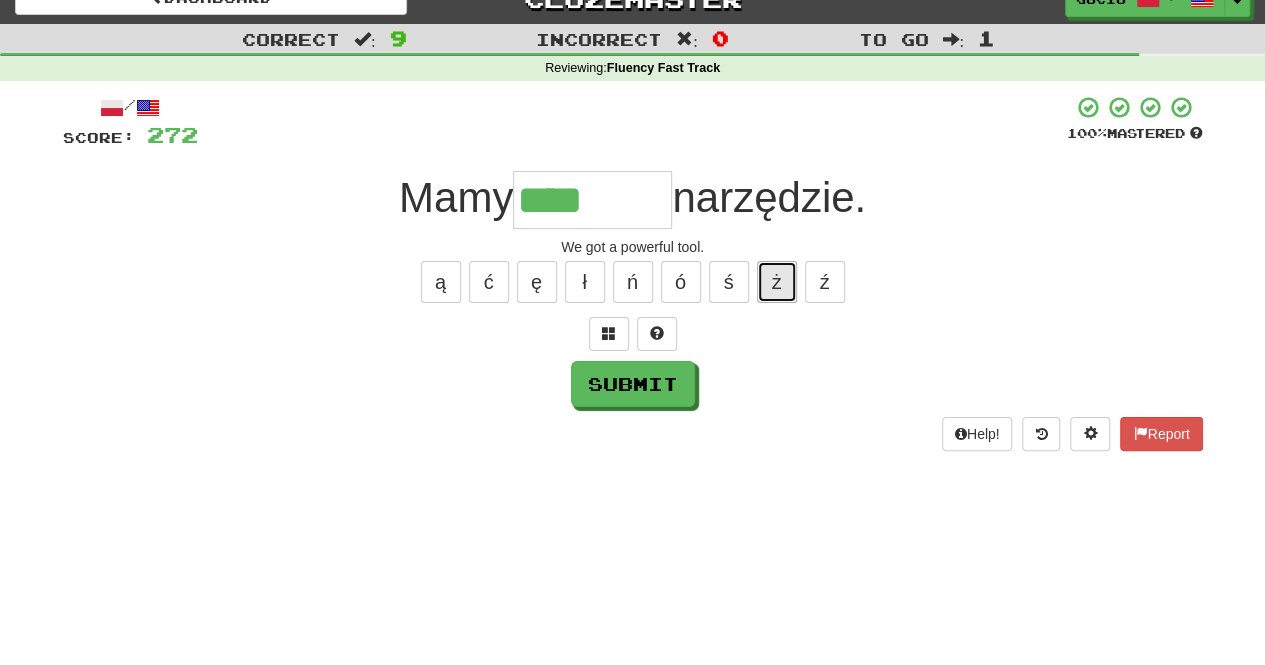 click on "ż" at bounding box center (777, 282) 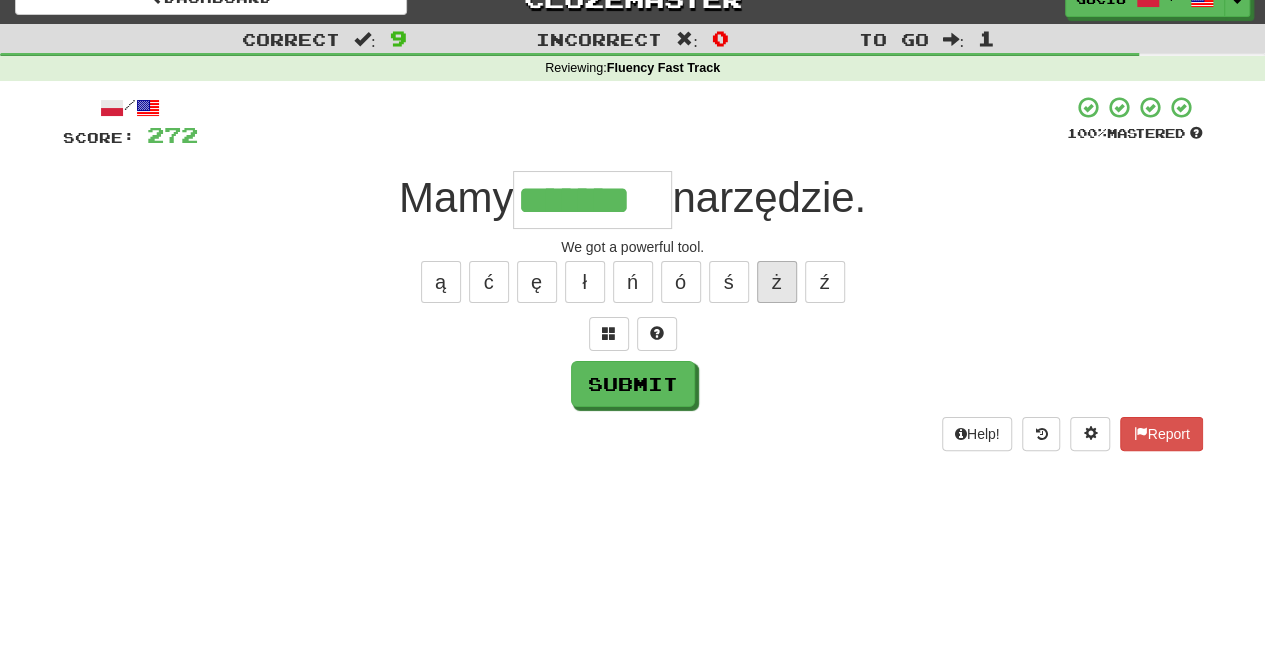 type on "*******" 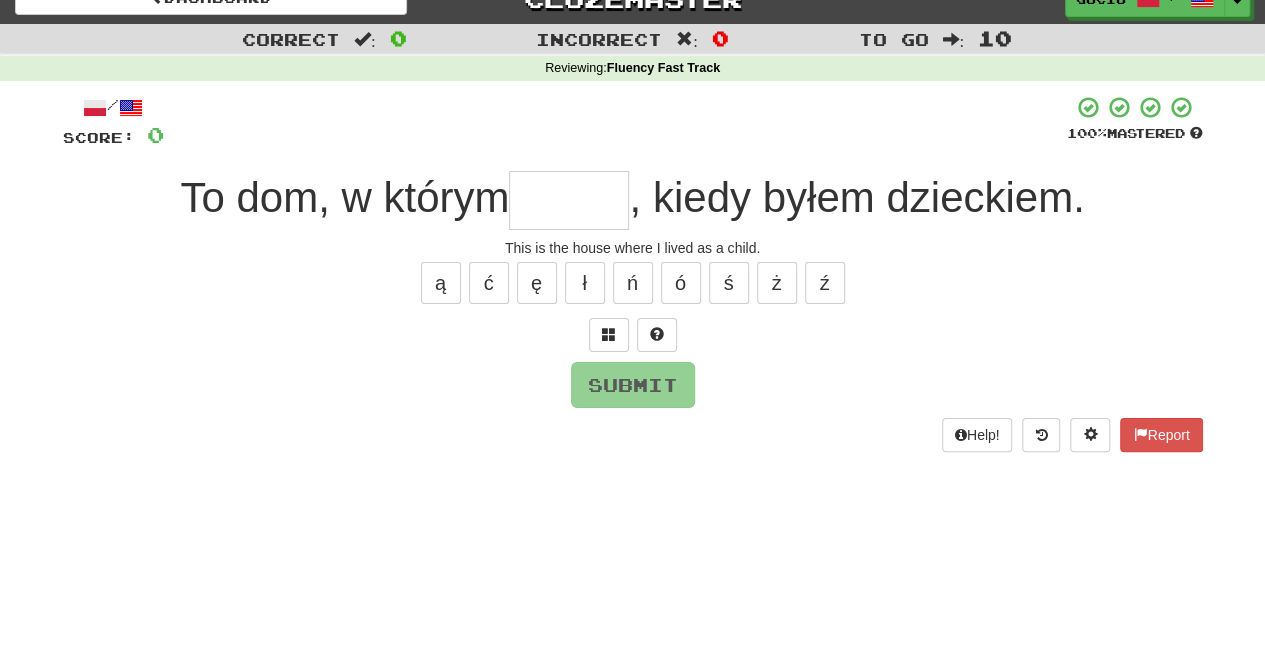 type on "*" 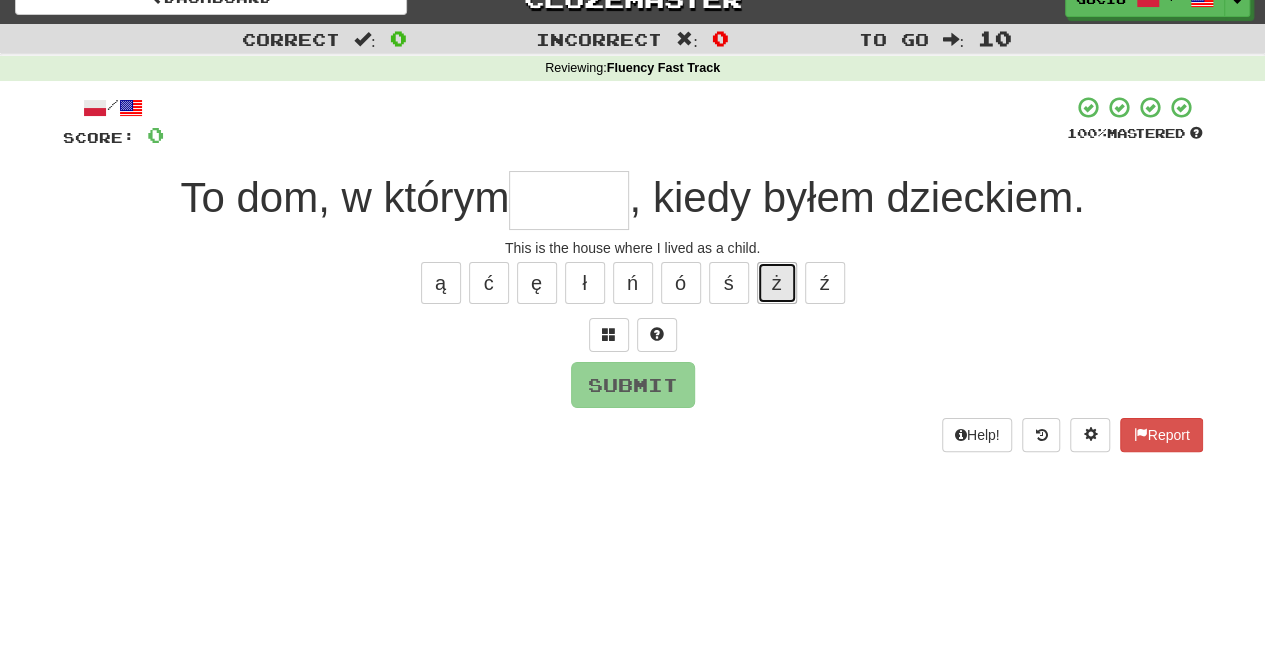 click on "ż" at bounding box center [777, 283] 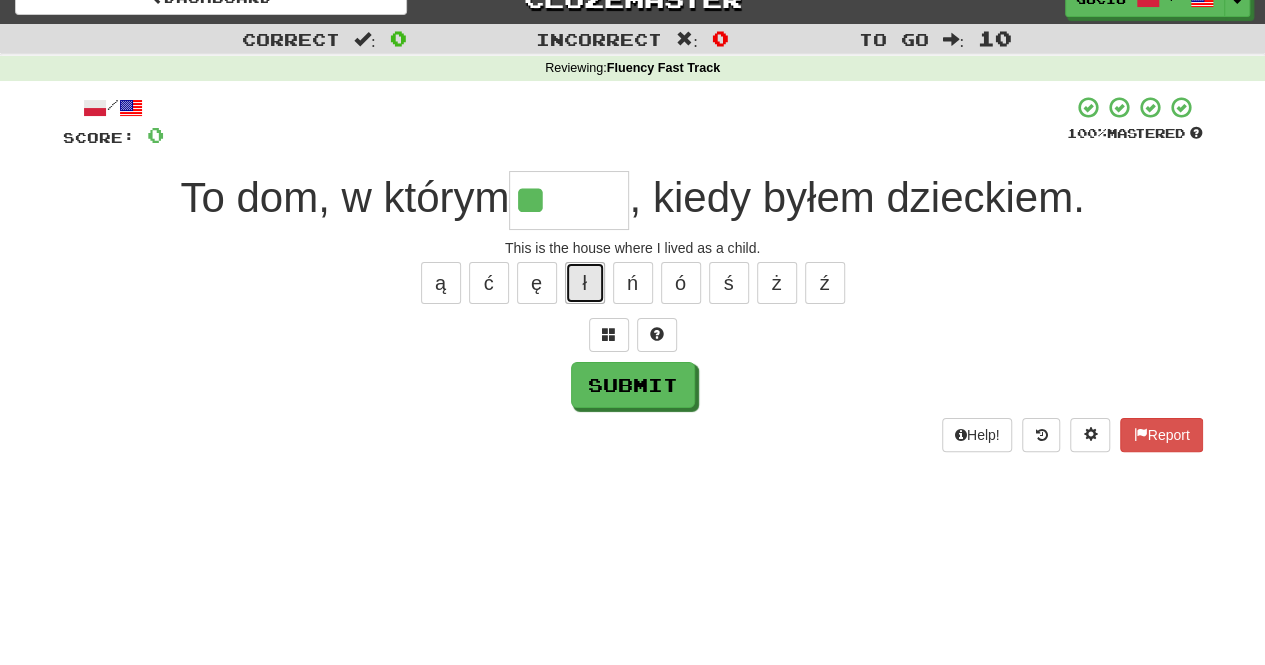 click on "ł" at bounding box center (585, 283) 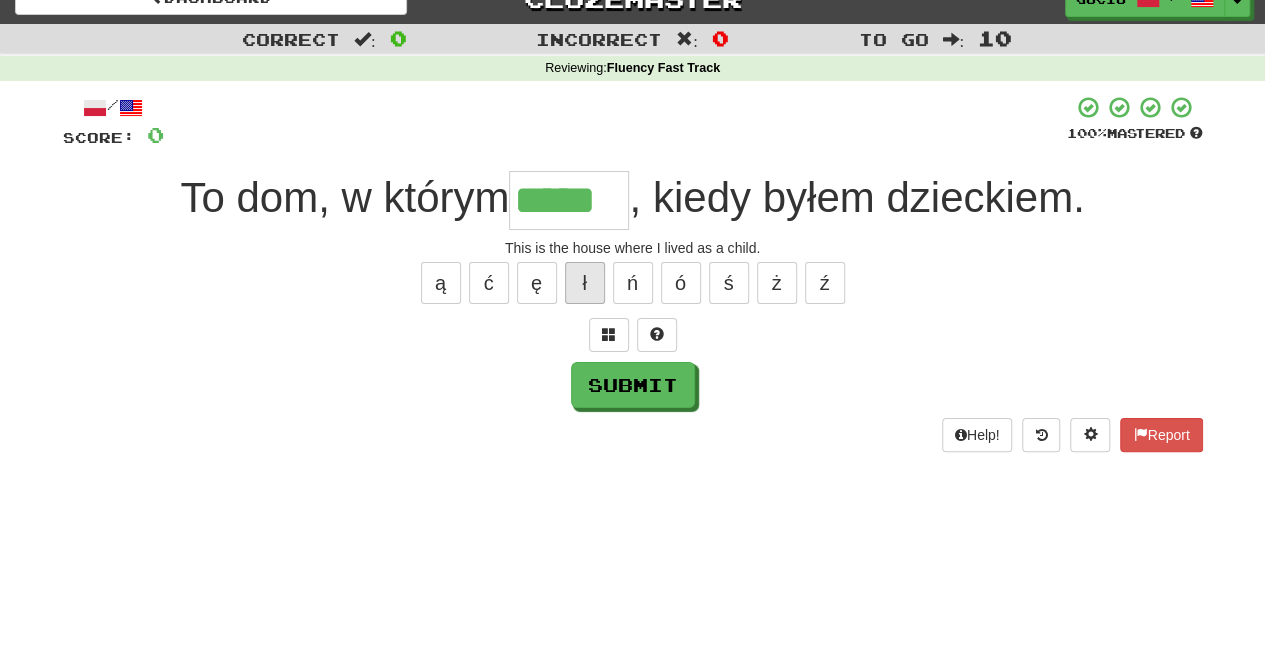 type on "*****" 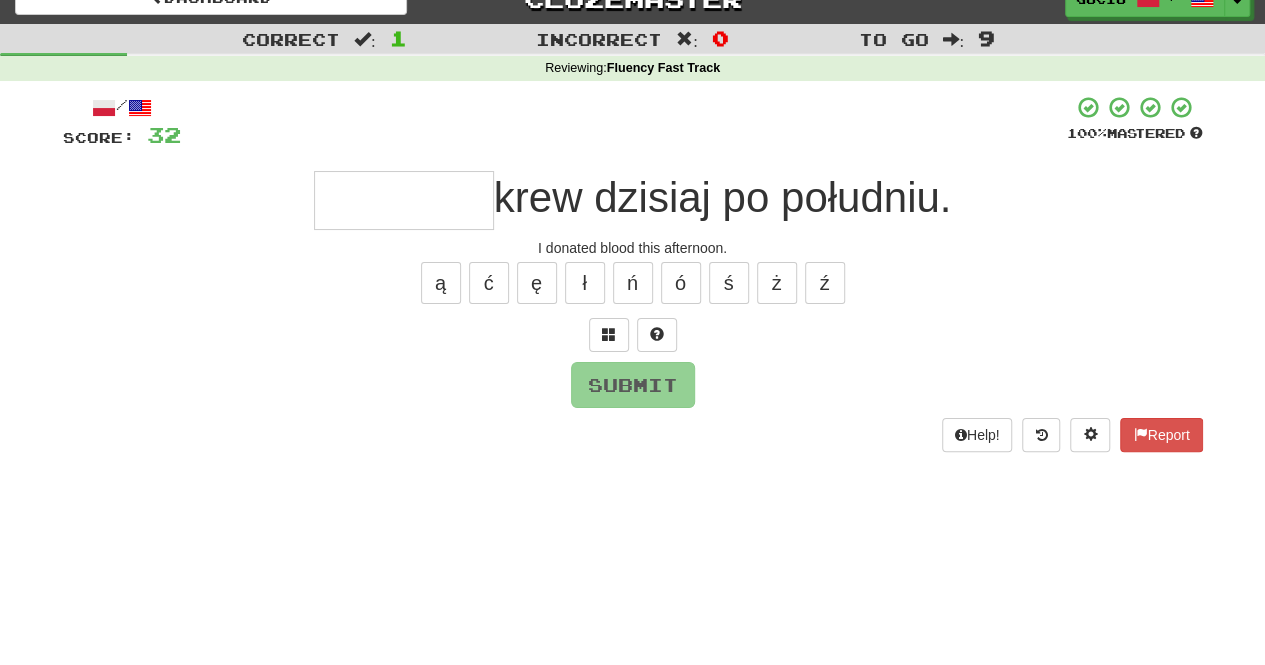 type on "*" 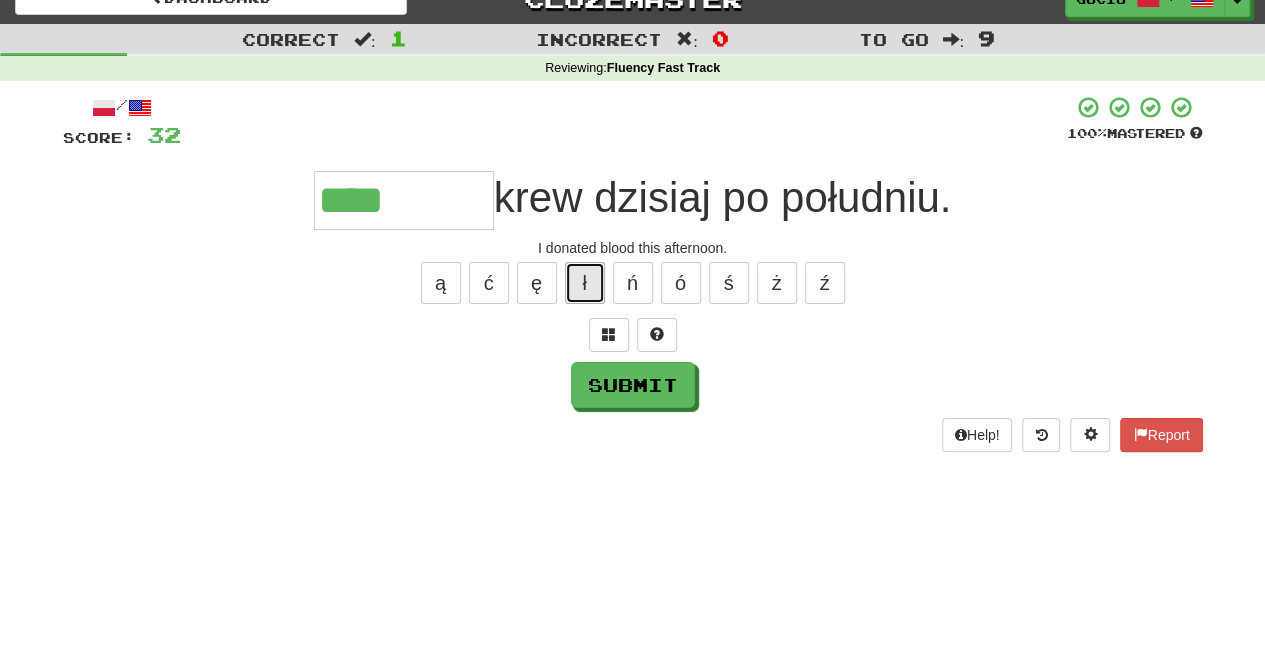 click on "ł" at bounding box center (585, 283) 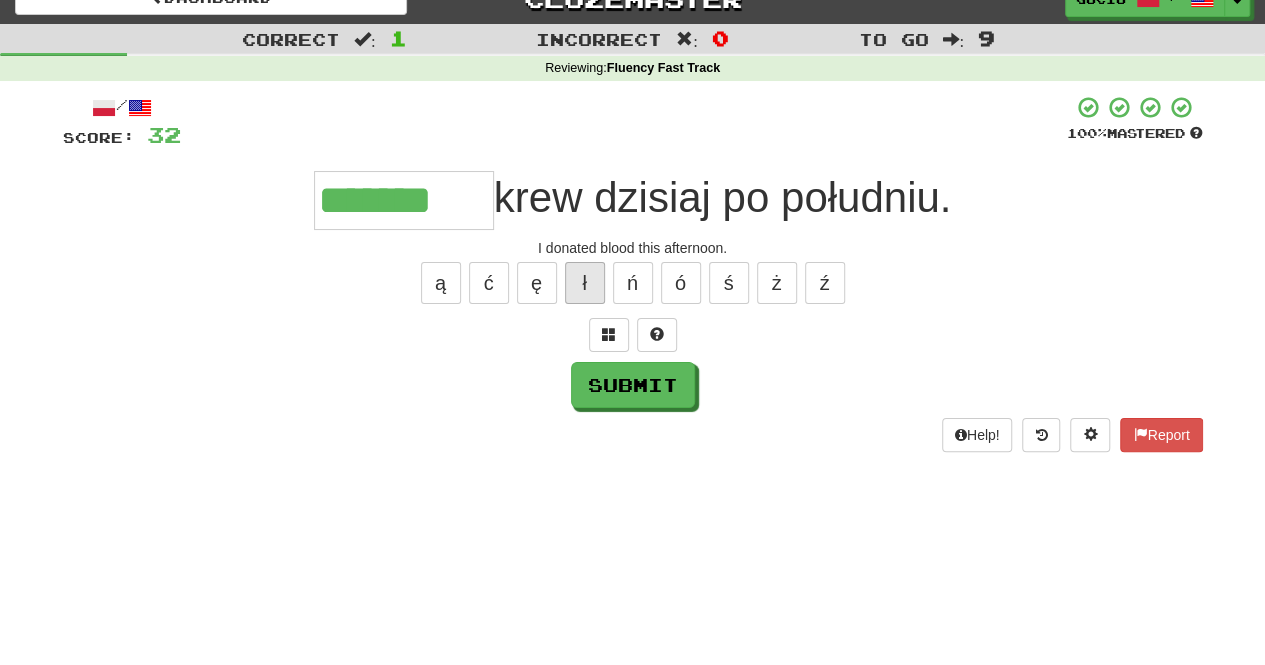 type on "*******" 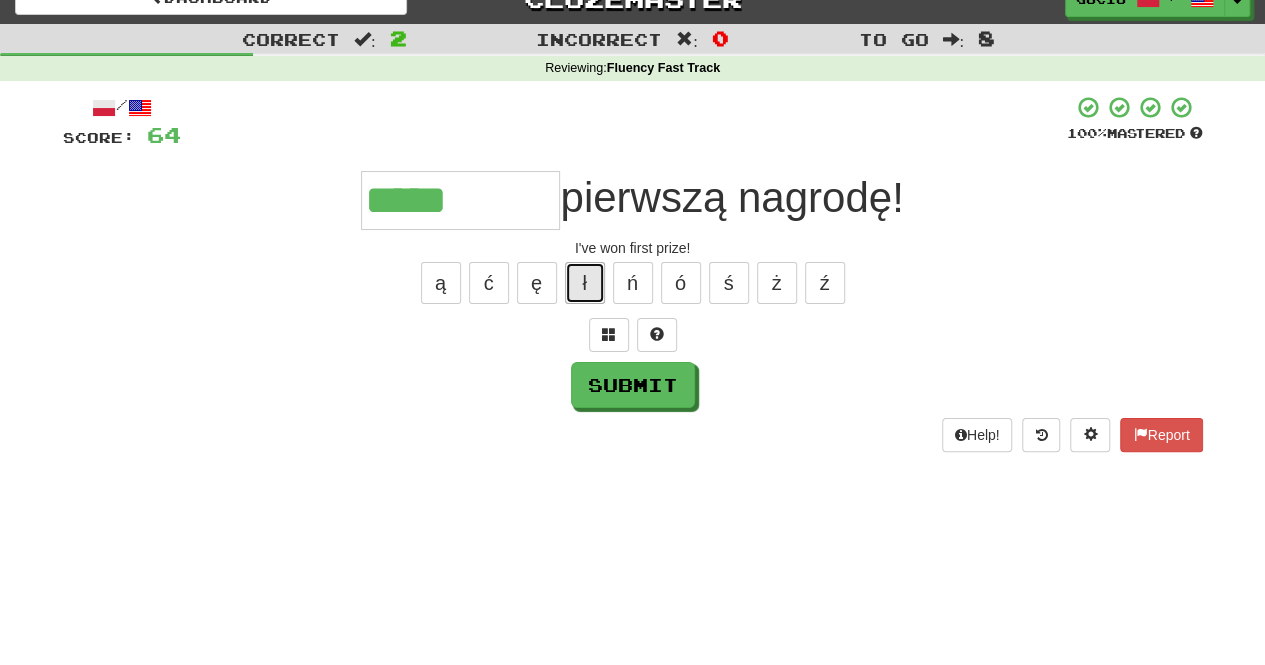 click on "ł" at bounding box center [585, 283] 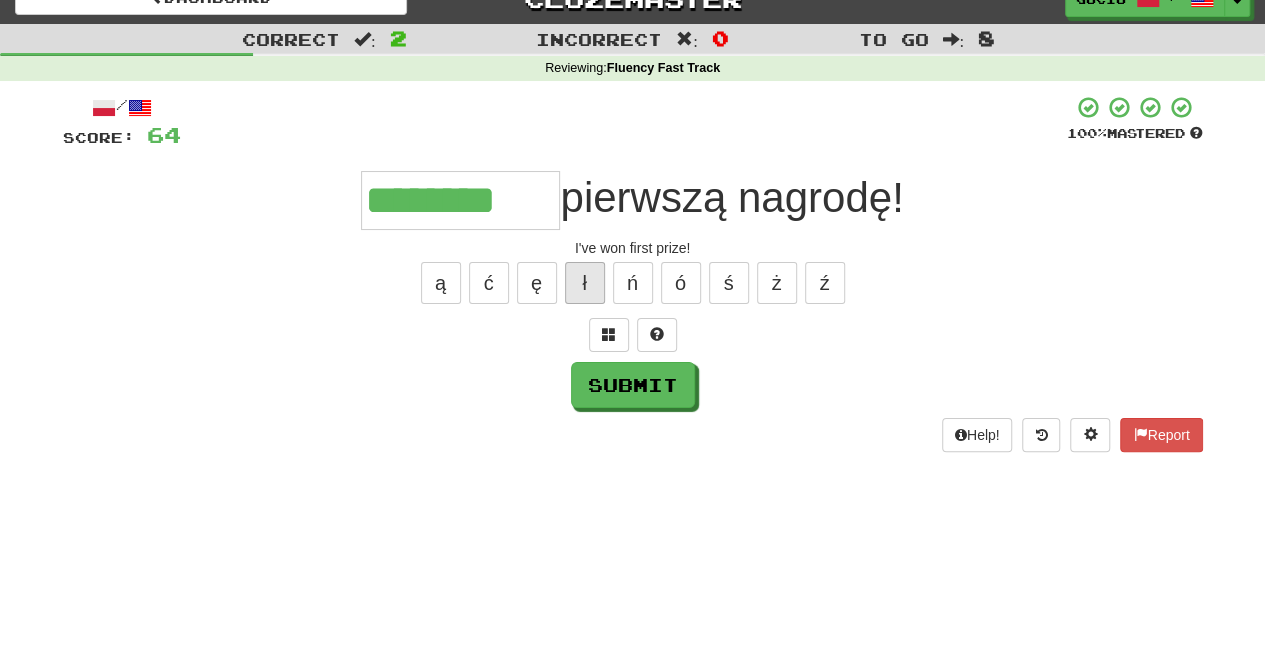 type on "********" 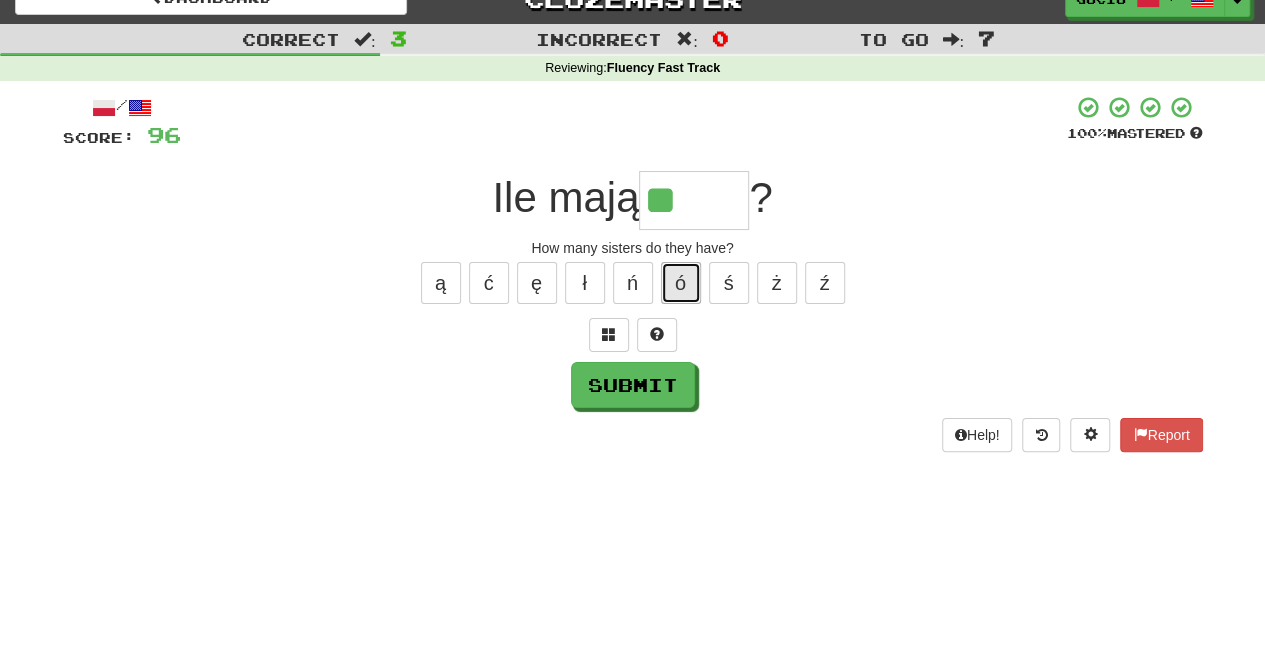 click on "ó" at bounding box center (681, 283) 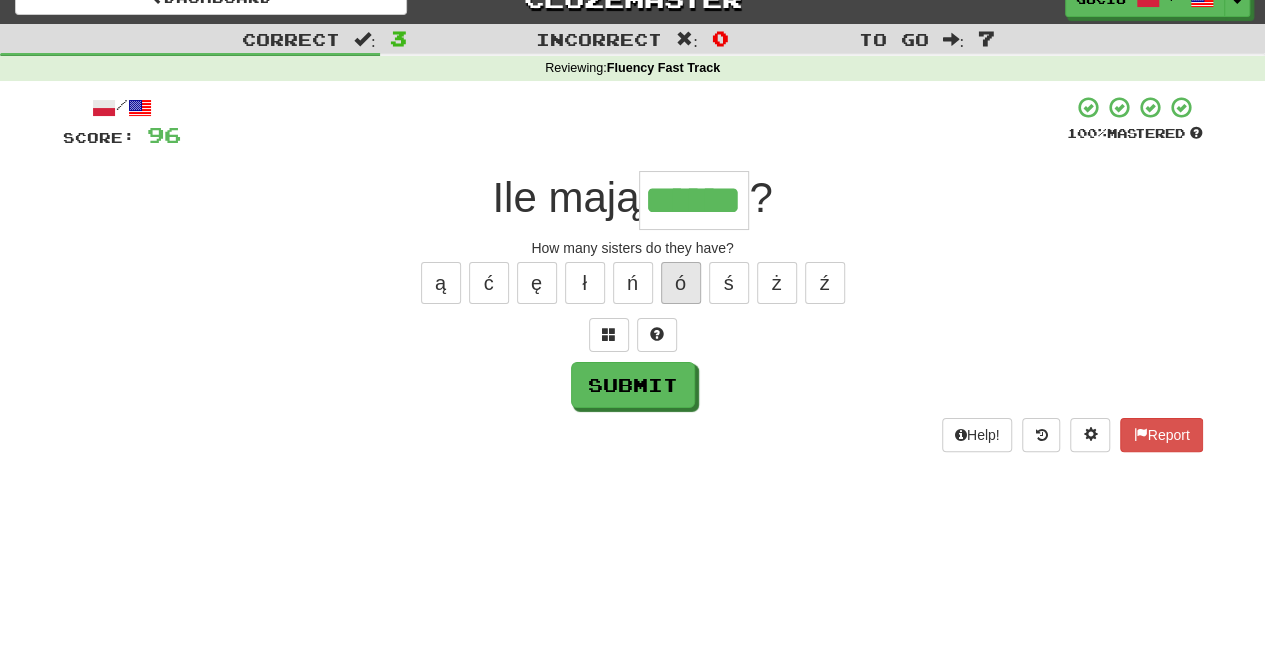 type on "******" 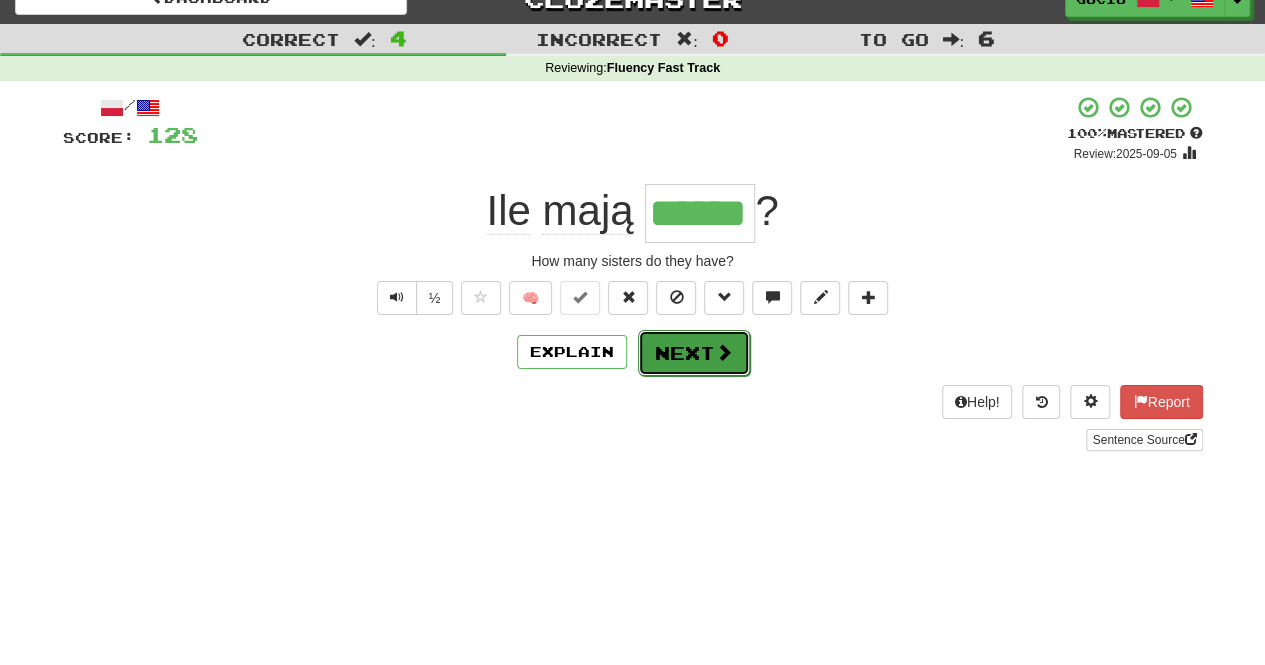 click on "Next" at bounding box center [694, 353] 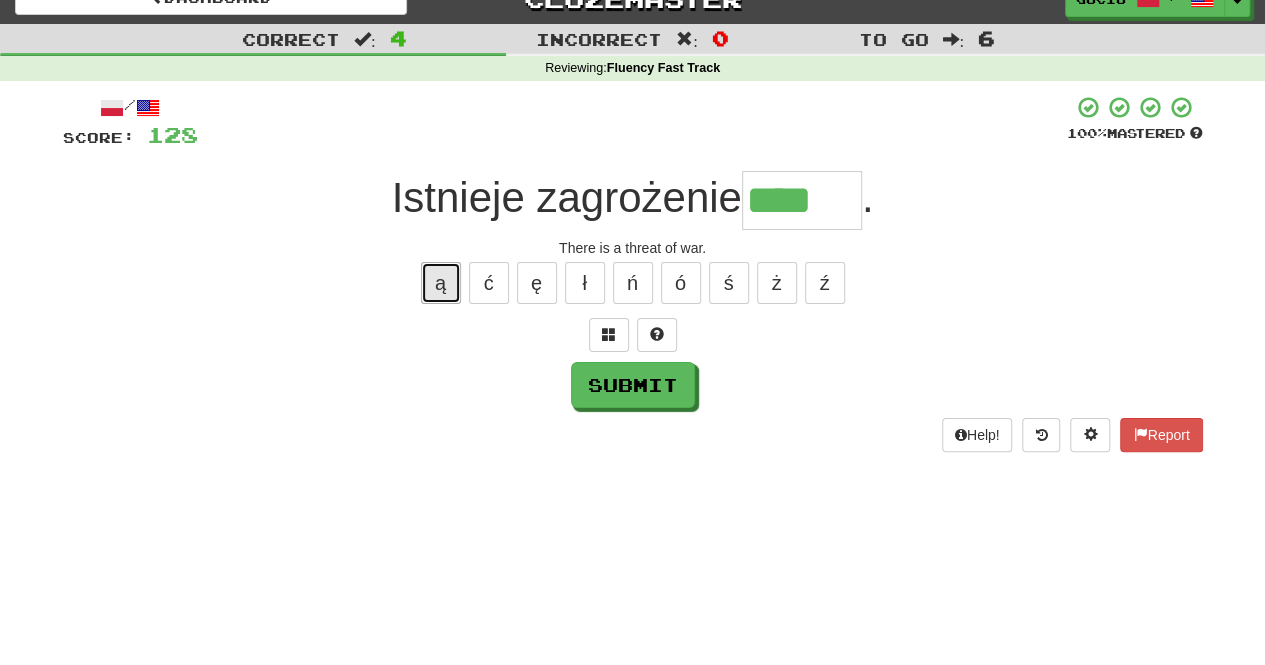 click on "ą" at bounding box center [441, 283] 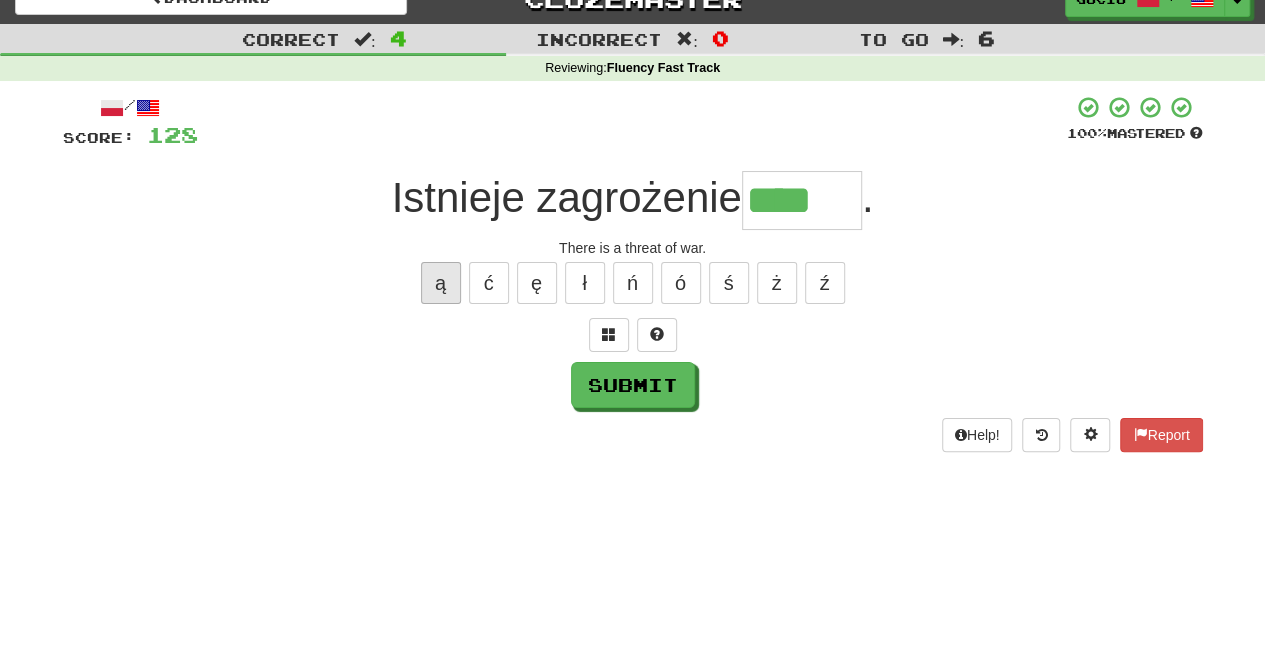 type on "*****" 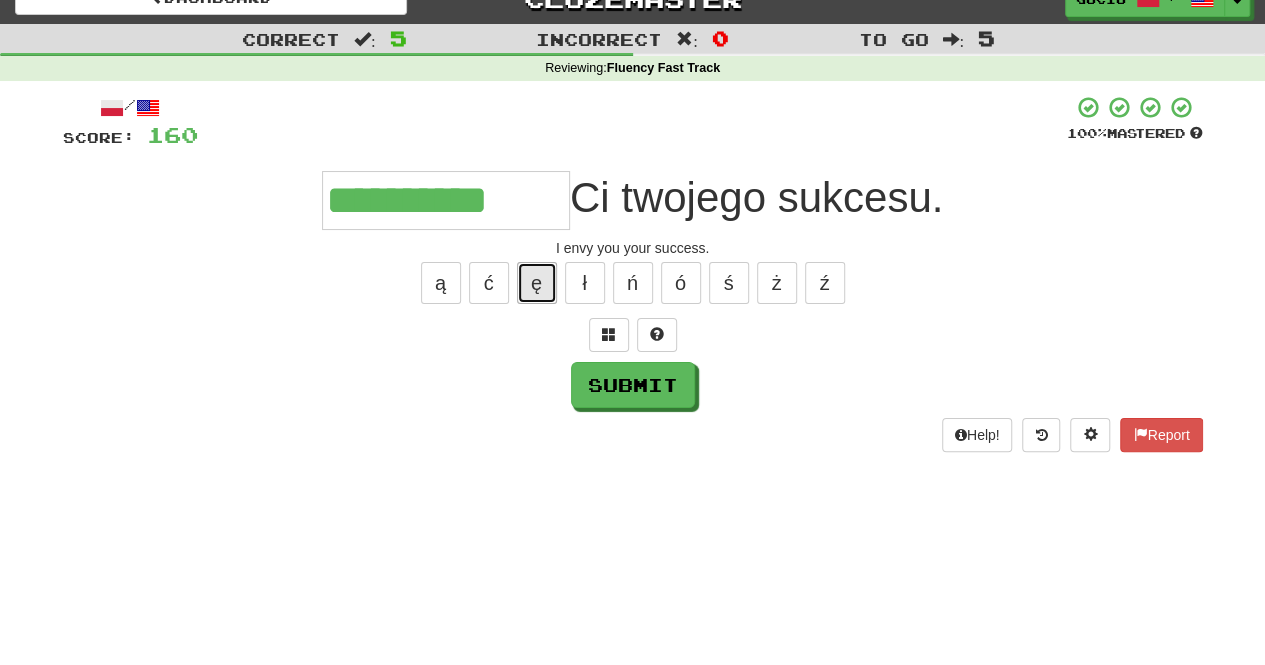 click on "ę" at bounding box center (537, 283) 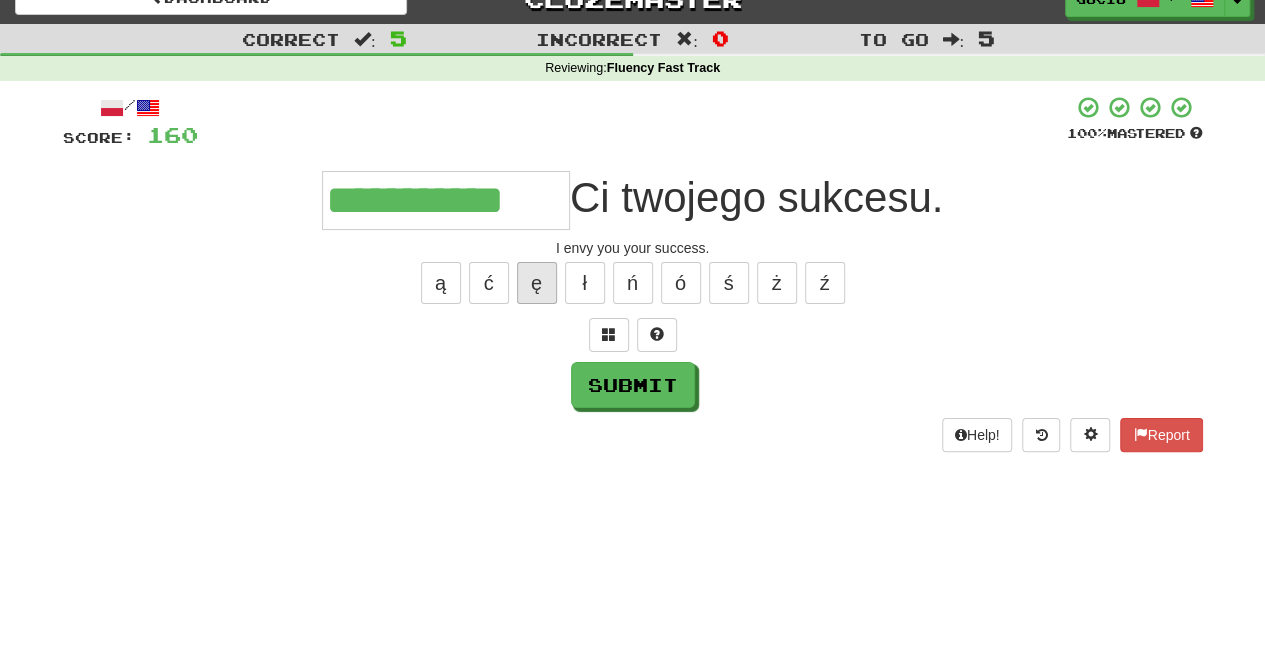 type on "**********" 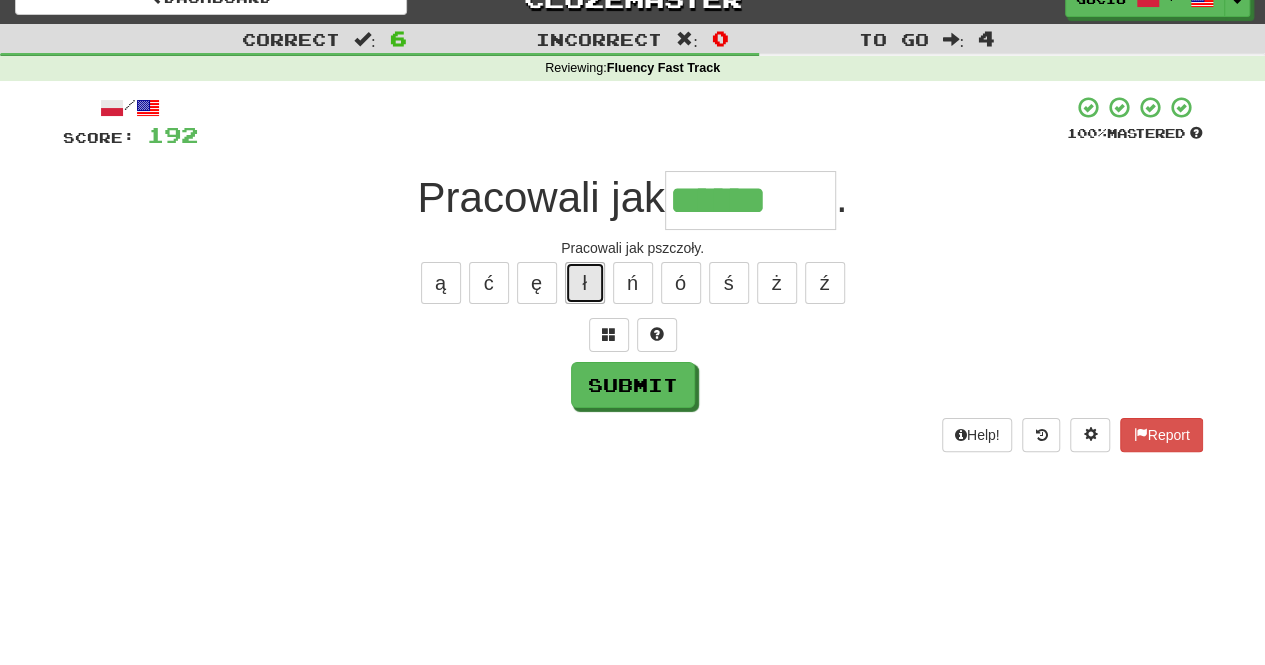 click on "ł" at bounding box center [585, 283] 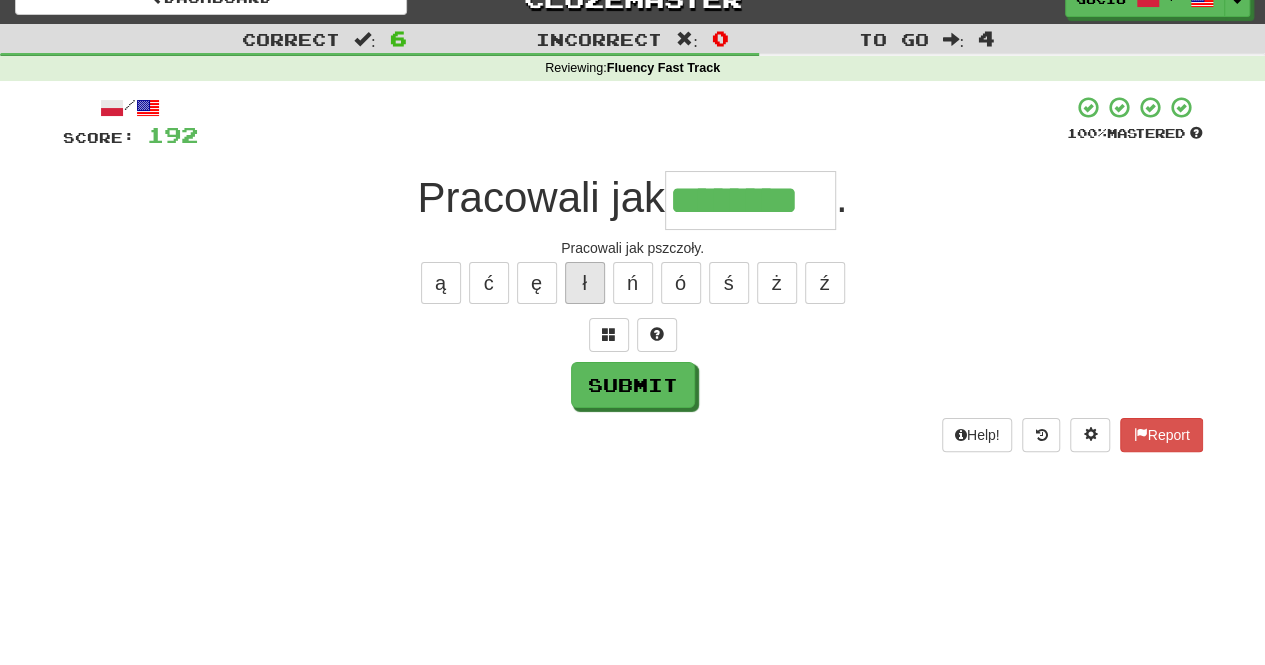 type on "********" 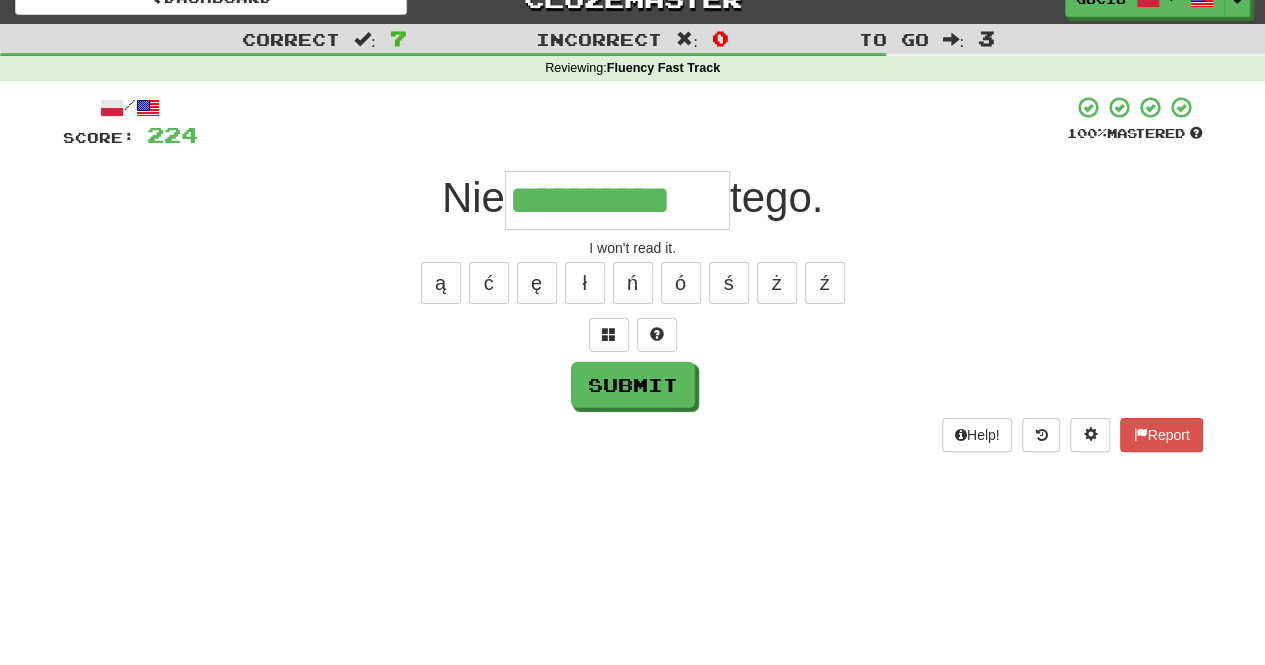 type on "**********" 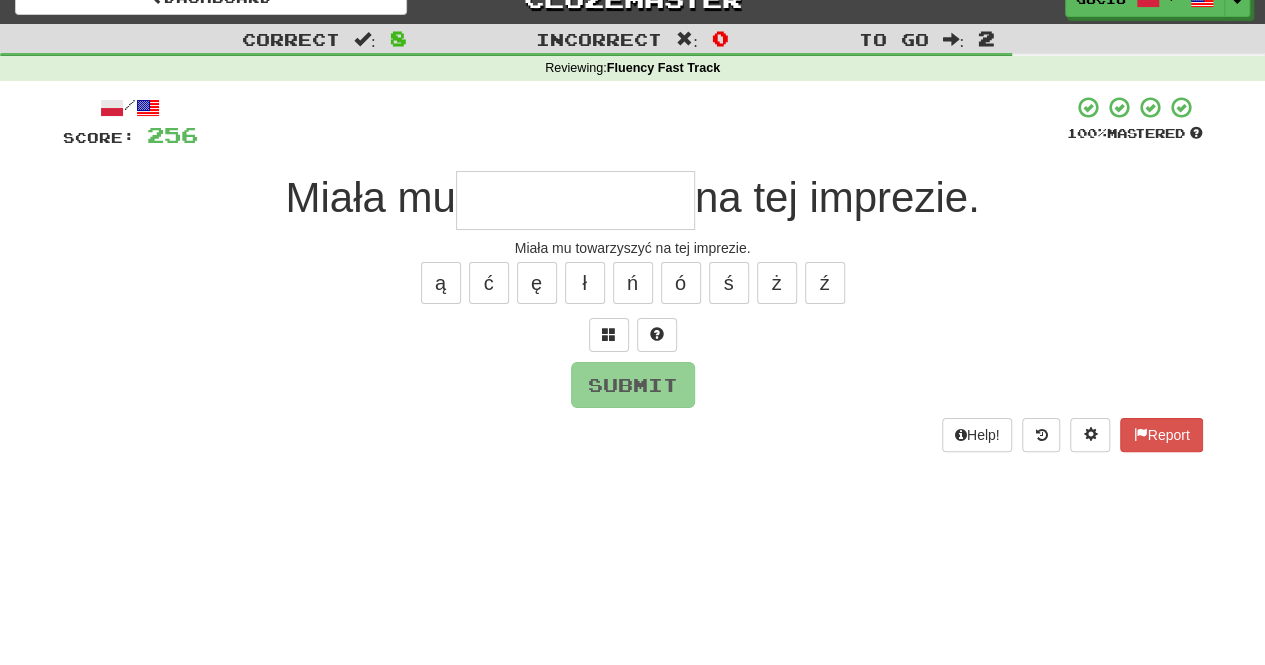 type on "*" 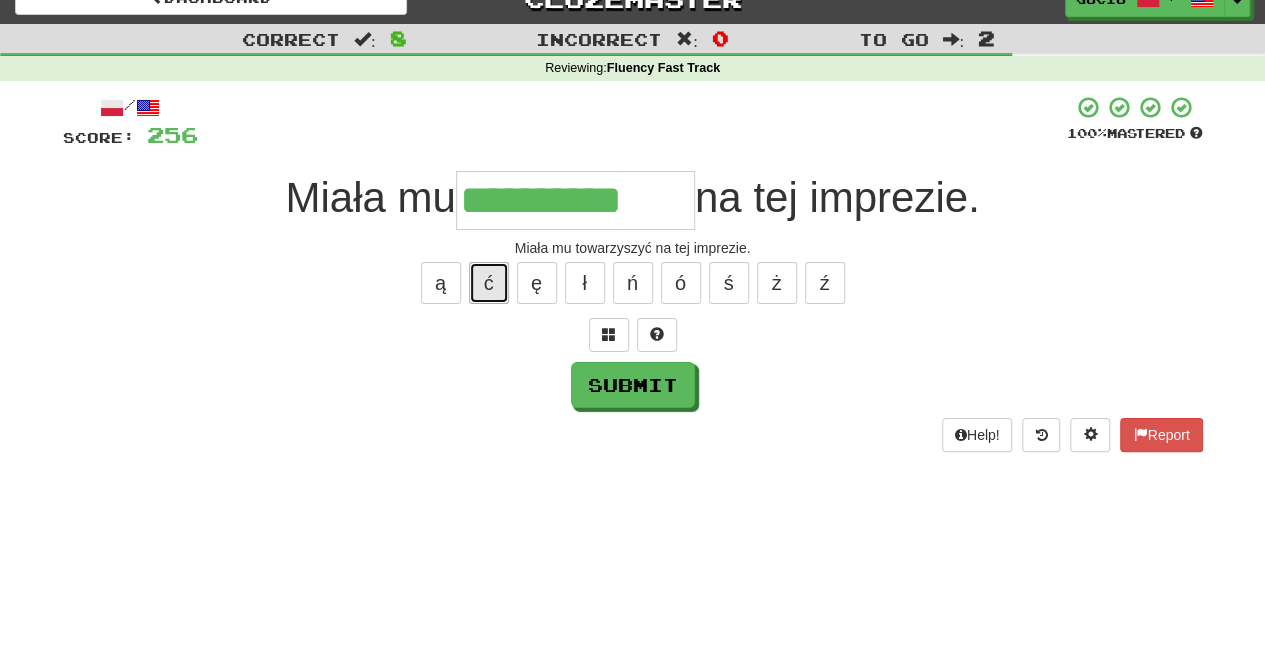 click on "ć" at bounding box center [489, 283] 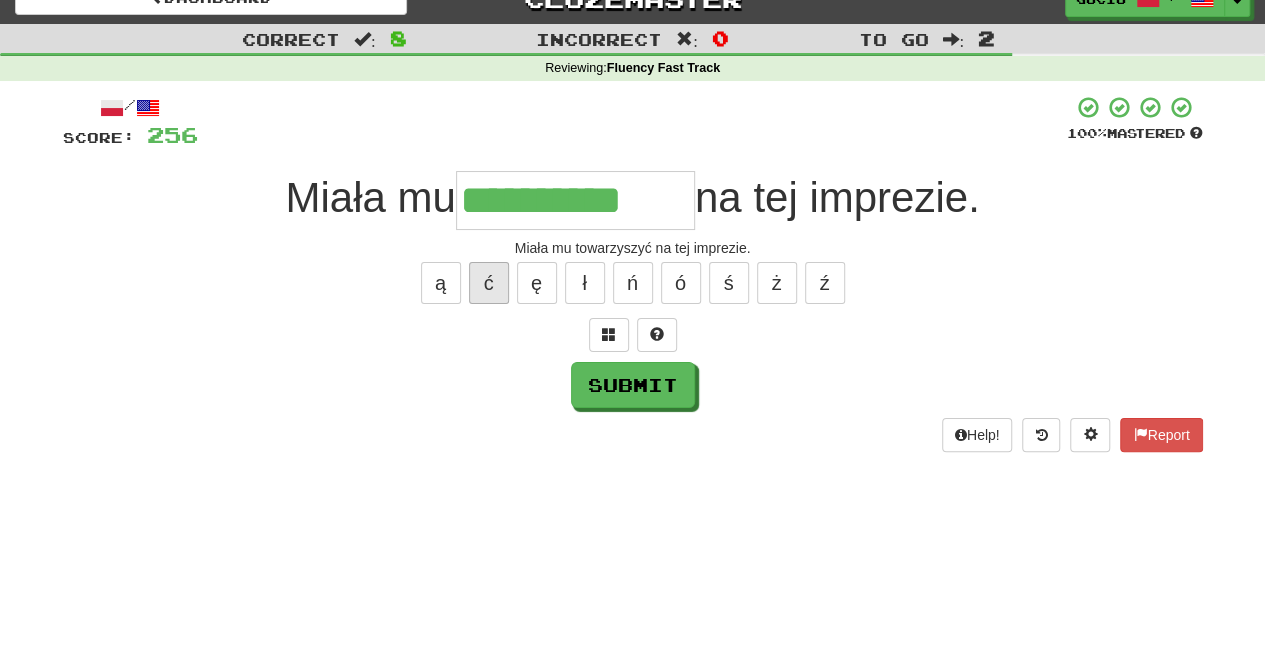 type on "**********" 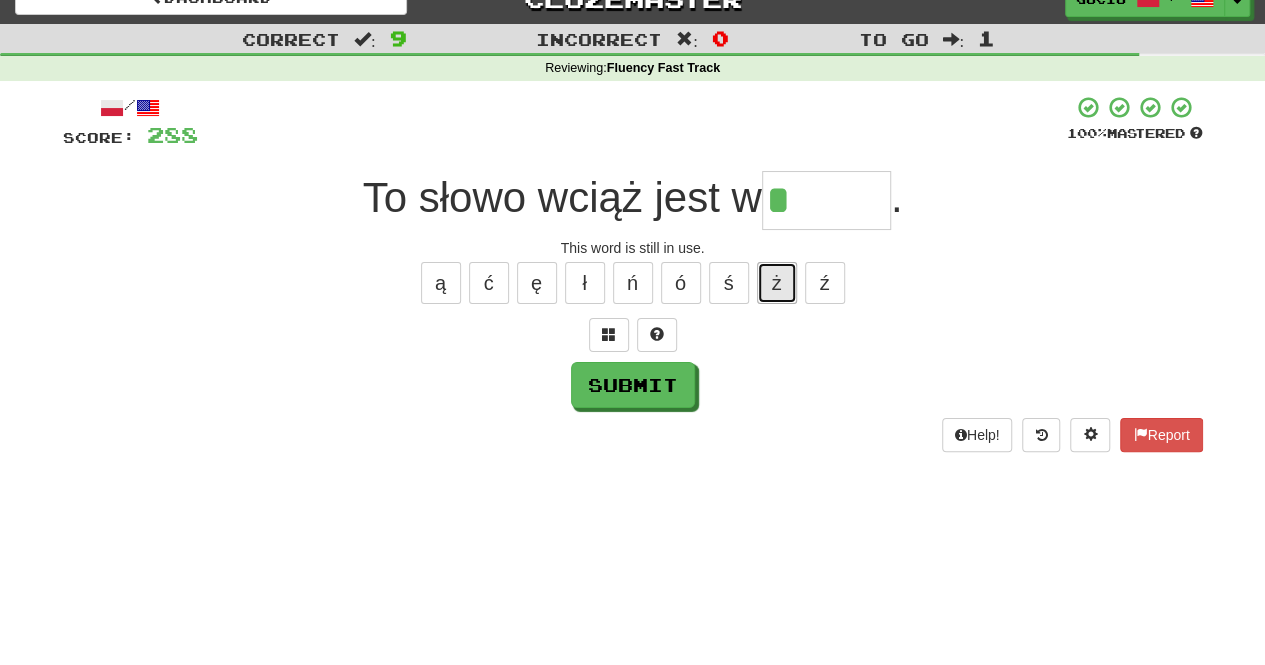 click on "ż" at bounding box center [777, 283] 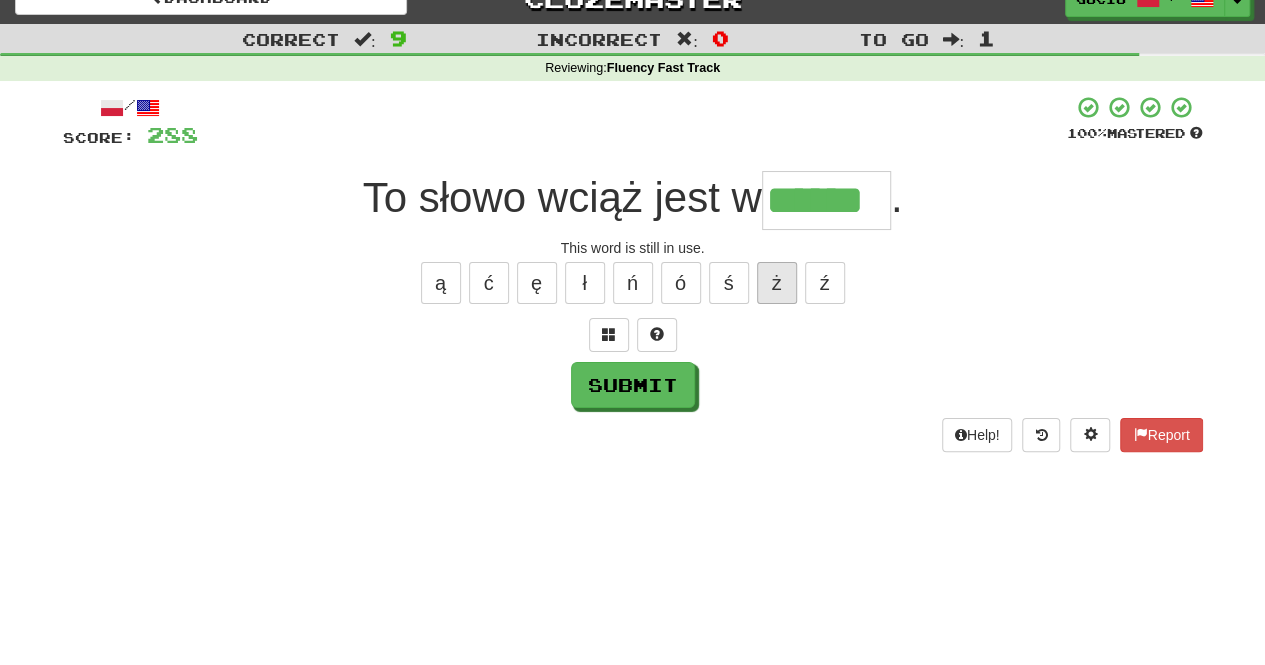 type on "******" 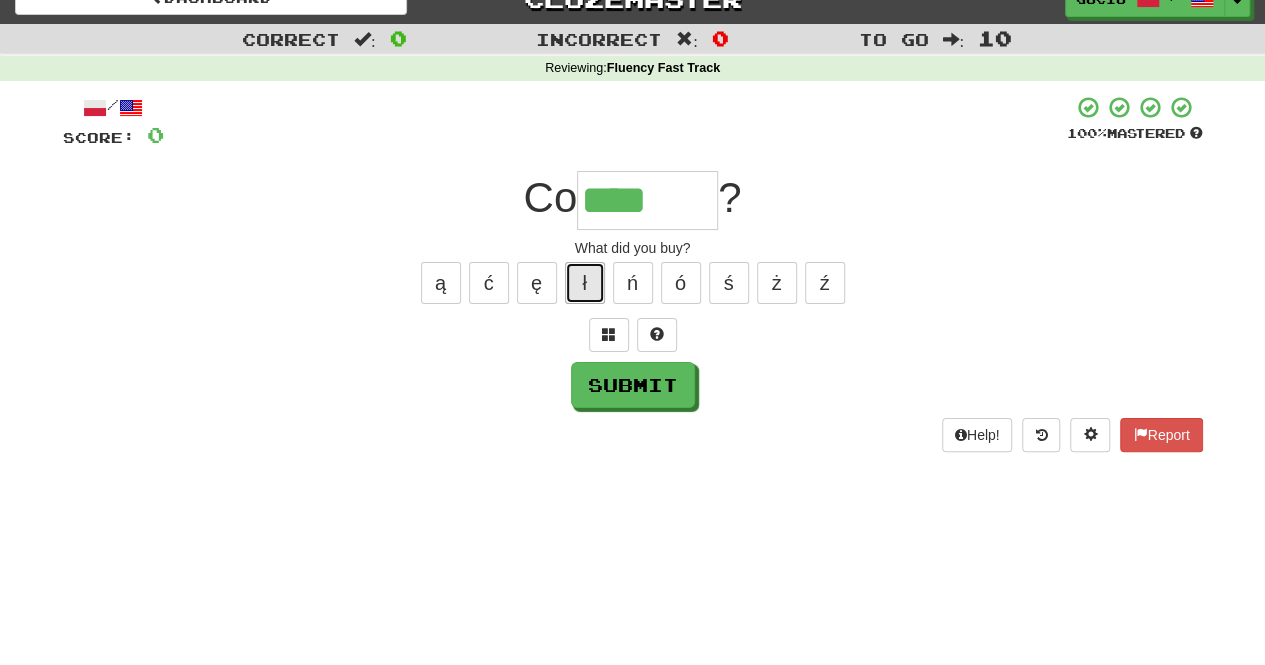 click on "ł" at bounding box center (585, 283) 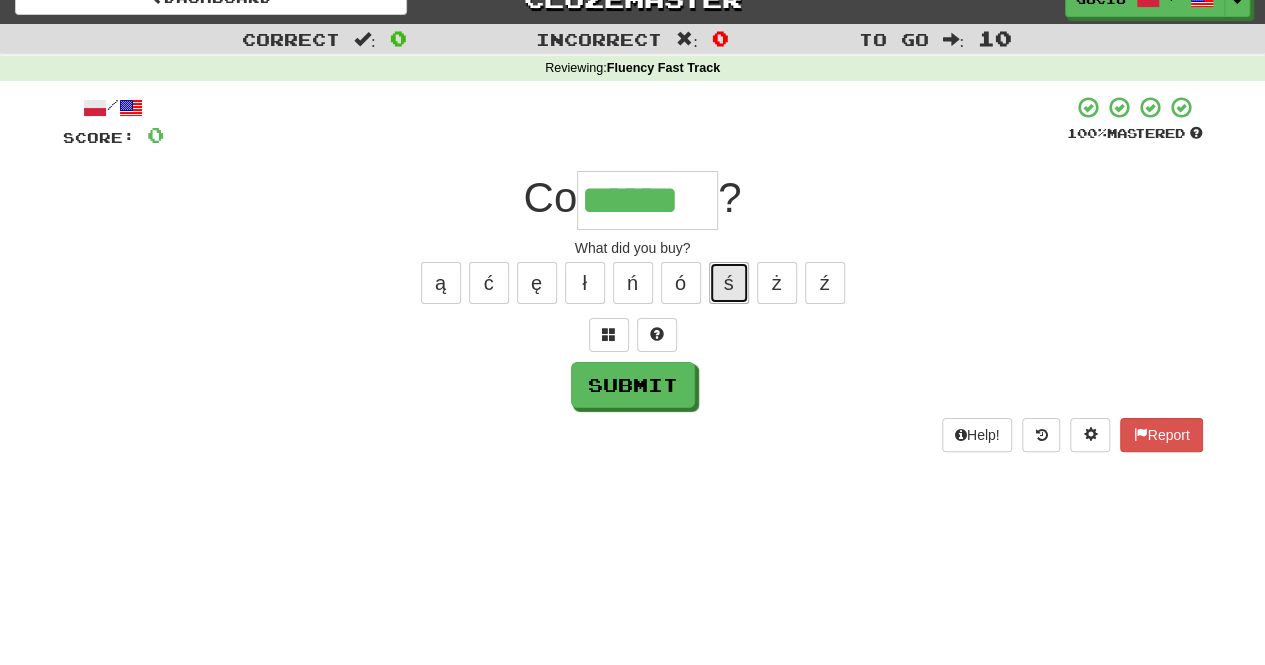 click on "ś" at bounding box center [729, 283] 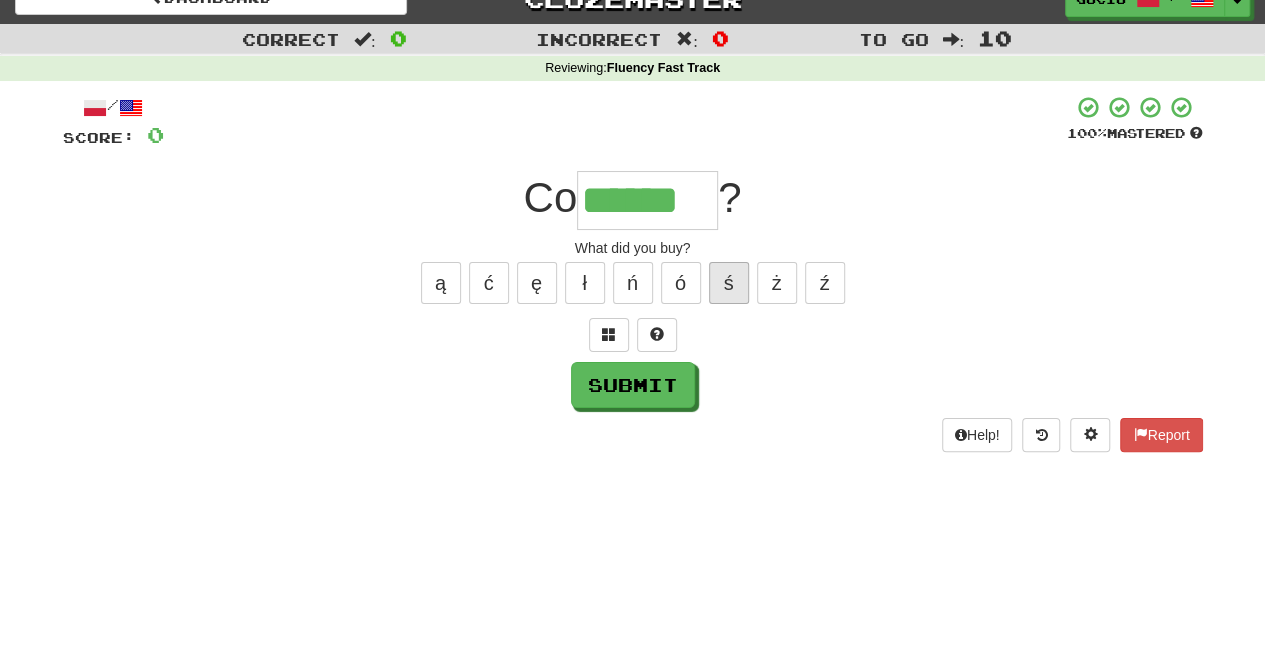 type on "*******" 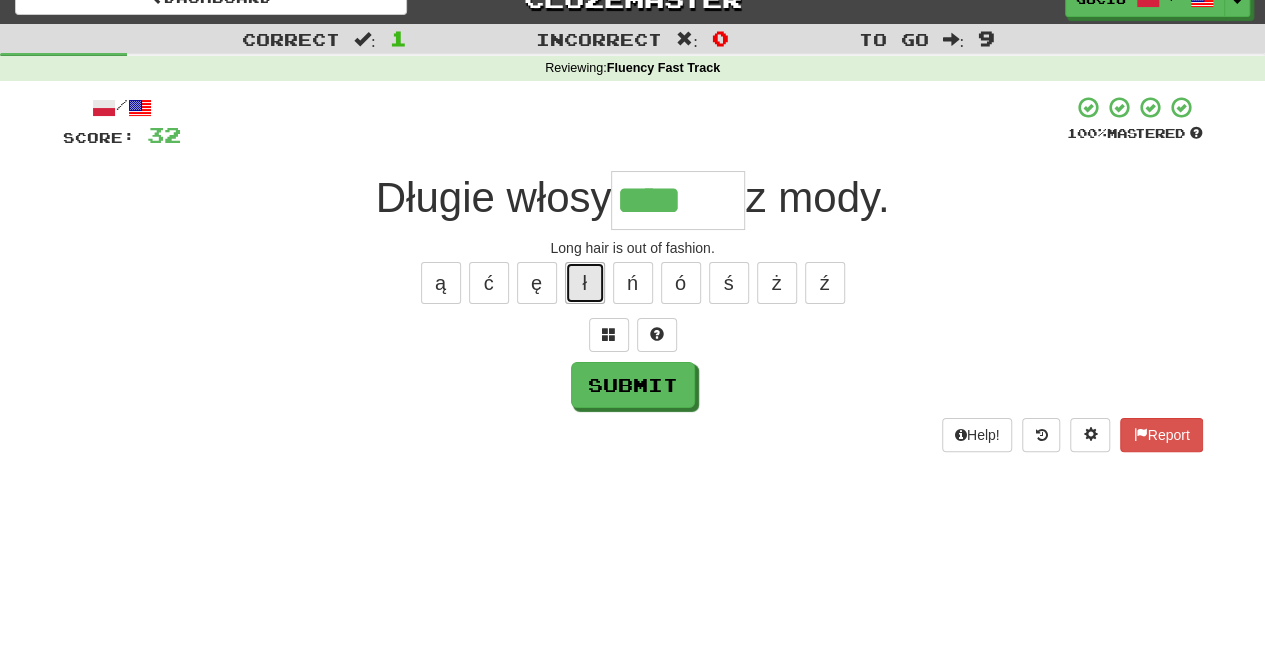 click on "ł" at bounding box center [585, 283] 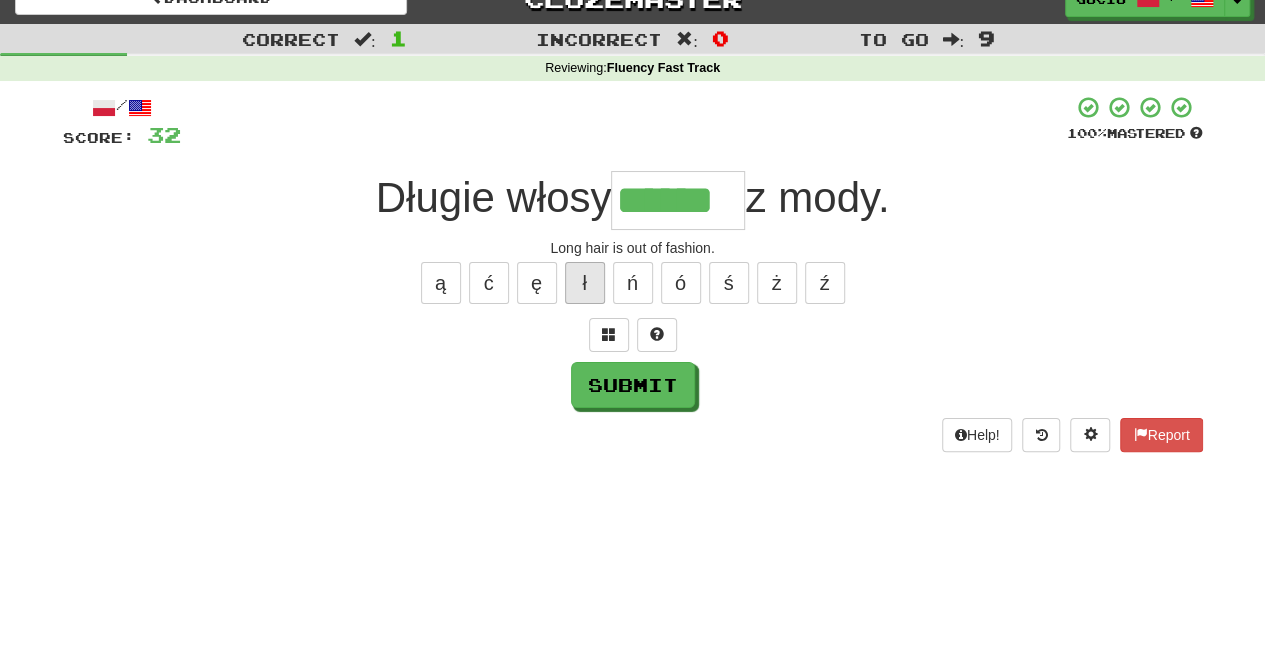 type on "******" 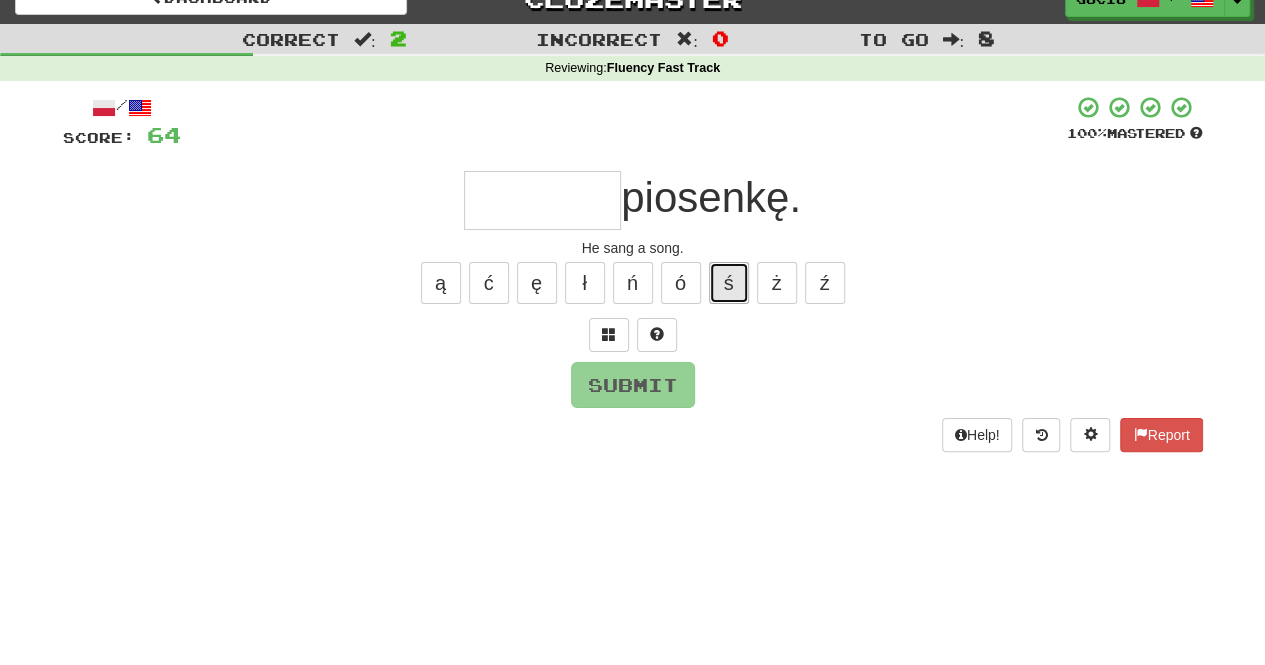 click on "ś" at bounding box center (729, 283) 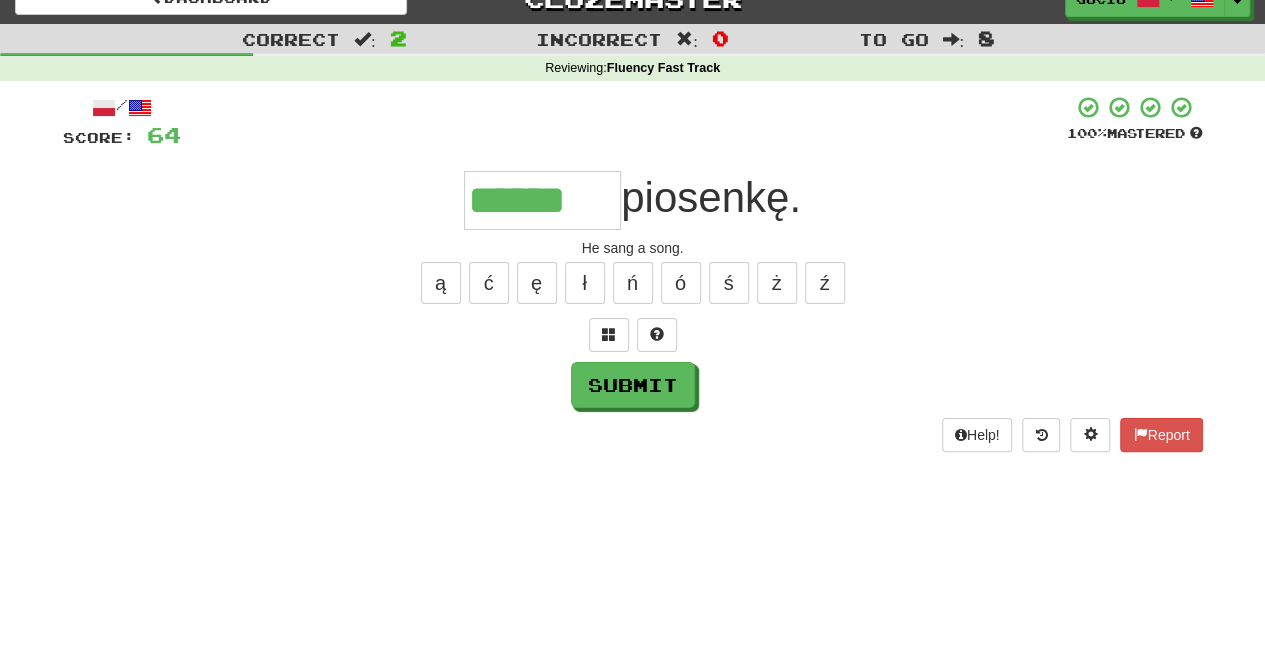 click on "ą ć ę ł ń ó ś ż ź" at bounding box center (633, 283) 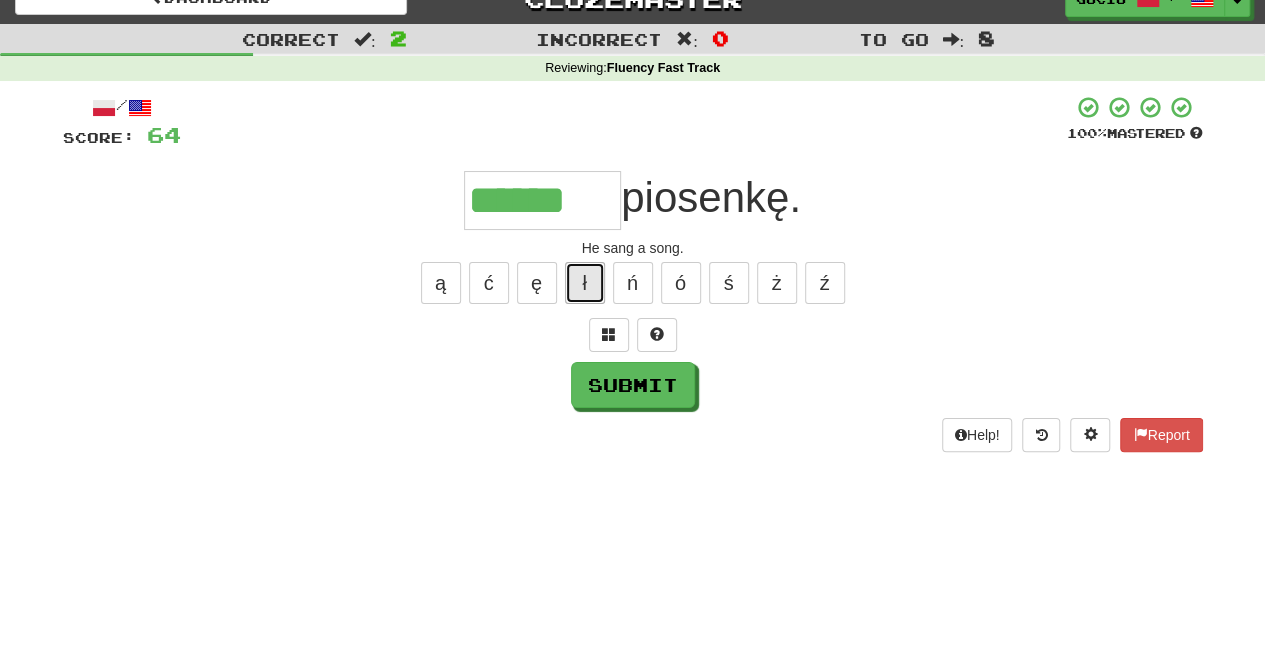 click on "ł" at bounding box center [585, 283] 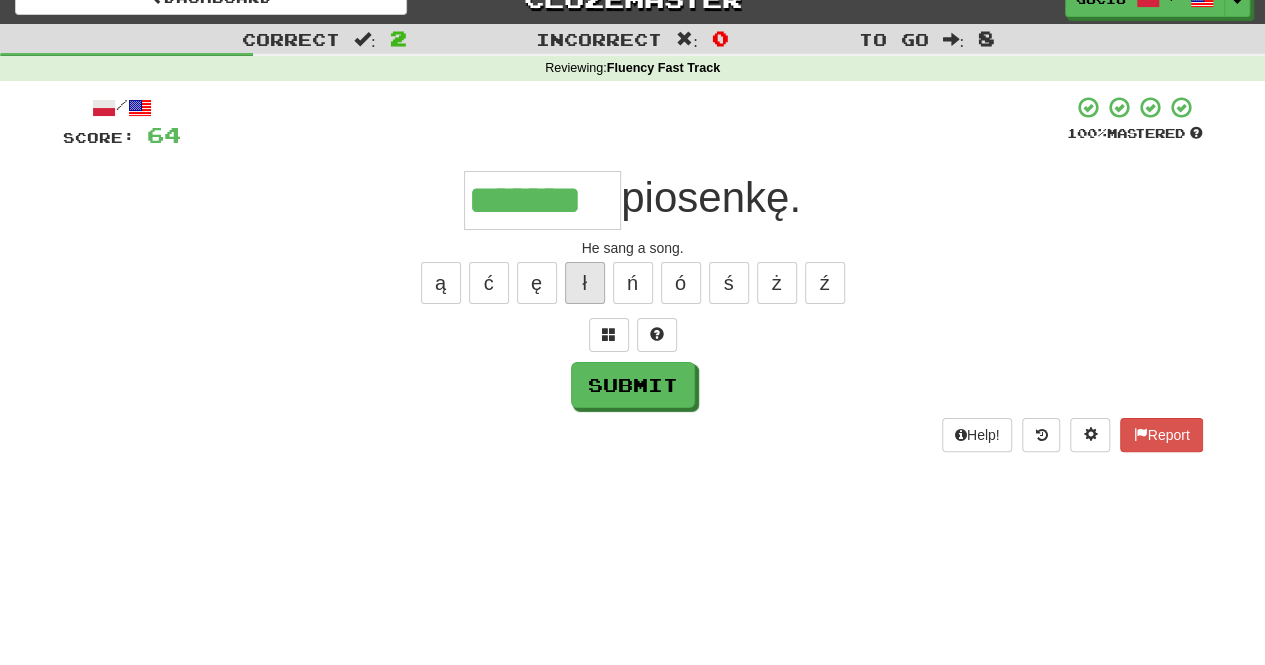 type on "*******" 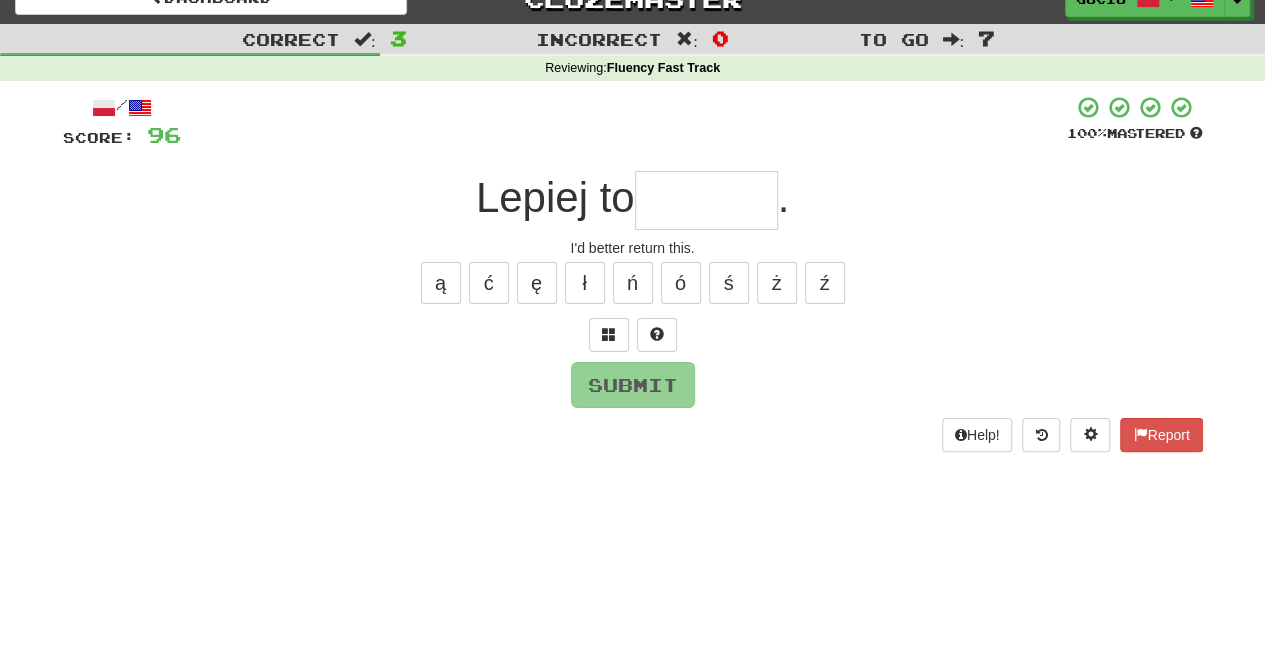 type on "*" 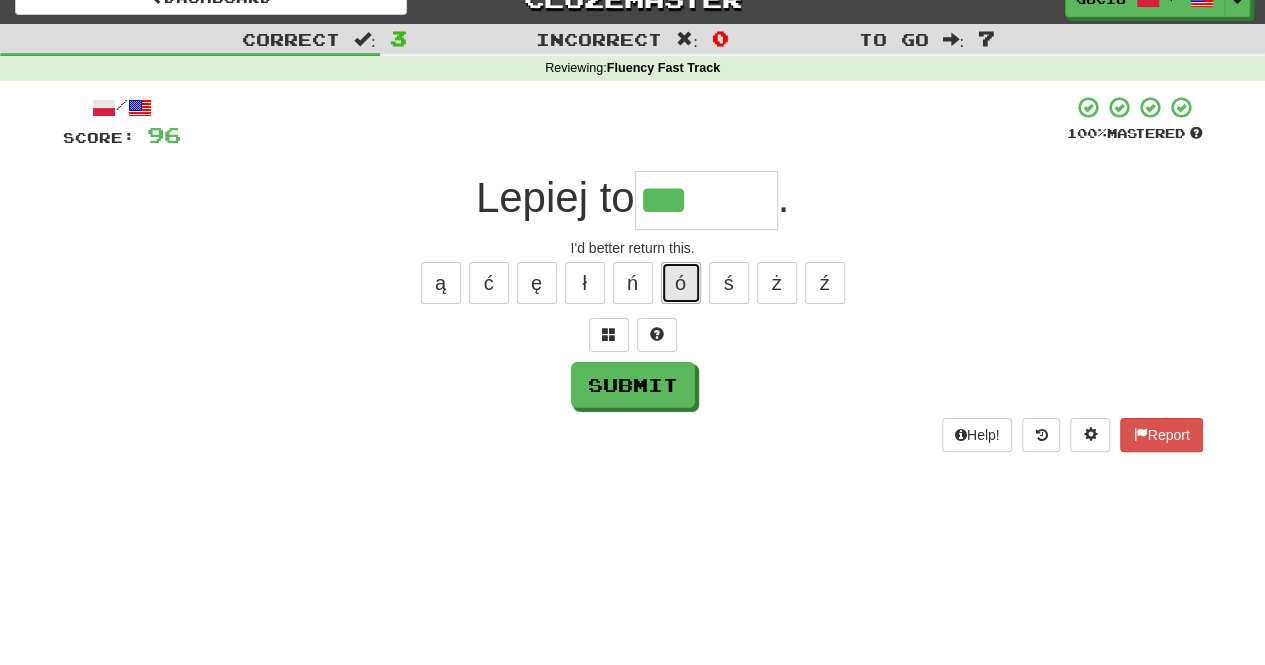 click on "ó" at bounding box center (681, 283) 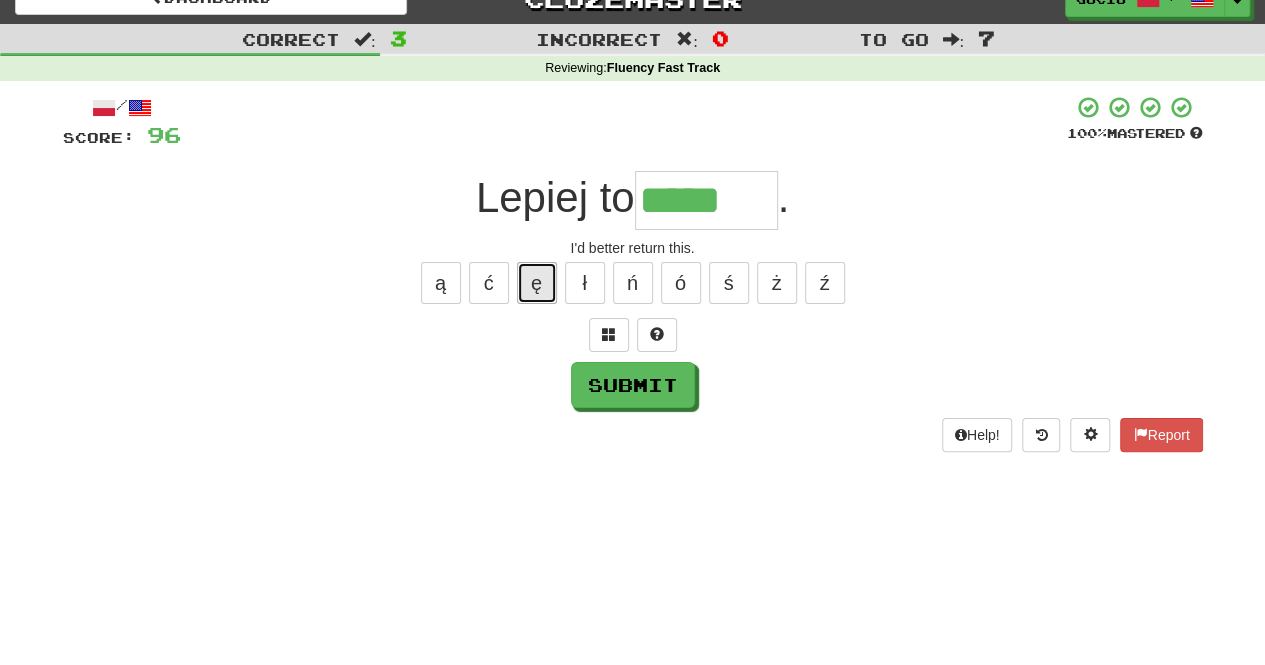 click on "ę" at bounding box center (537, 283) 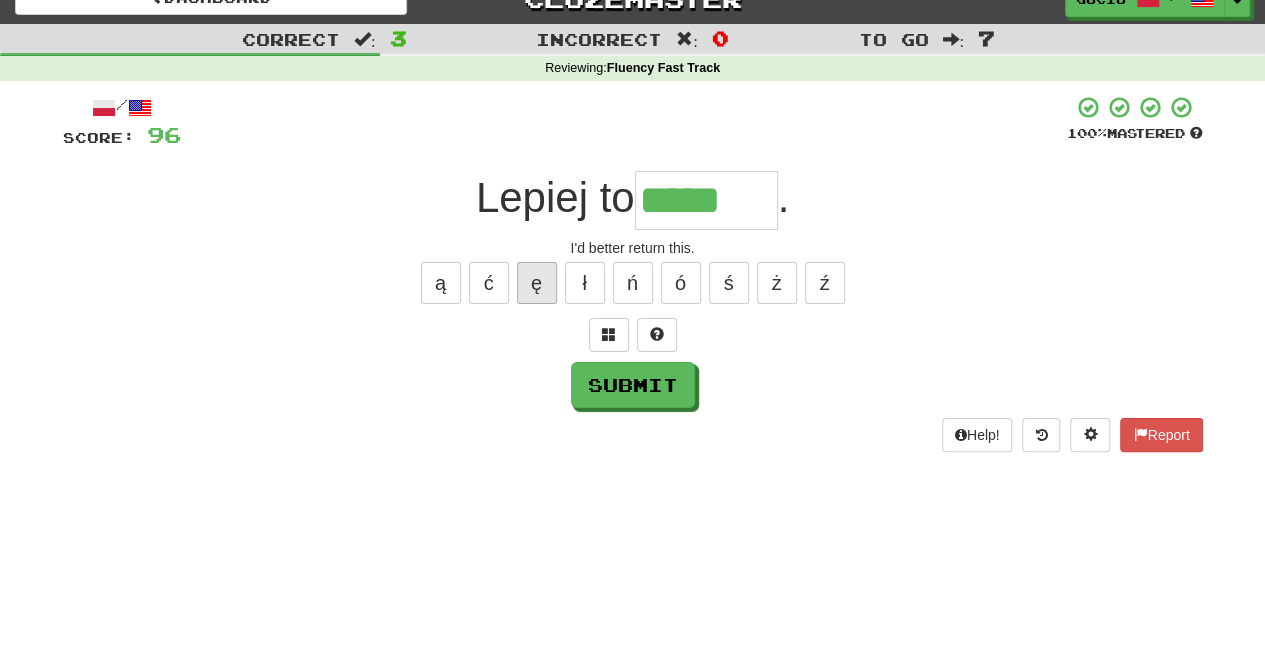 type on "******" 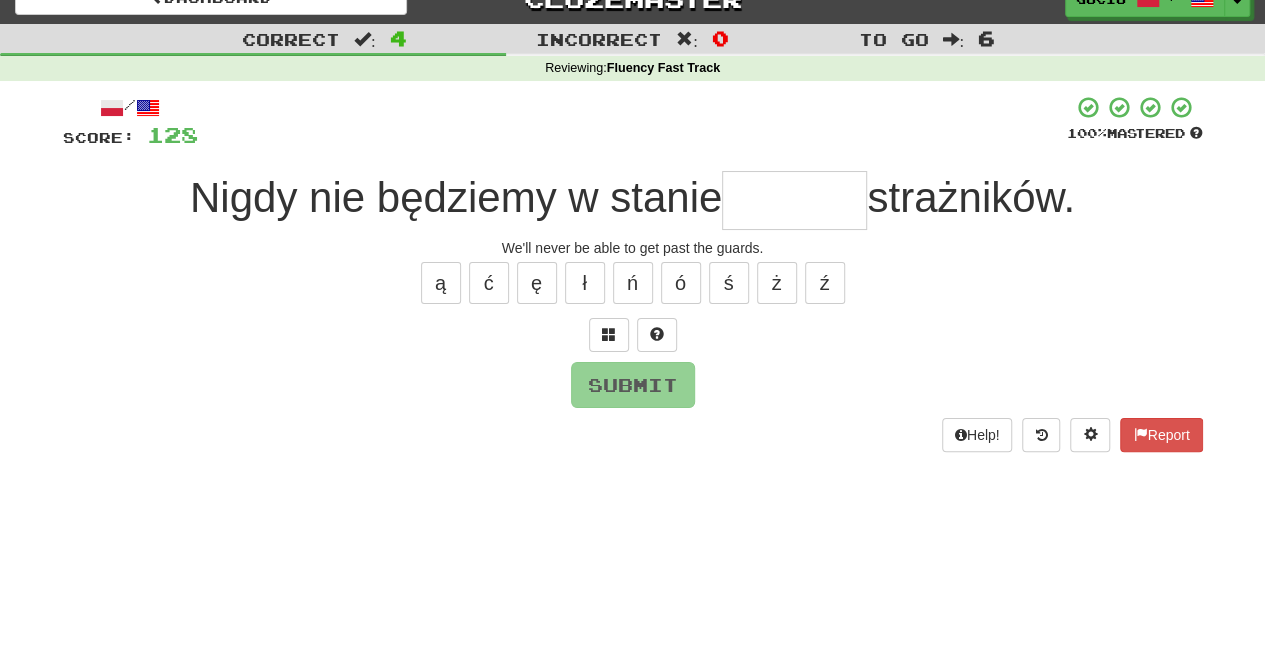 type on "*" 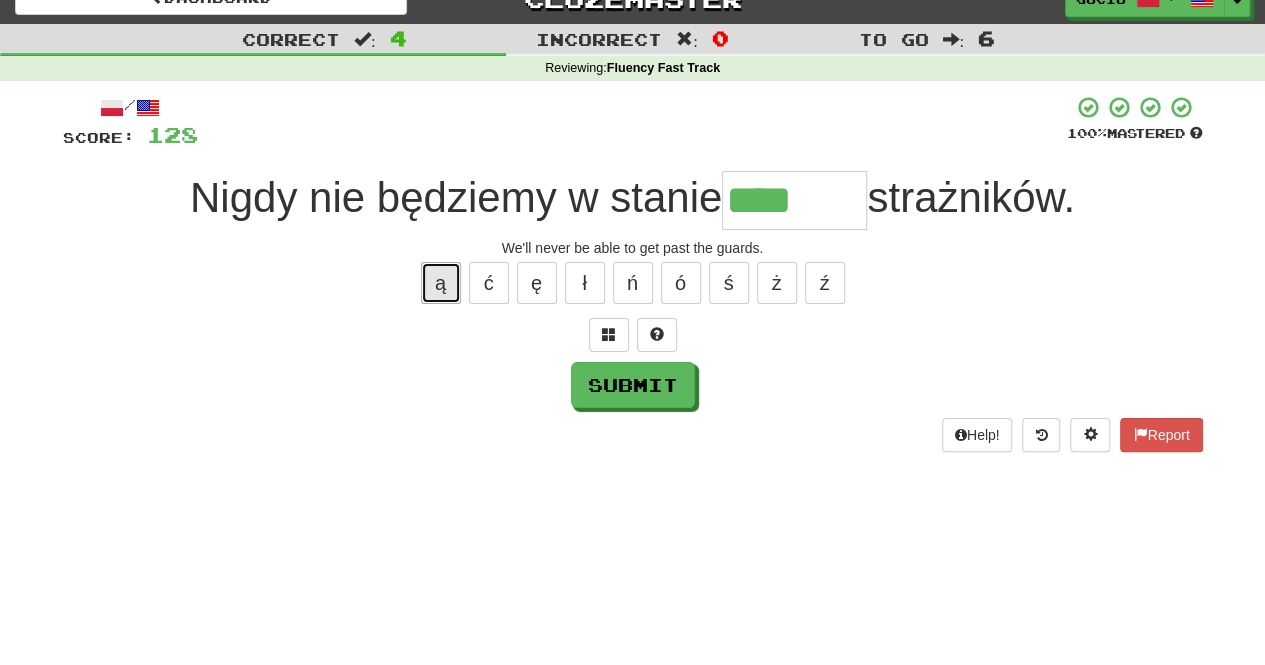 click on "ą" at bounding box center [441, 283] 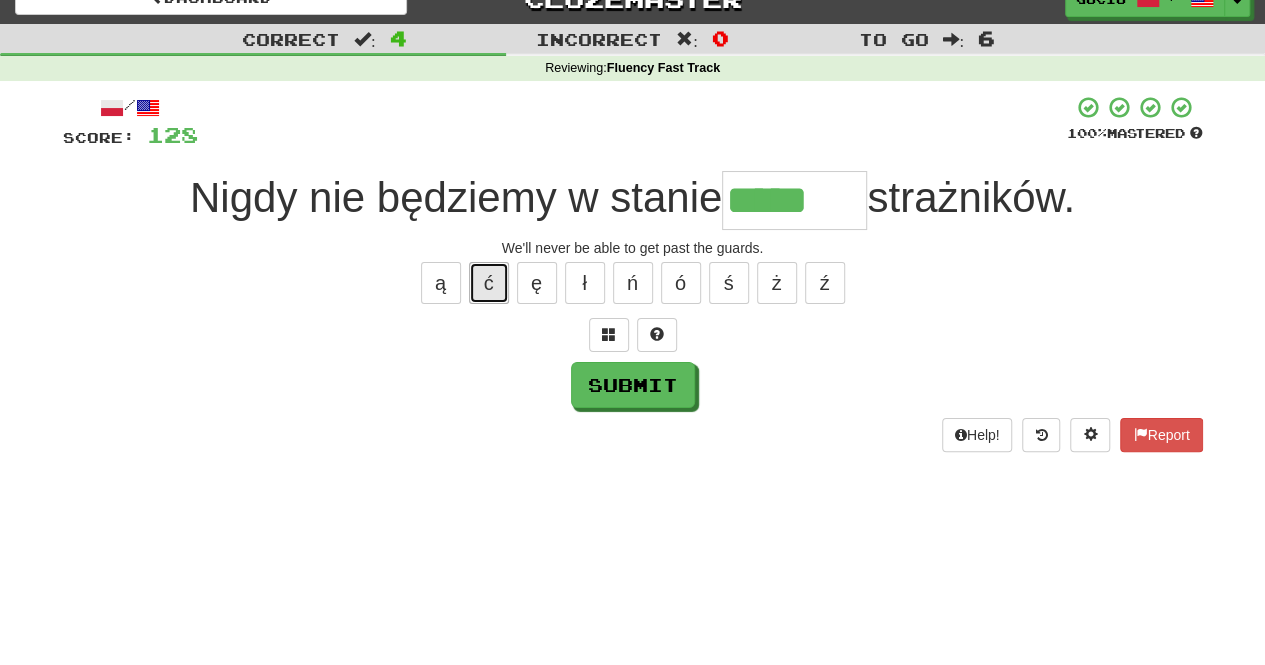 click on "ć" at bounding box center (489, 283) 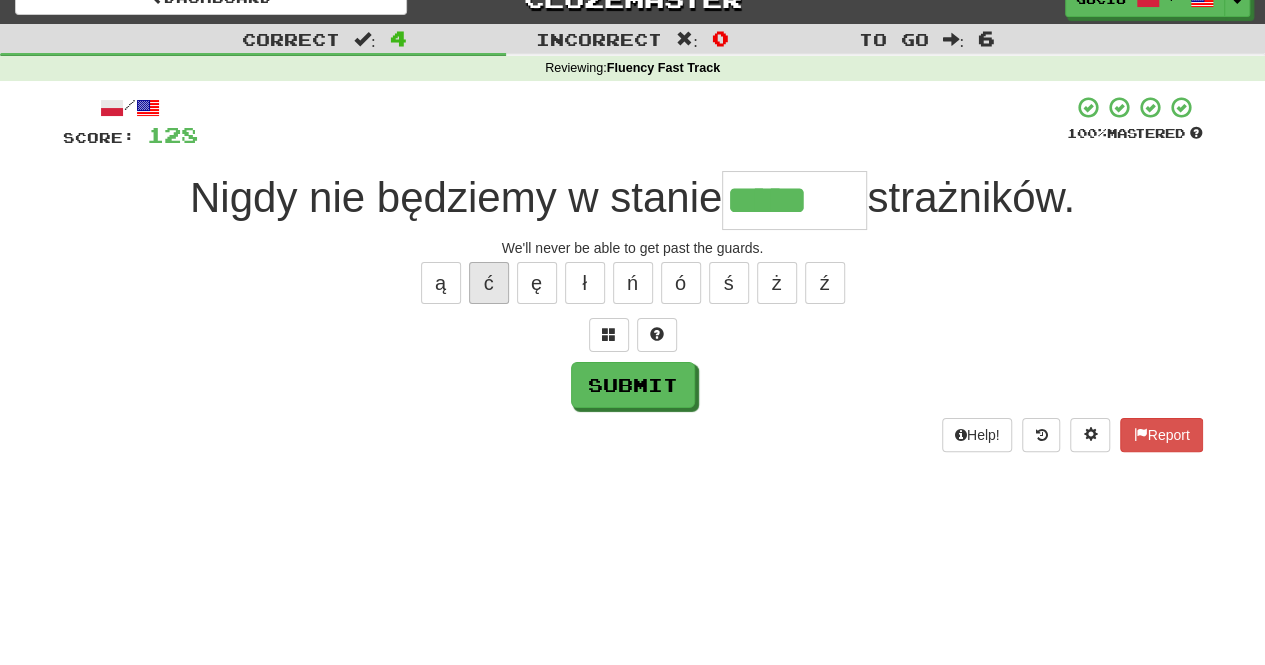 type on "******" 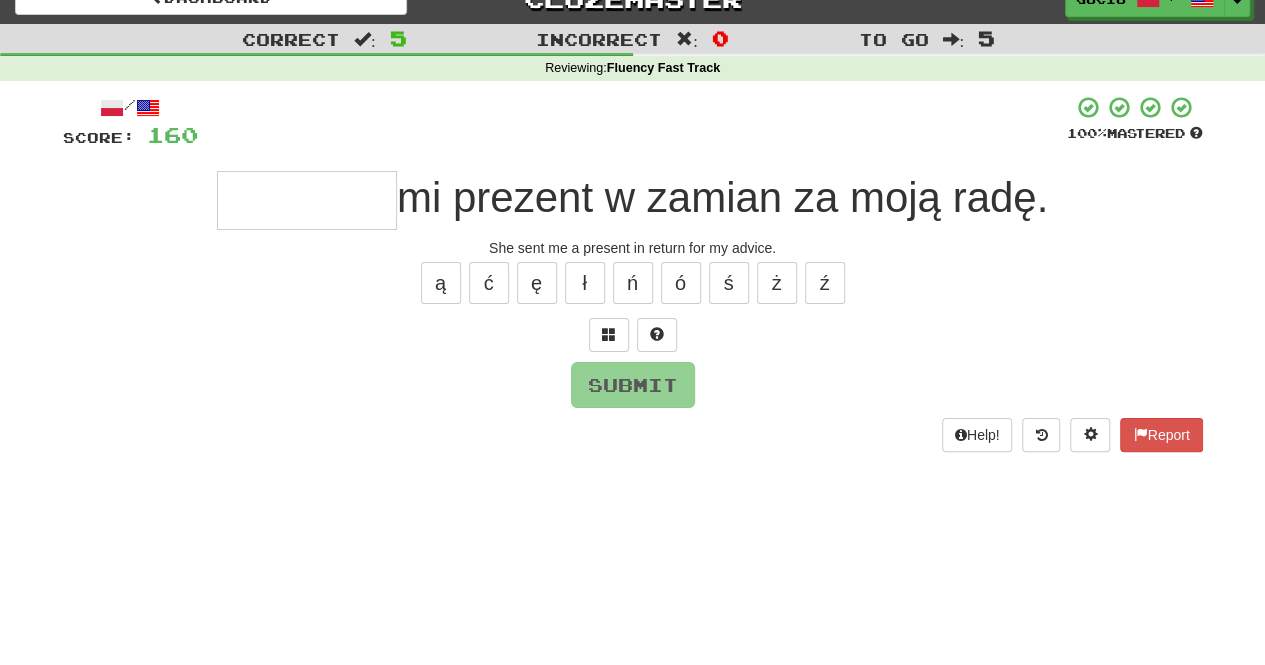 type on "*" 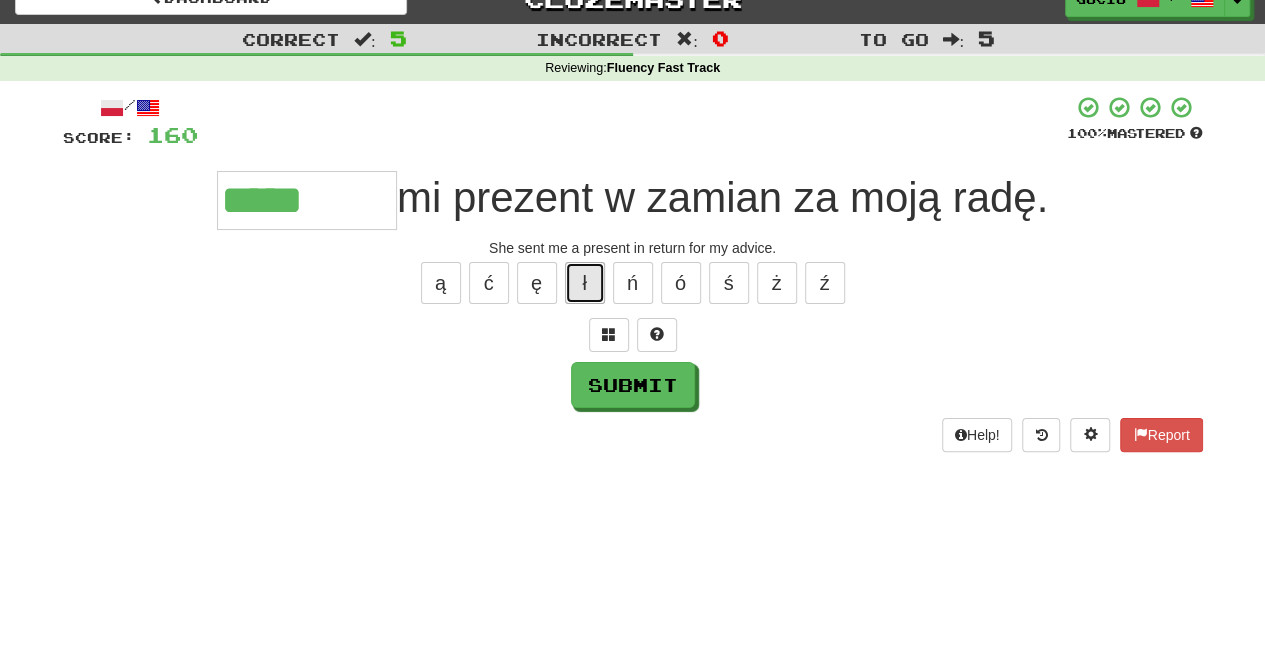 click on "ł" at bounding box center (585, 283) 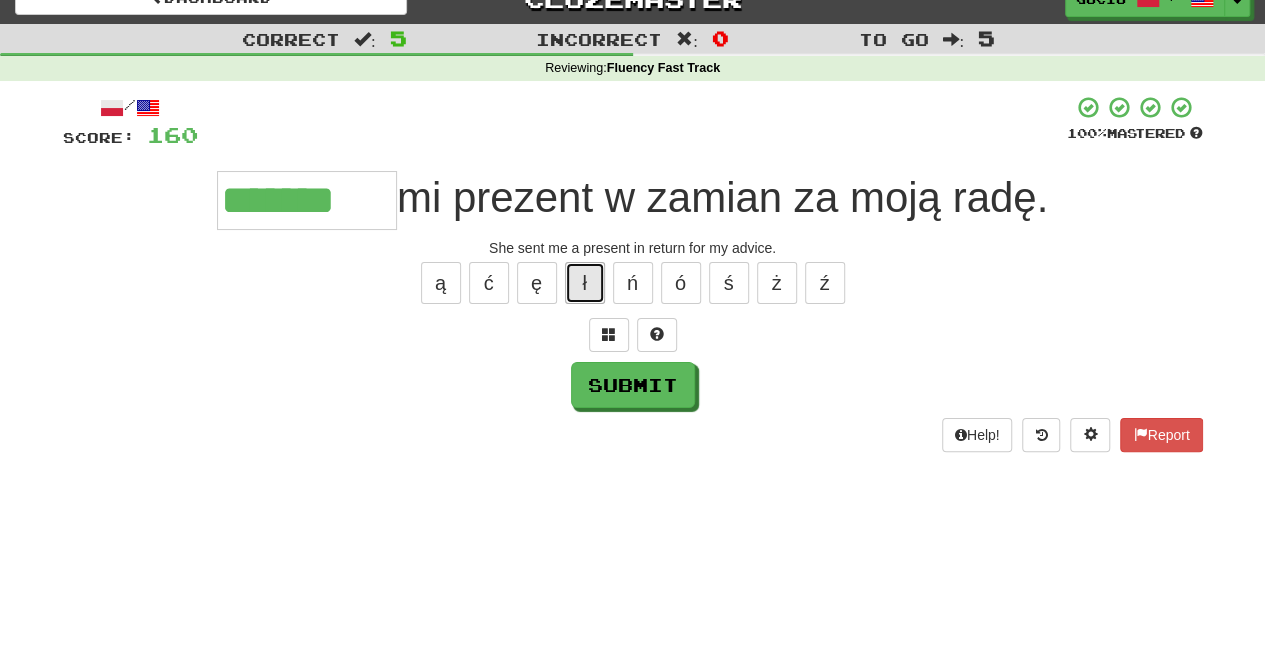 click on "ł" at bounding box center [585, 283] 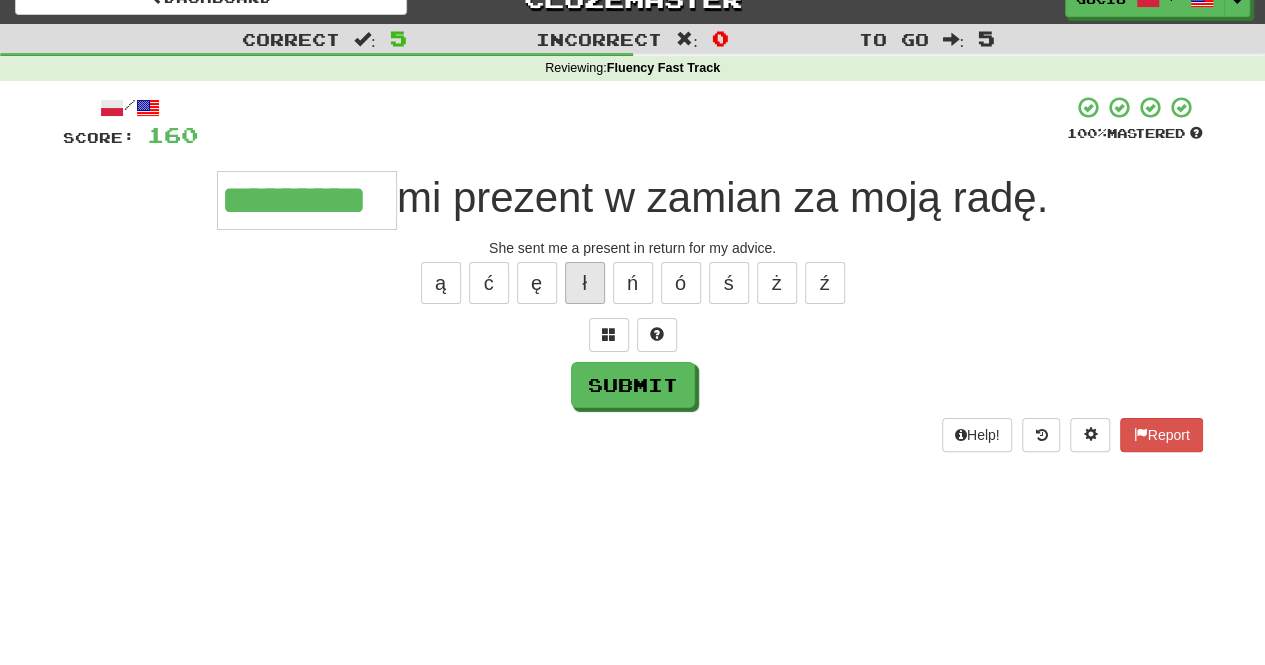 type on "*********" 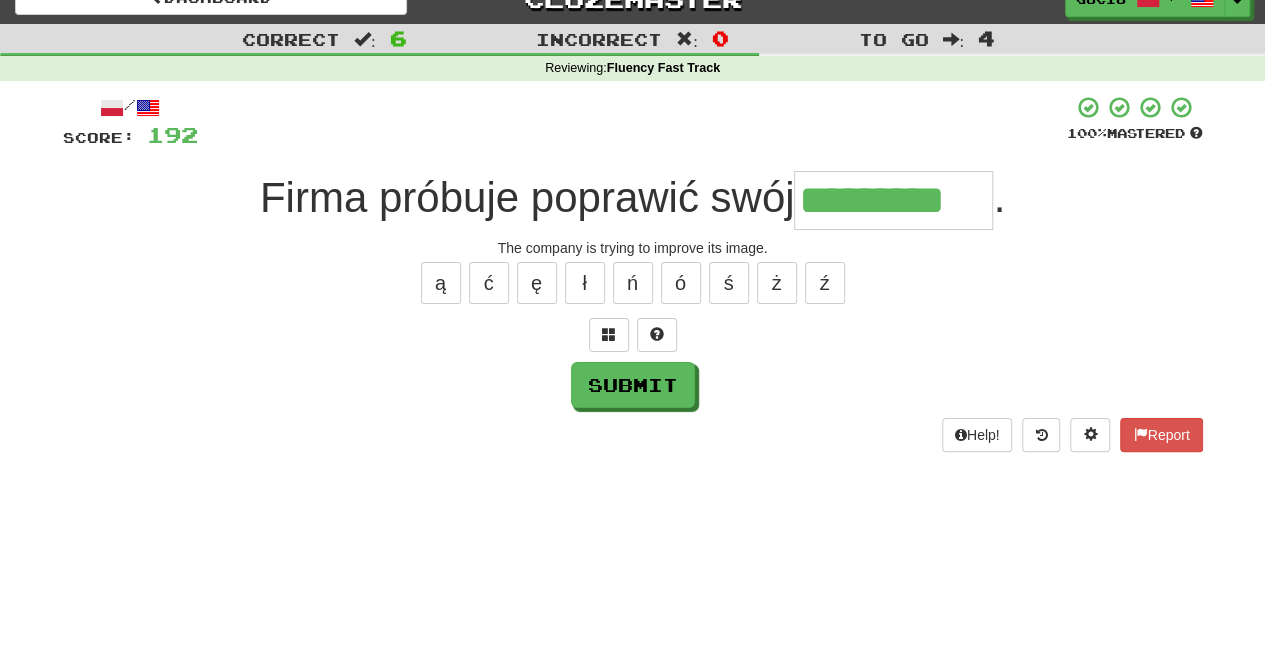 type on "*********" 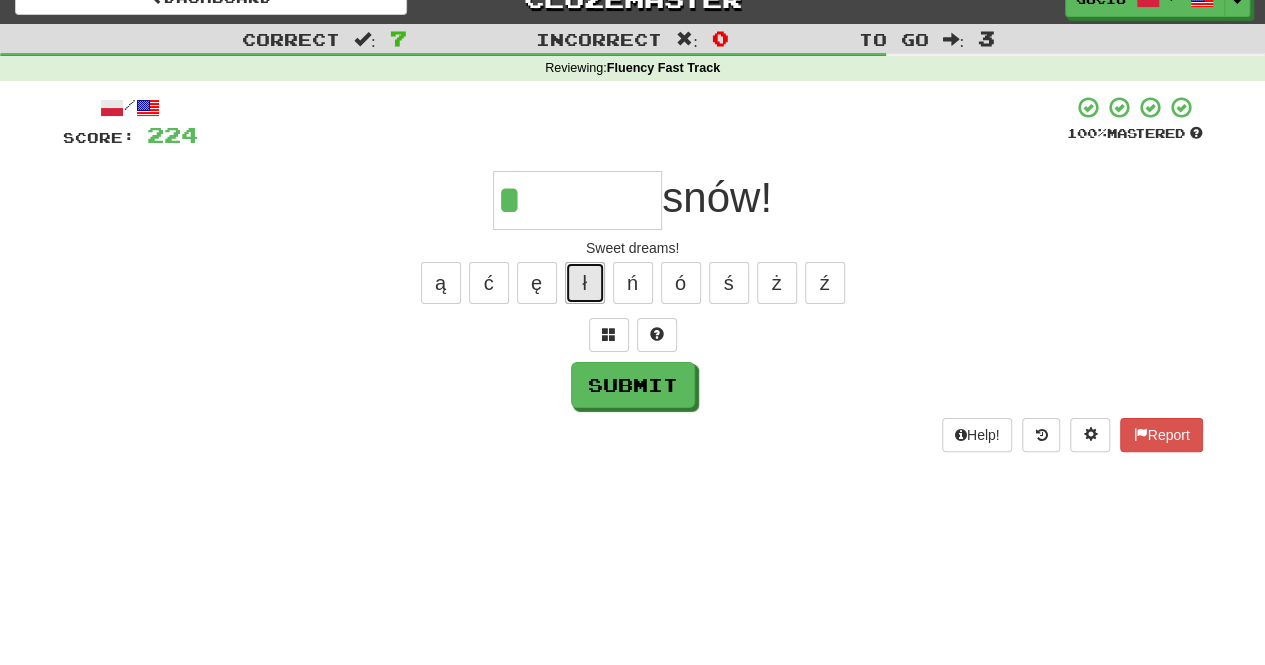 click on "ł" at bounding box center [585, 283] 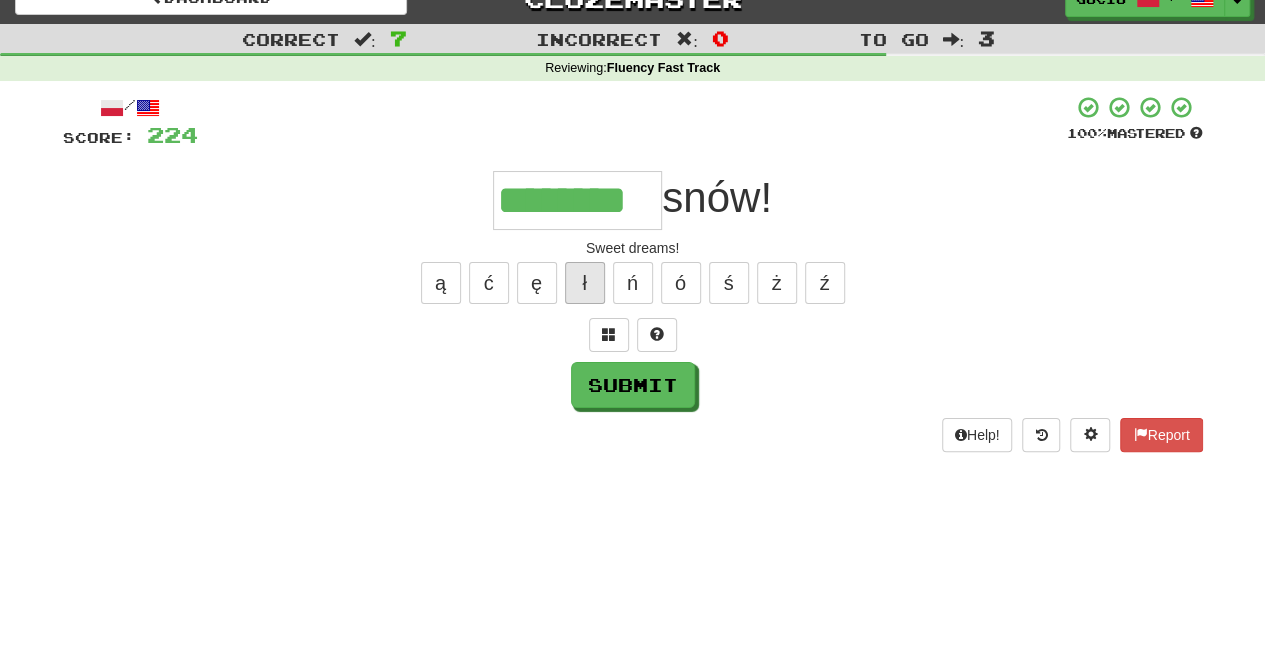 type on "********" 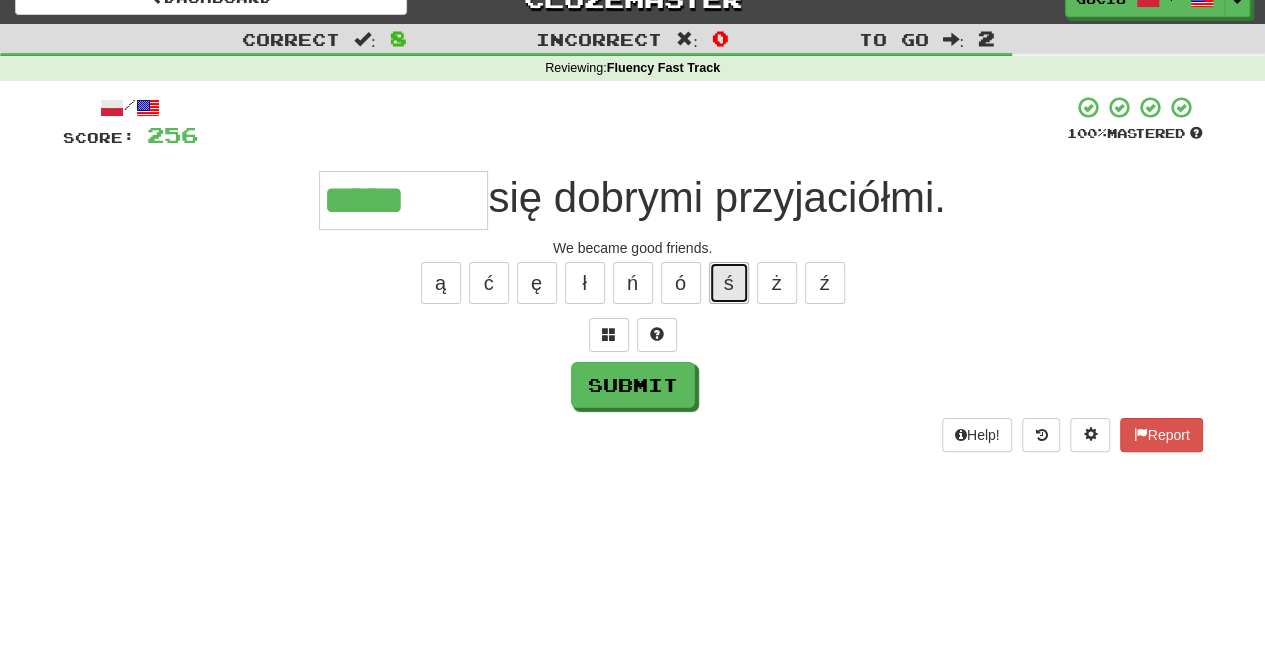 click on "ś" at bounding box center [729, 283] 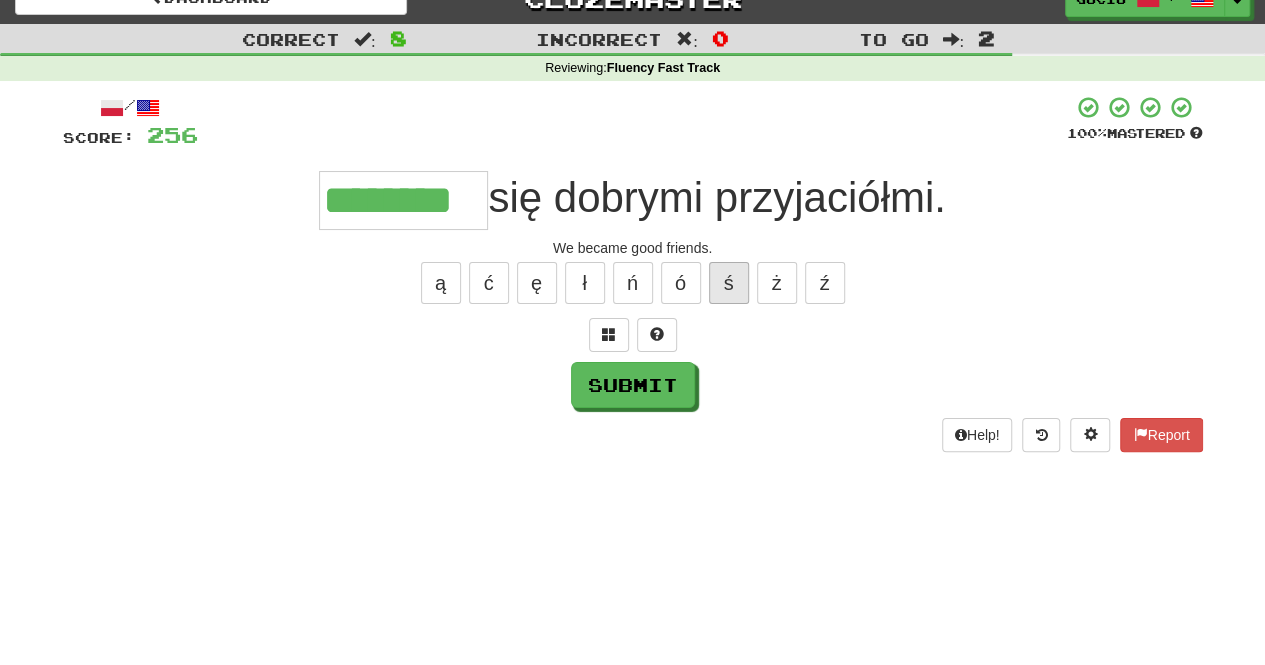 type on "********" 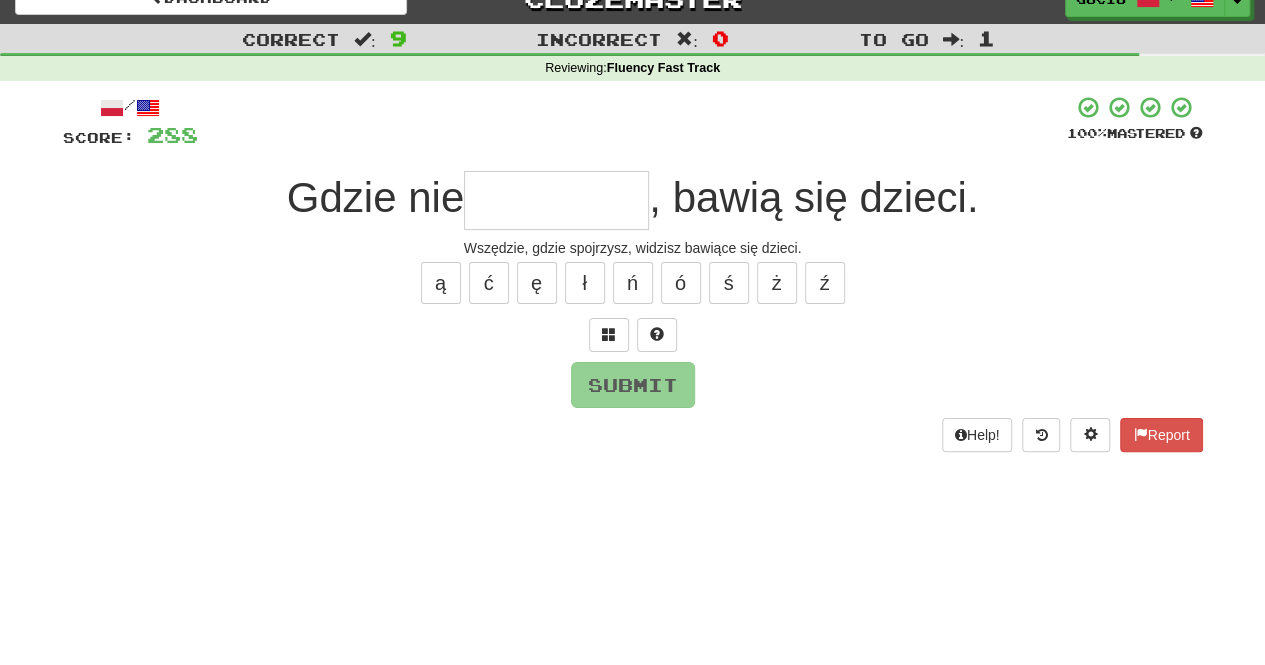 type on "*" 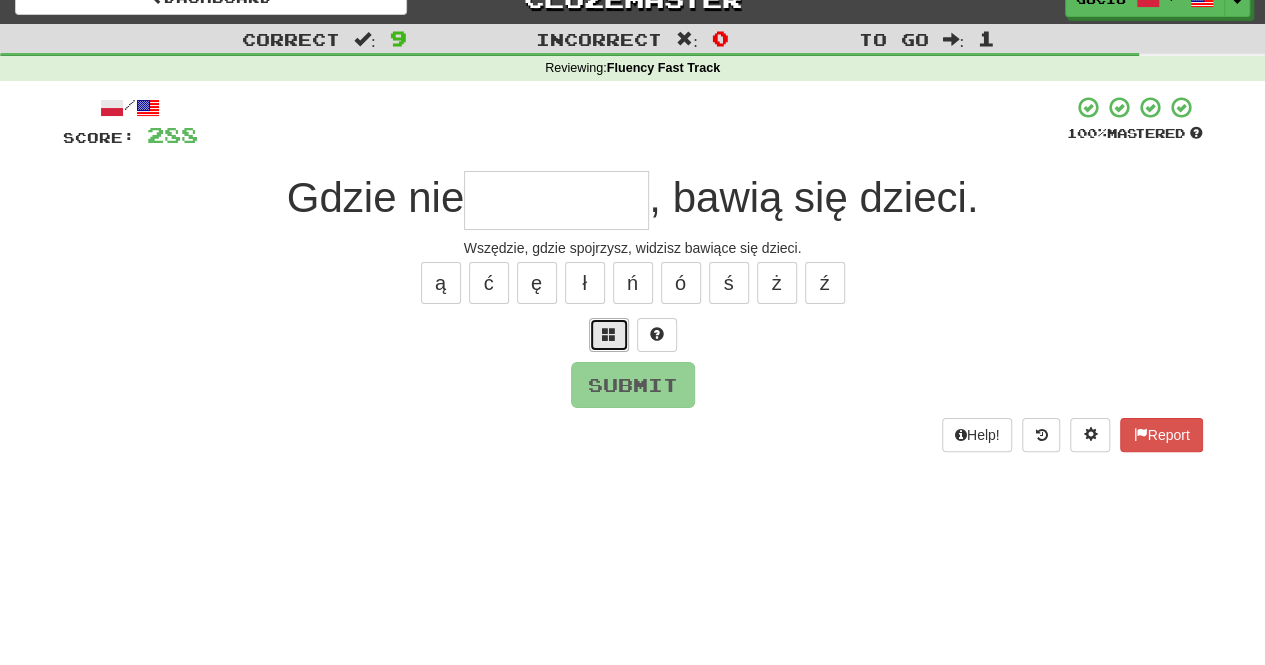 click at bounding box center (609, 335) 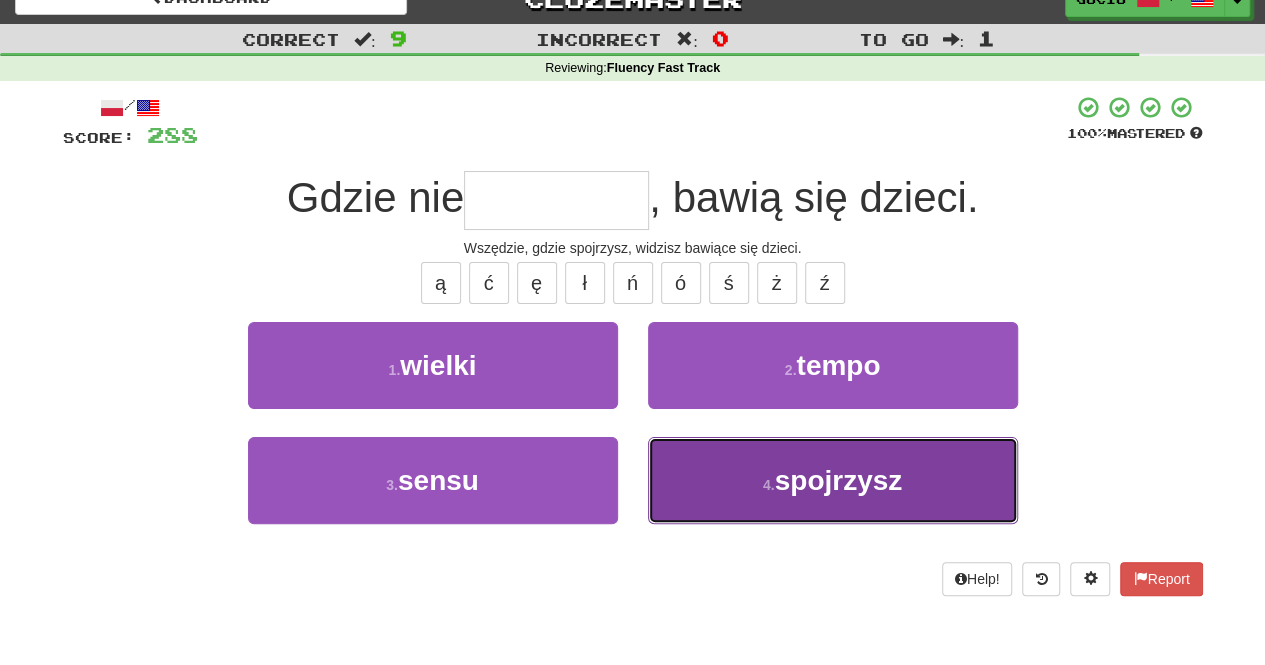 click on "4 .  spojrzysz" at bounding box center [833, 480] 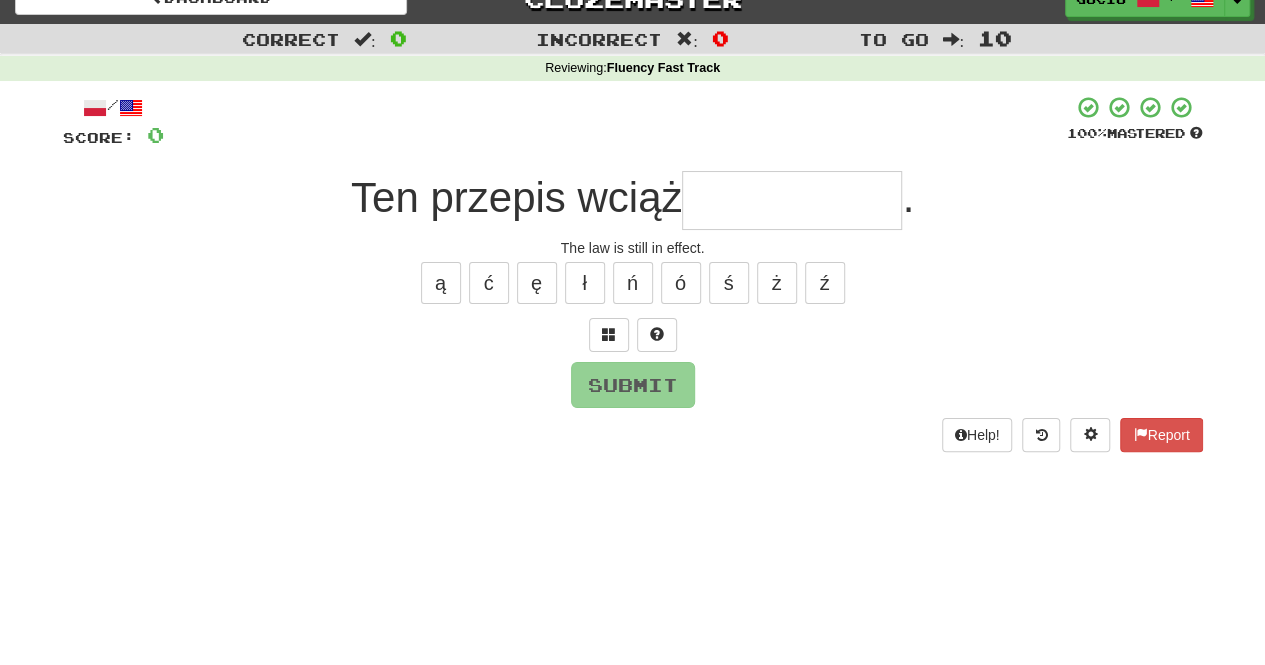 type on "*" 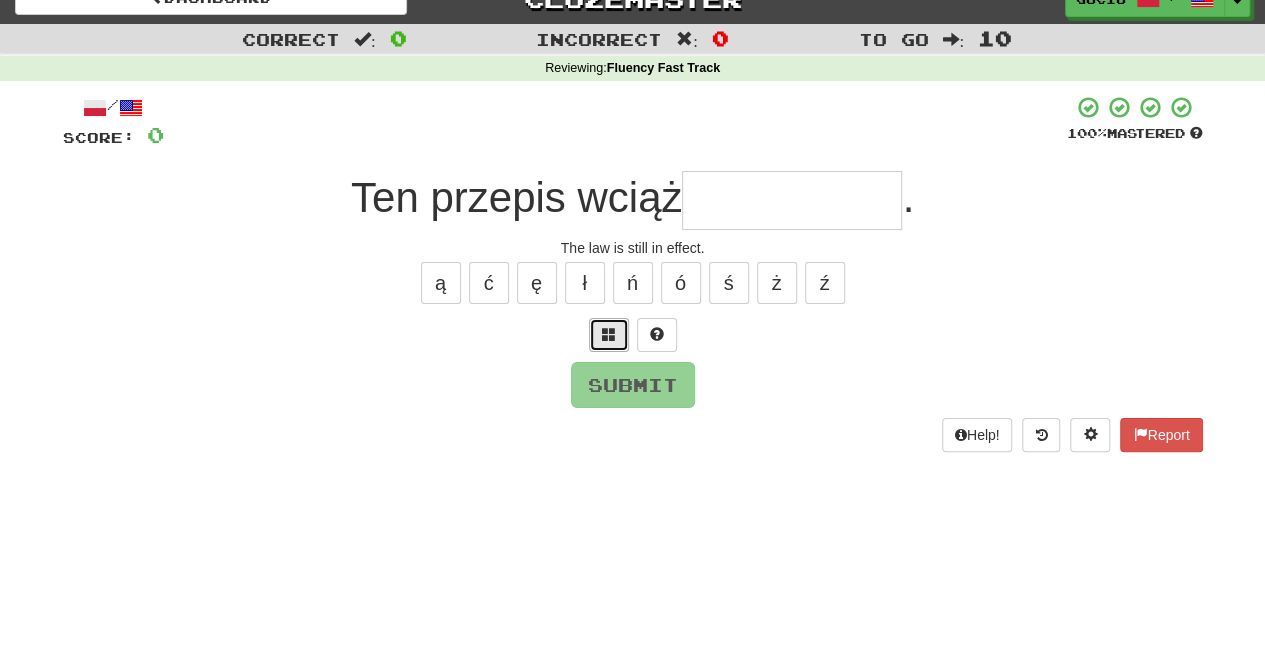 click at bounding box center [609, 334] 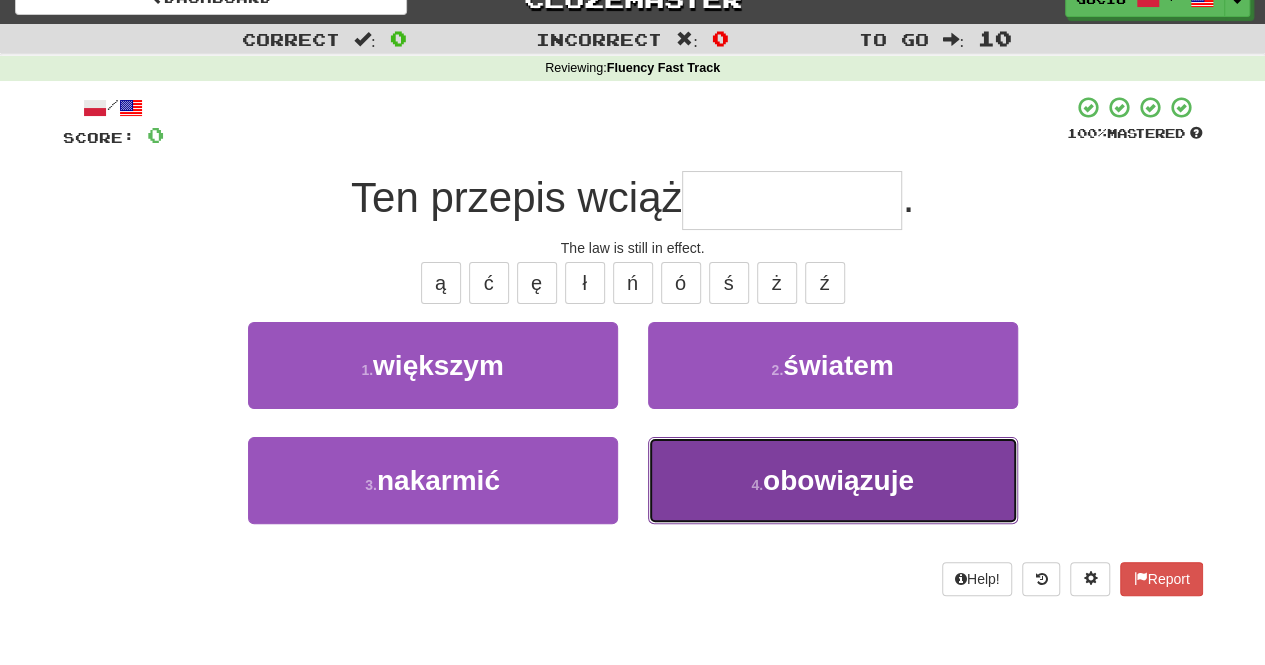 click on "4 ." at bounding box center [757, 485] 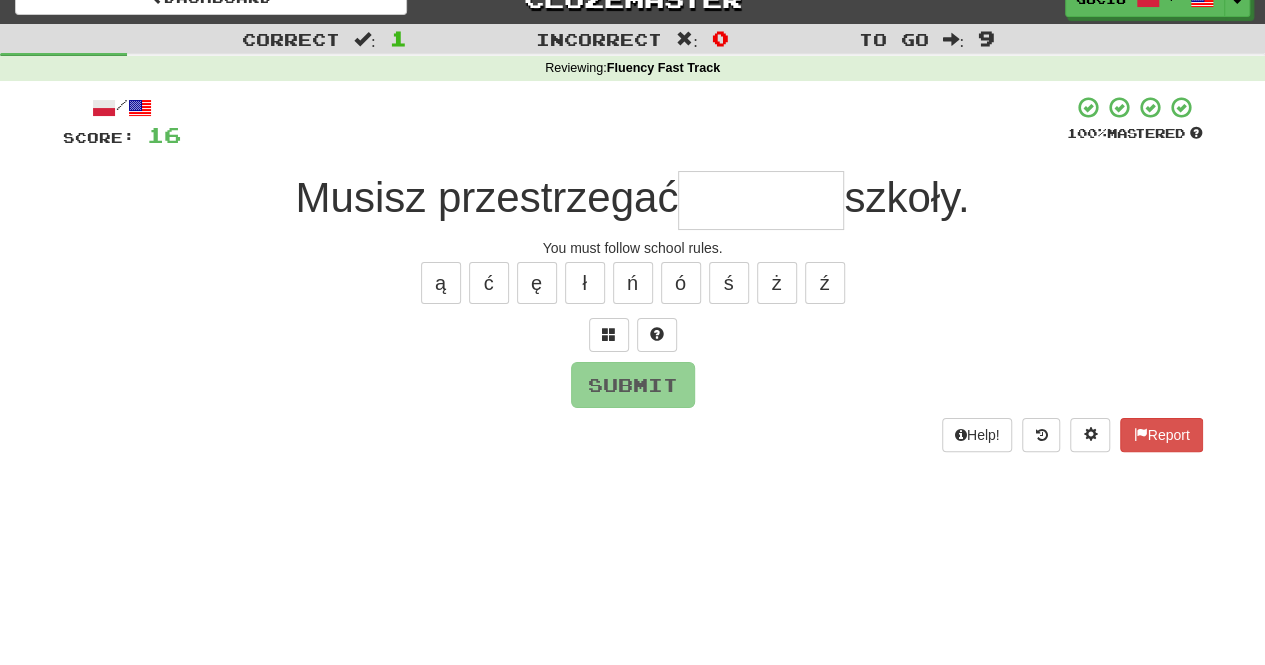 type on "*" 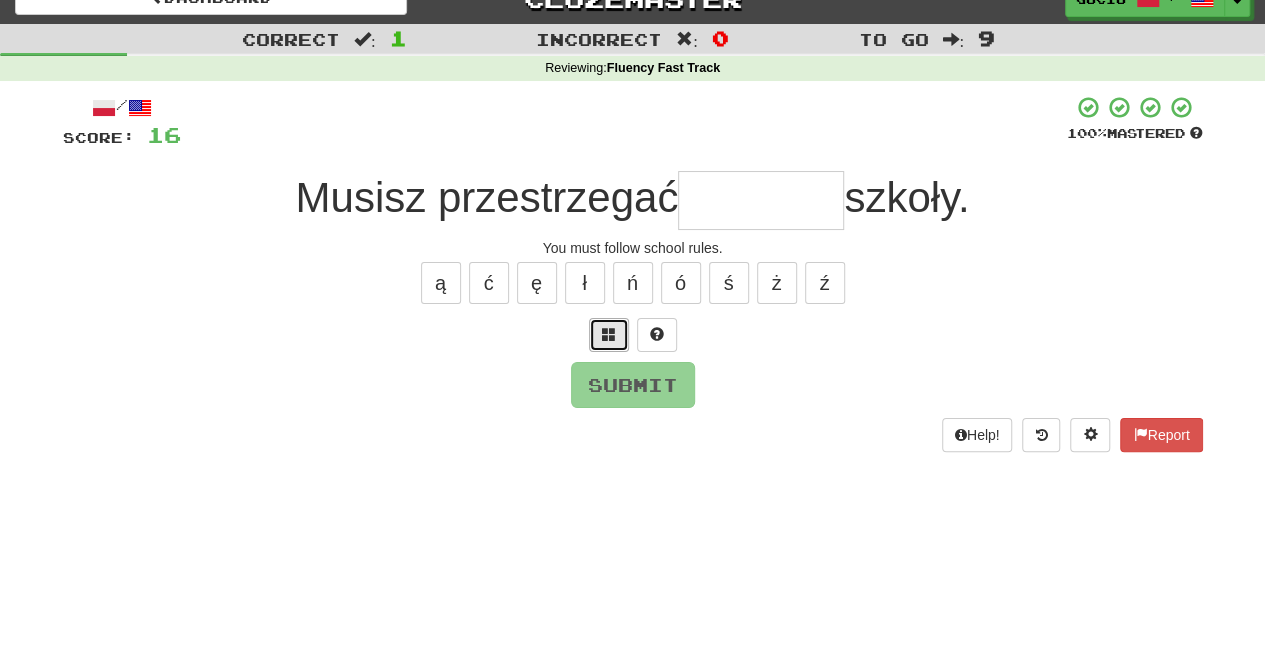 click at bounding box center (609, 335) 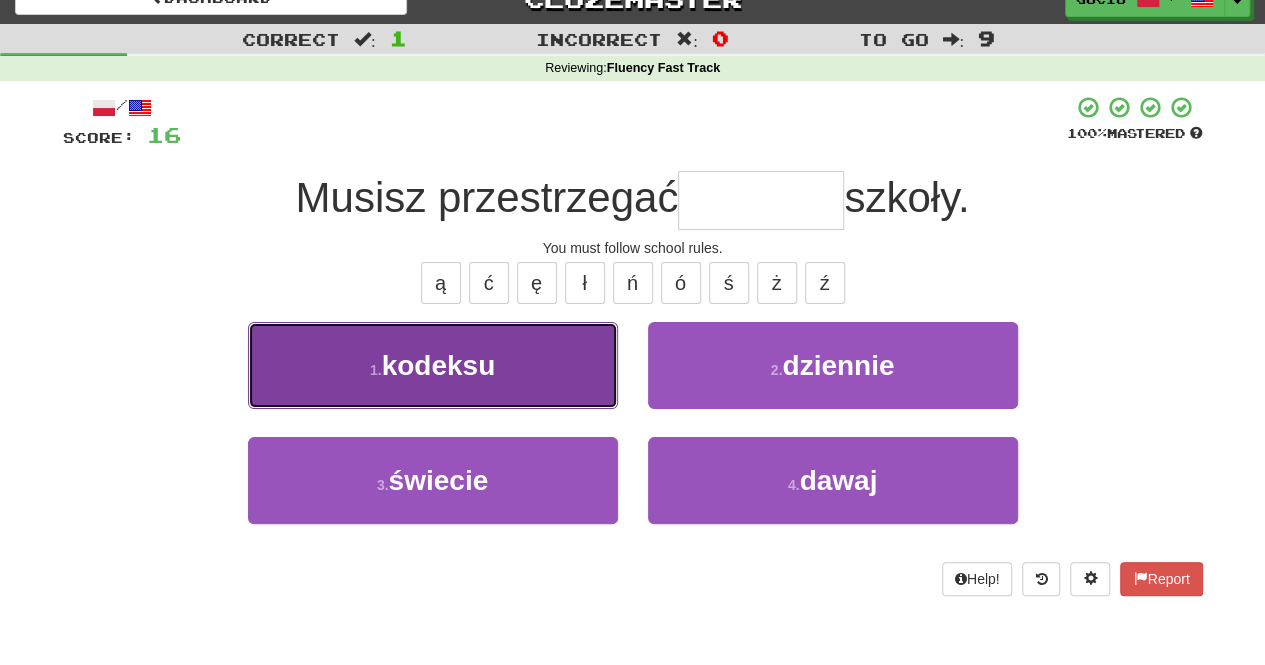 click on "1 .  kodeksu" at bounding box center [433, 365] 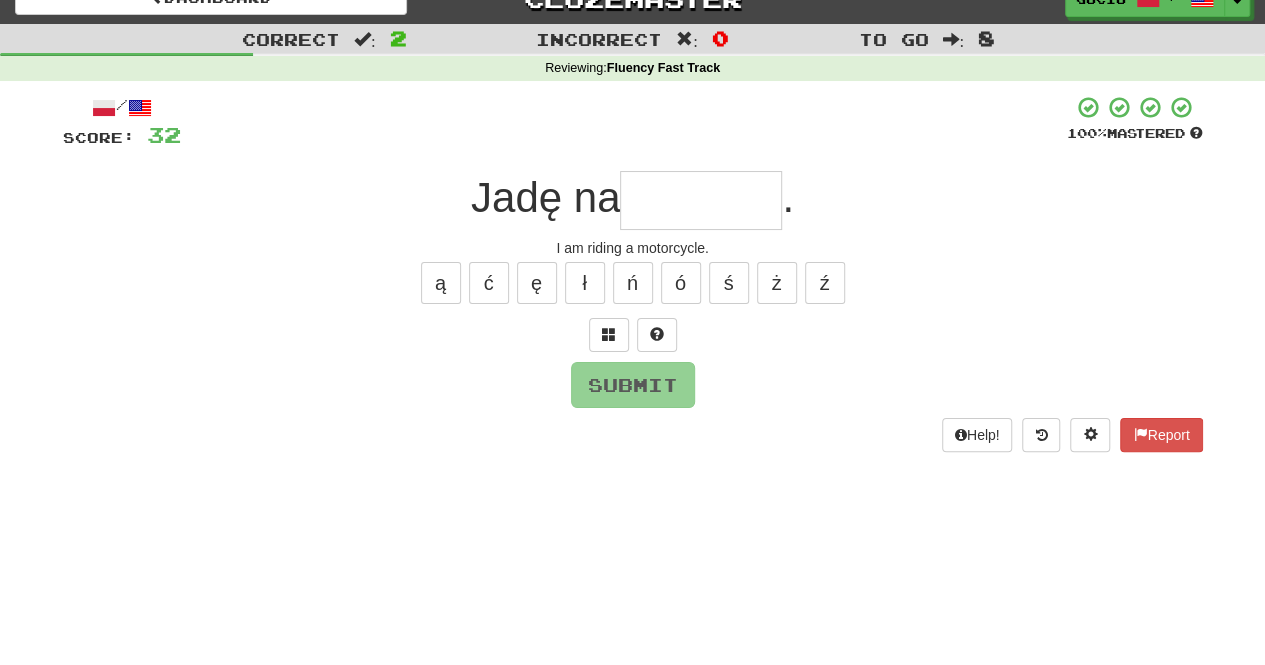 type on "*" 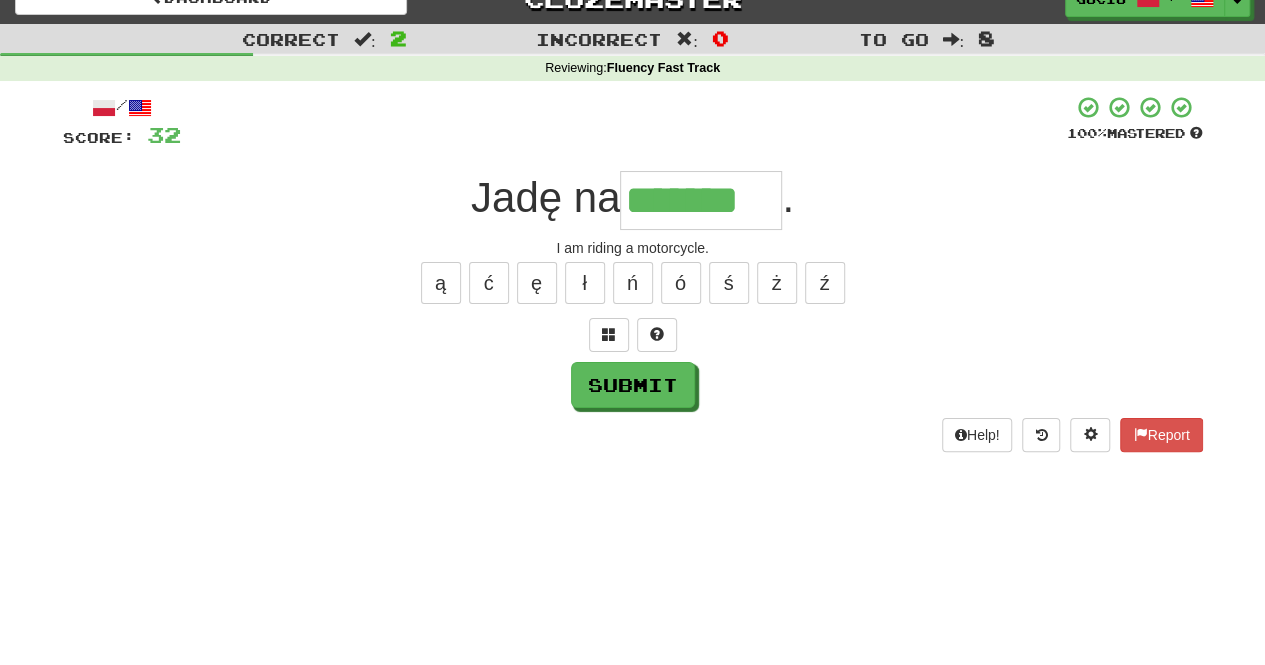 type on "*******" 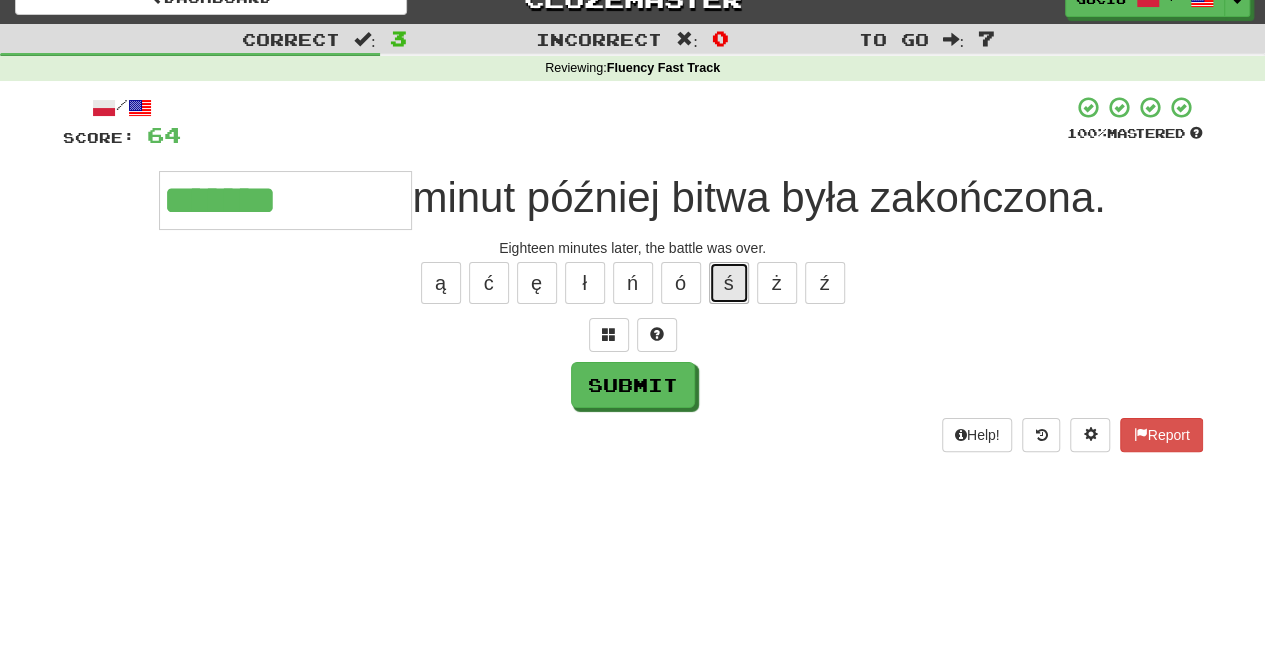 click on "ś" at bounding box center (729, 283) 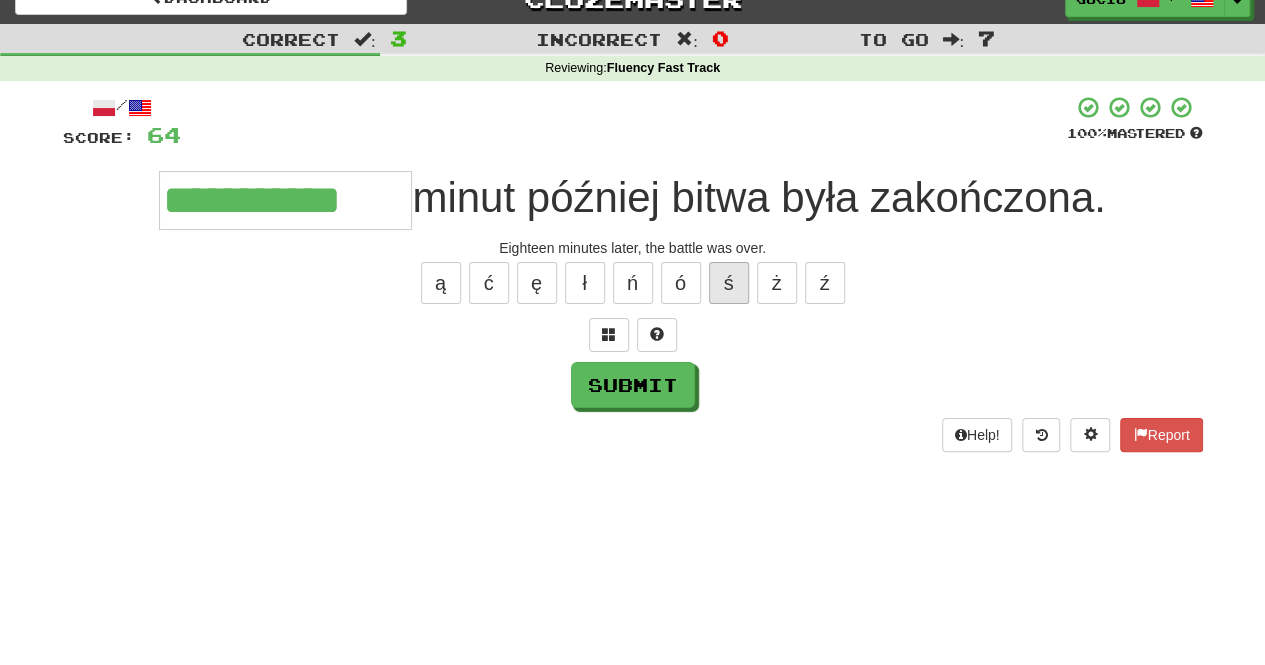 type on "**********" 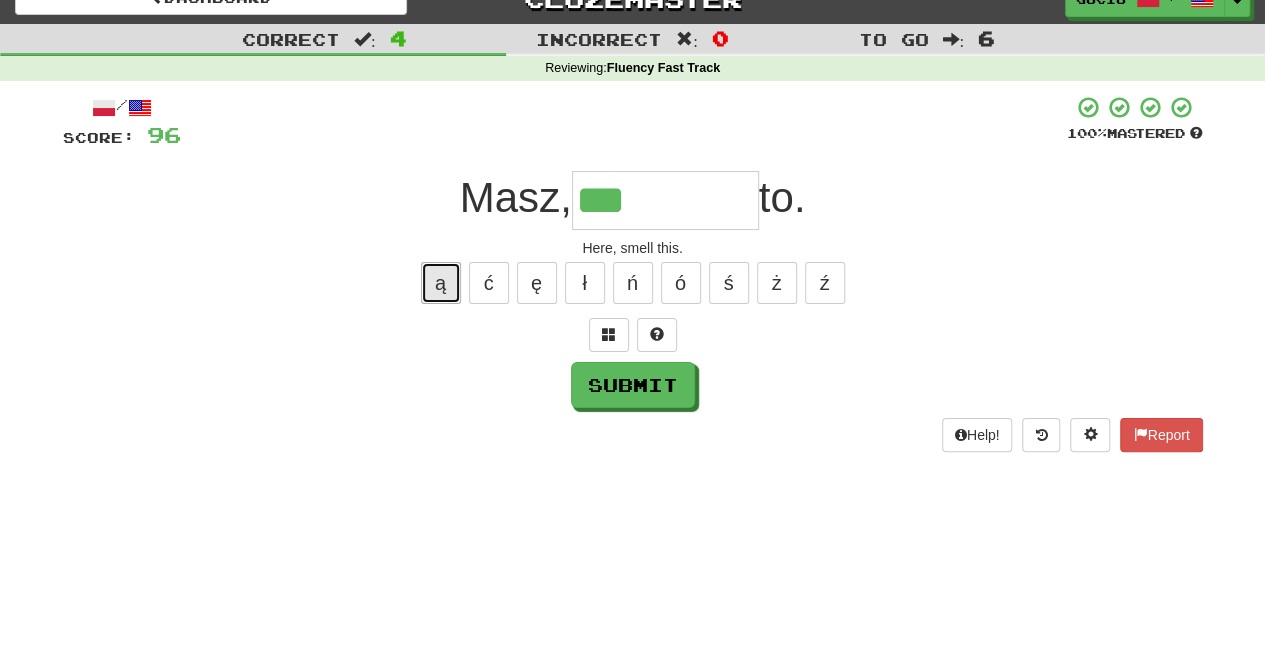 click on "ą" at bounding box center [441, 283] 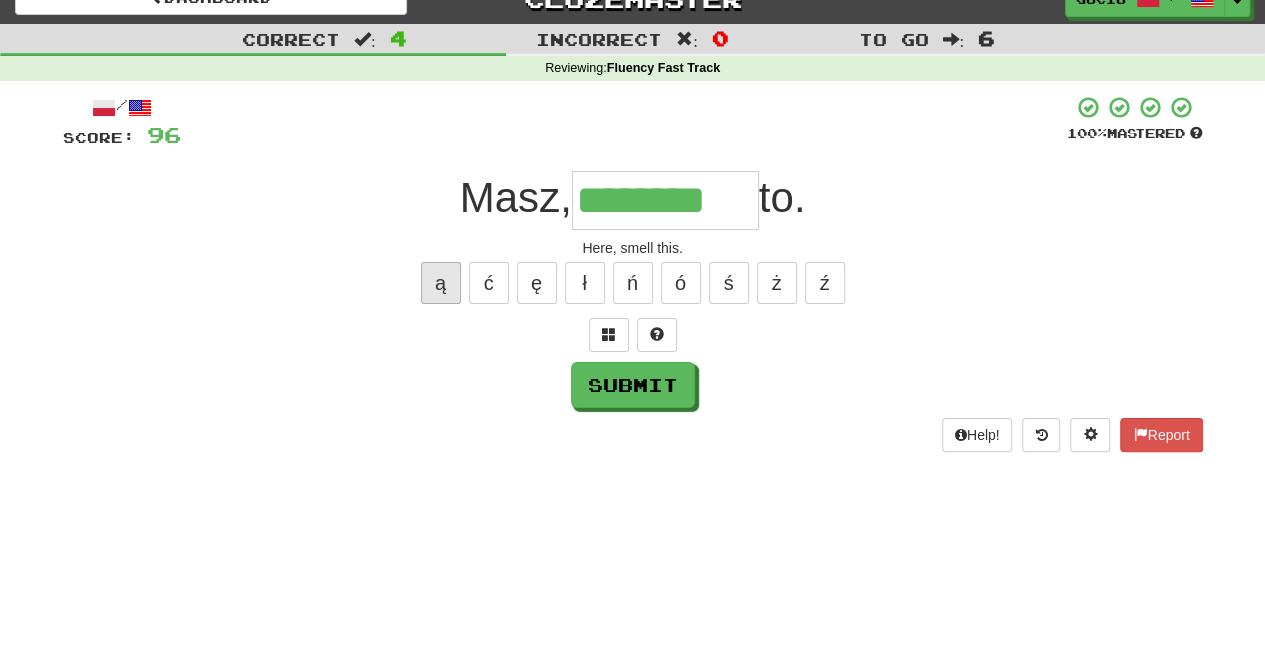 type on "********" 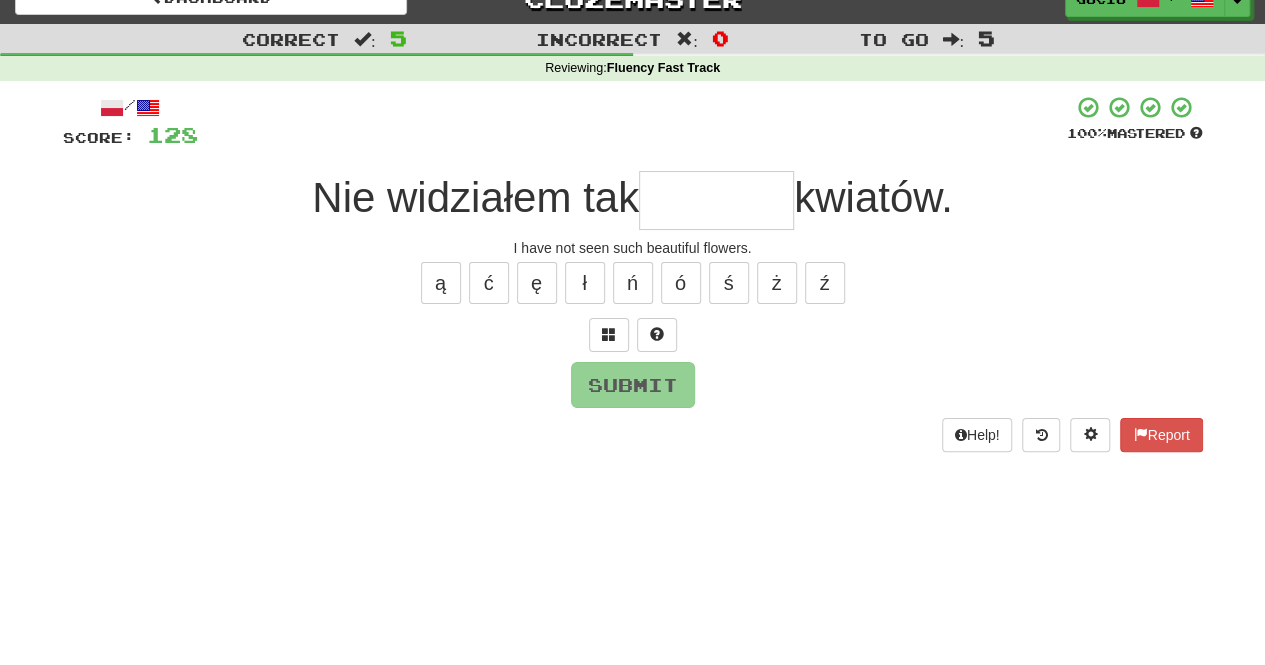 type on "*" 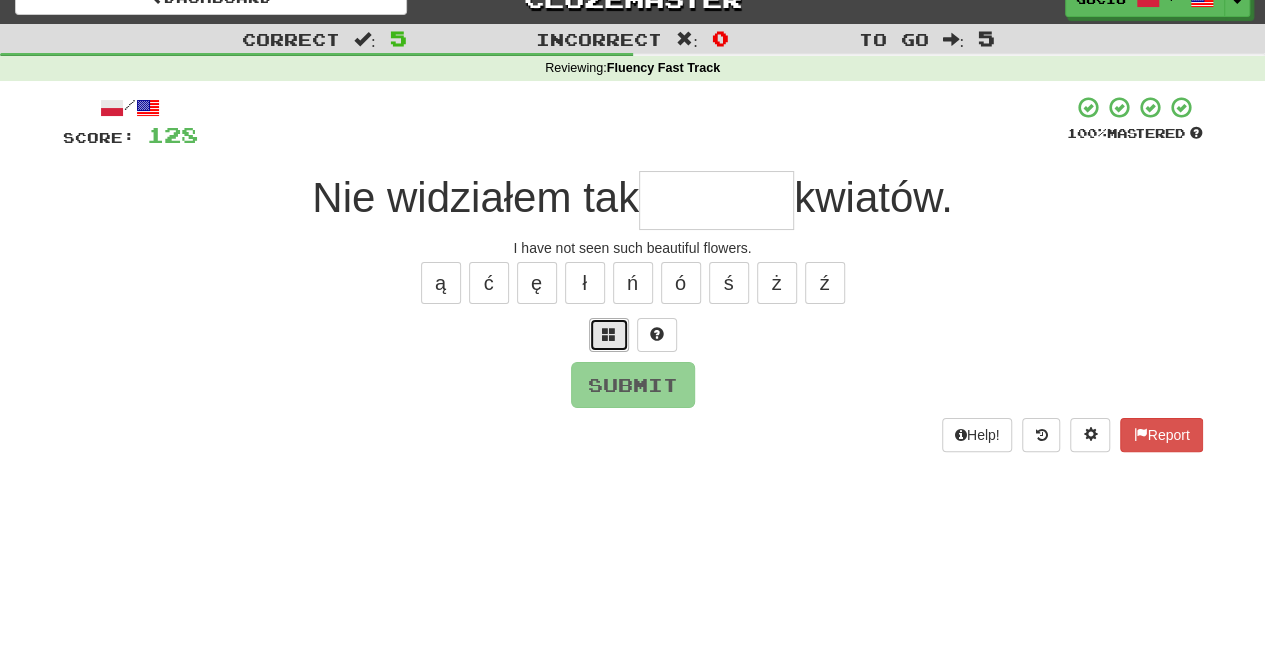 click at bounding box center [609, 335] 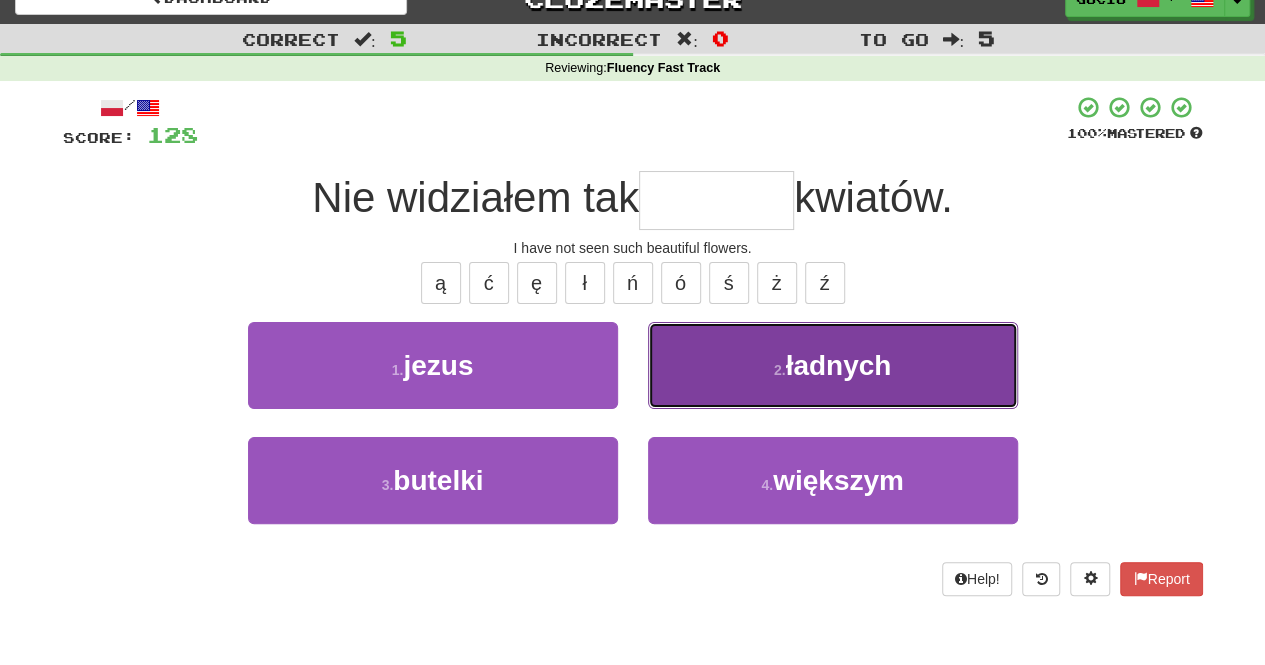 click on "2 .  ładnych" at bounding box center [833, 365] 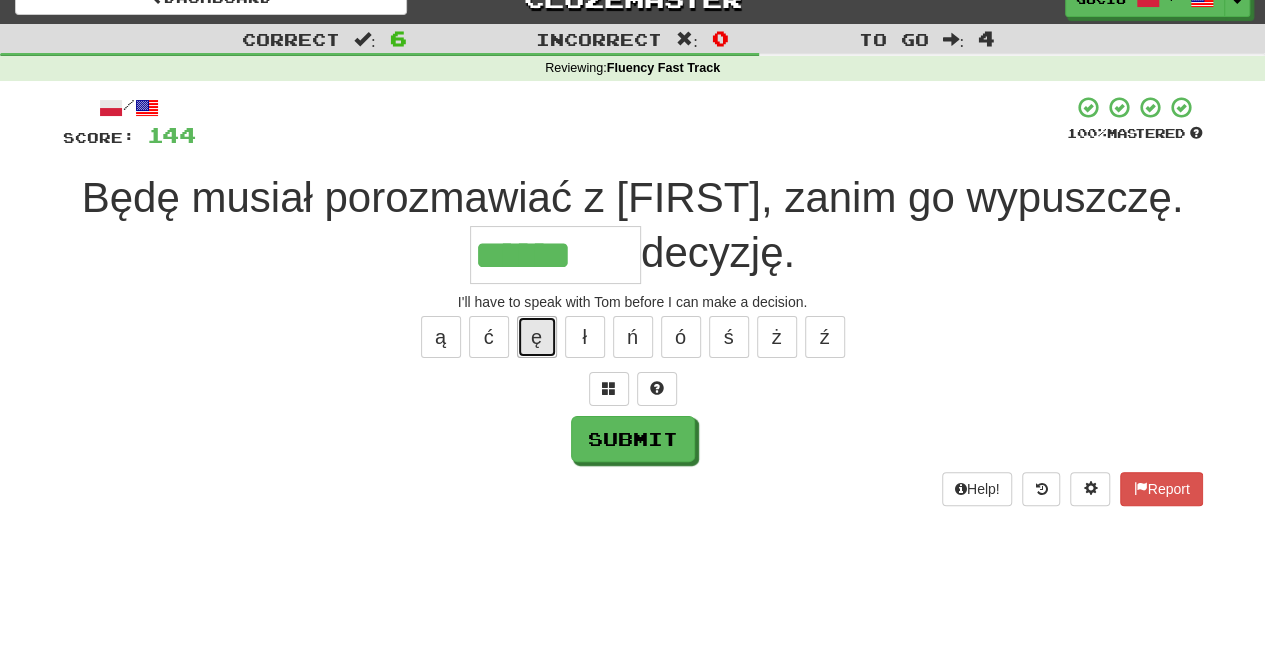 click on "ę" at bounding box center (537, 337) 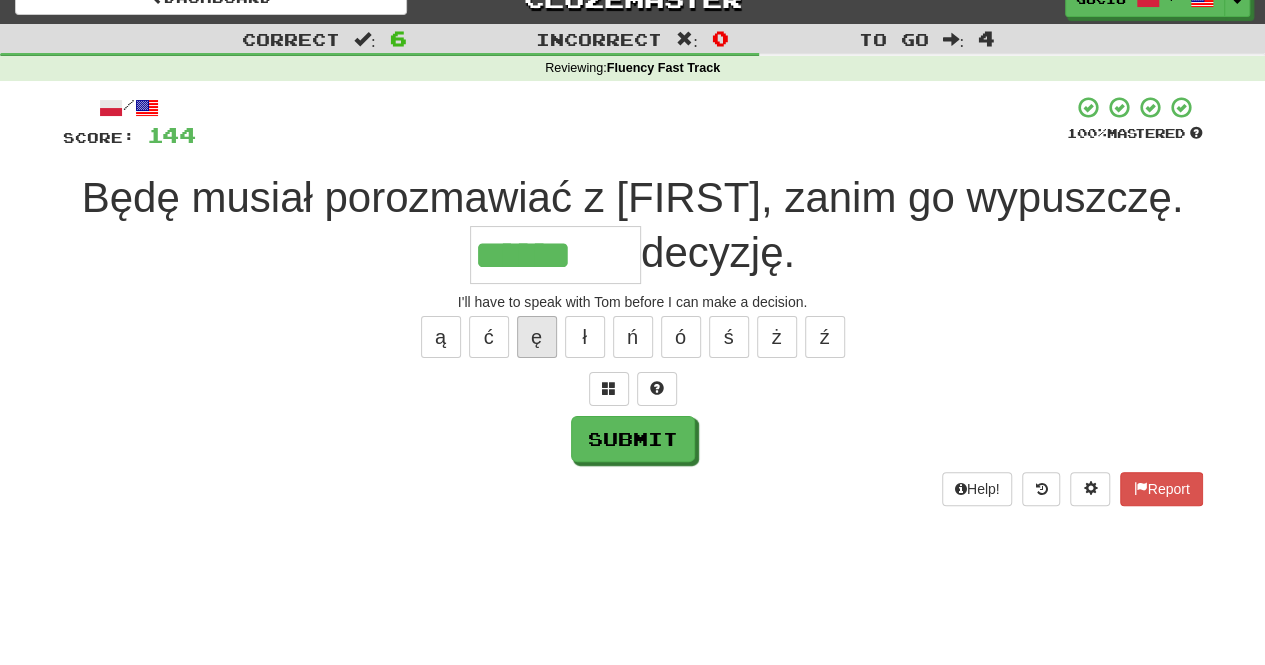 type on "*******" 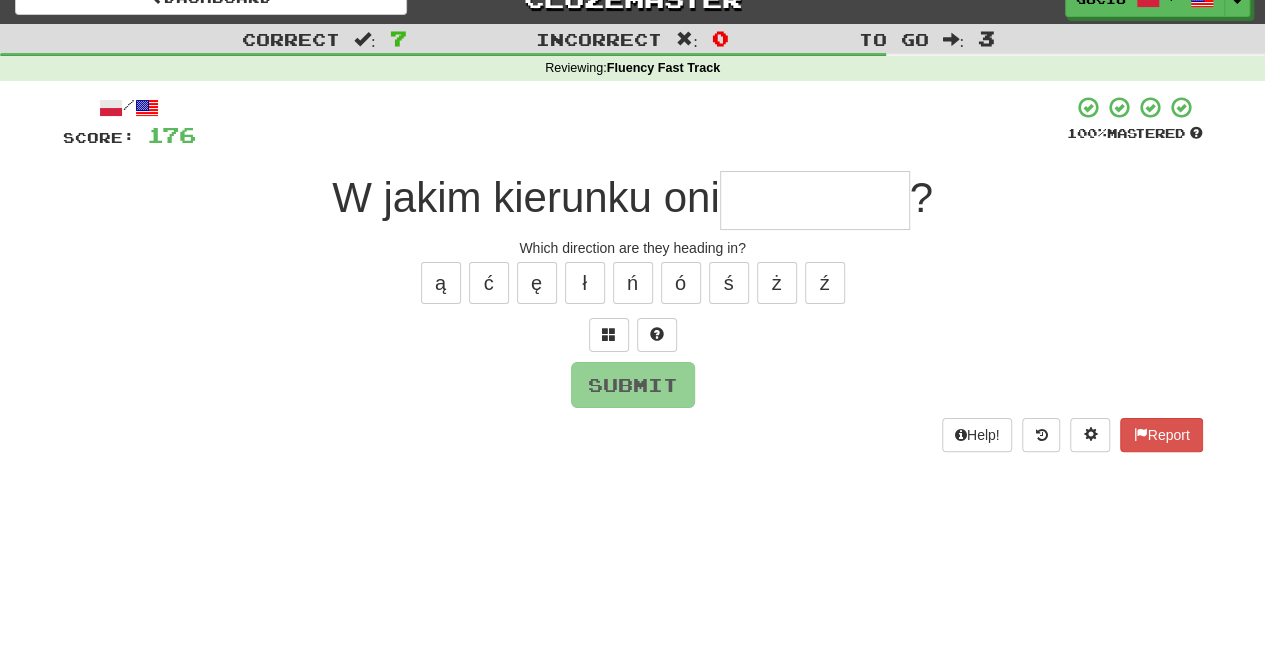 type on "*" 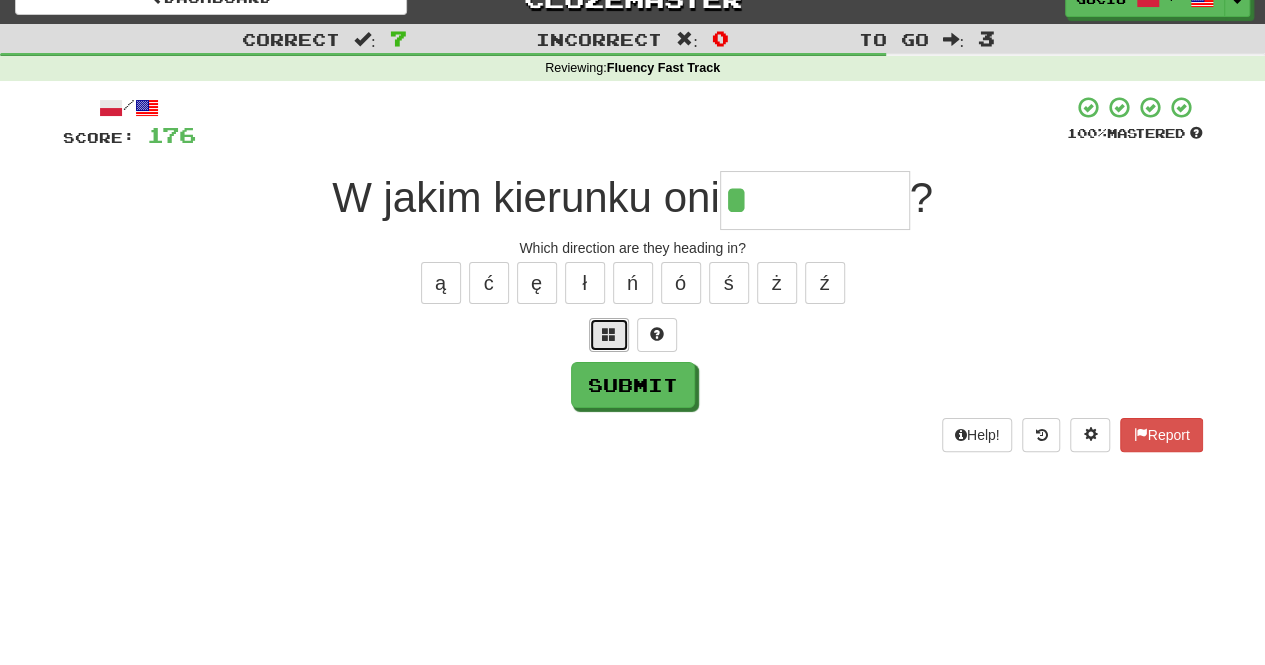 click at bounding box center (609, 334) 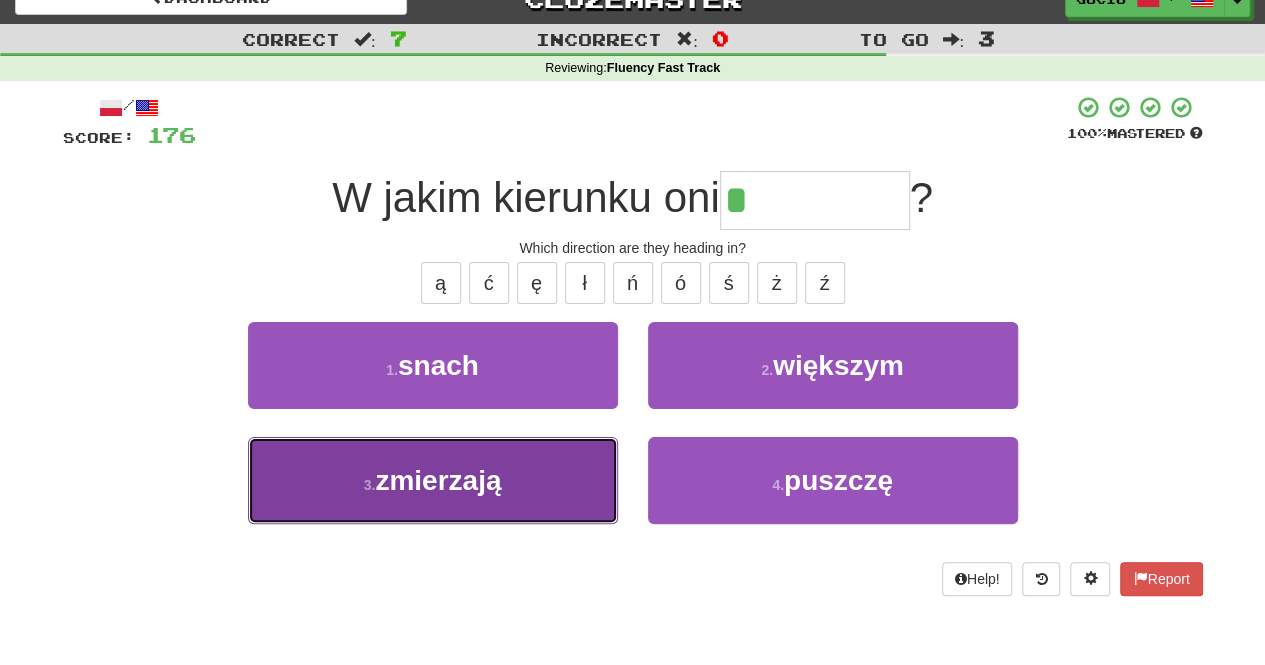 click on "3 .  zmierzają" at bounding box center (433, 480) 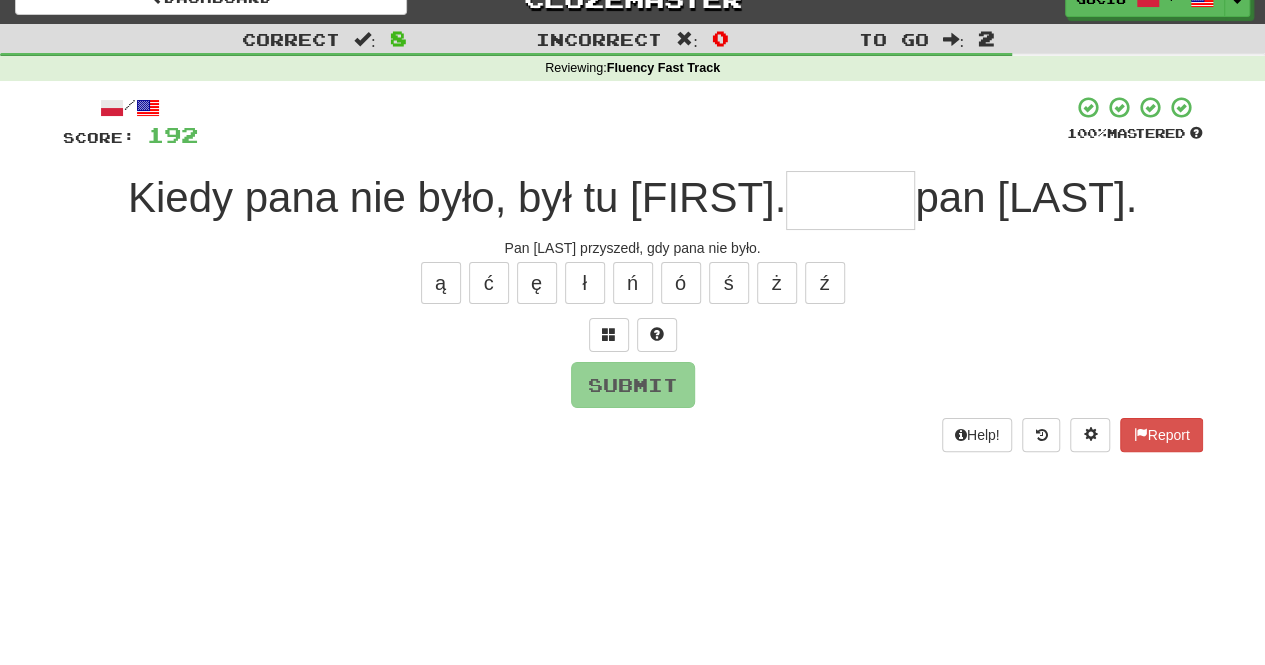 type on "*" 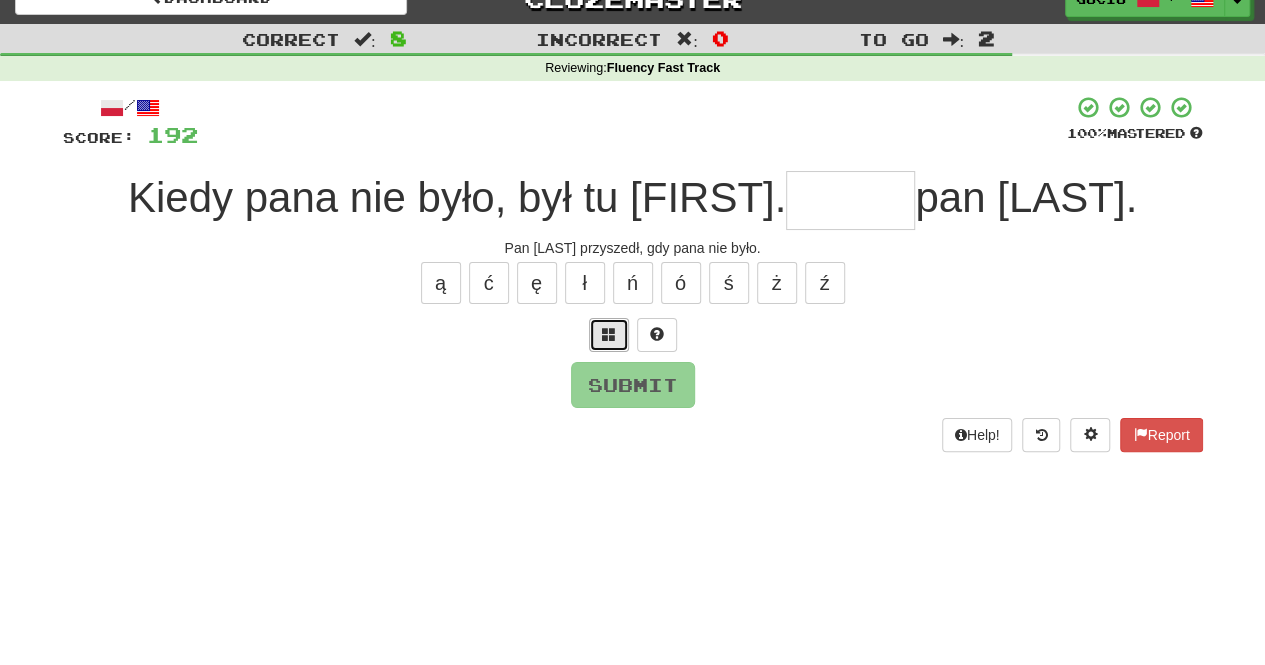 click at bounding box center (609, 335) 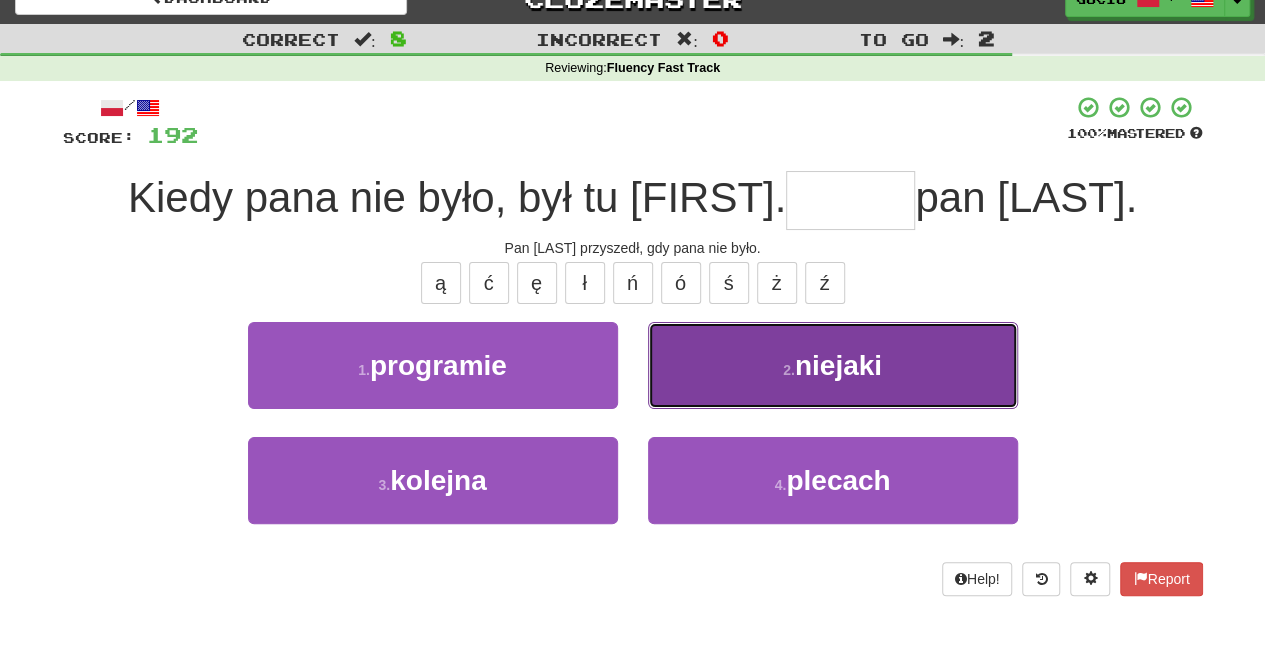 click on "2 .  niejaki" at bounding box center (833, 365) 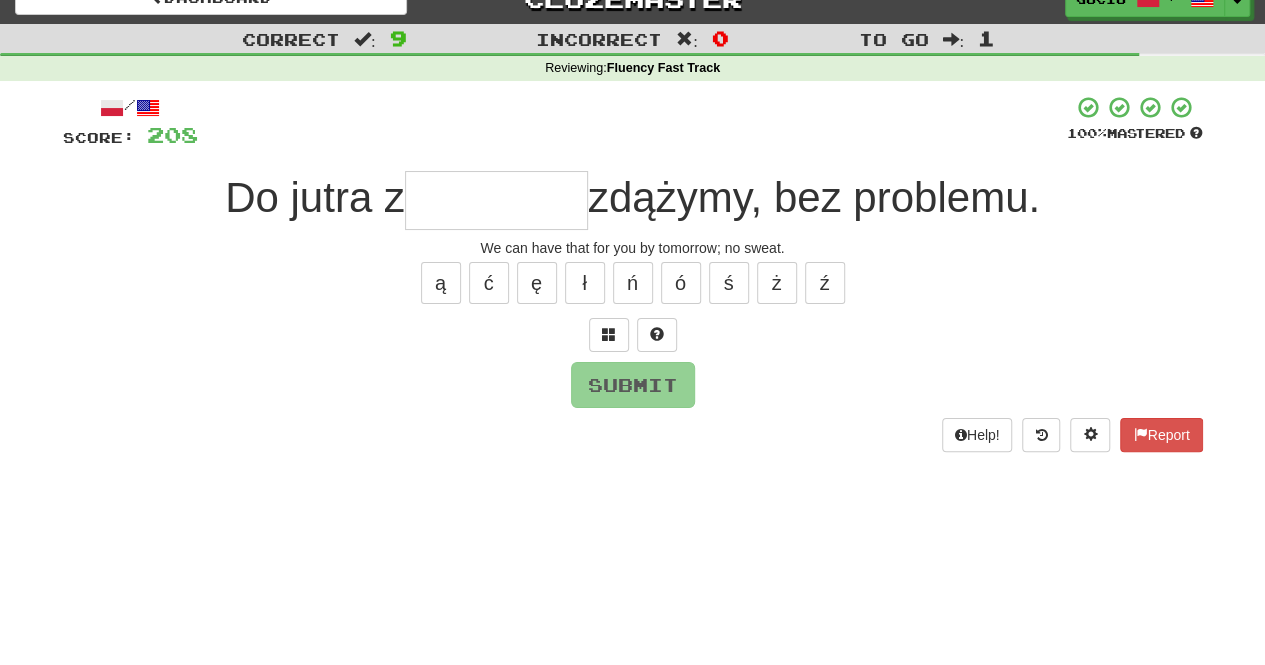 type on "*" 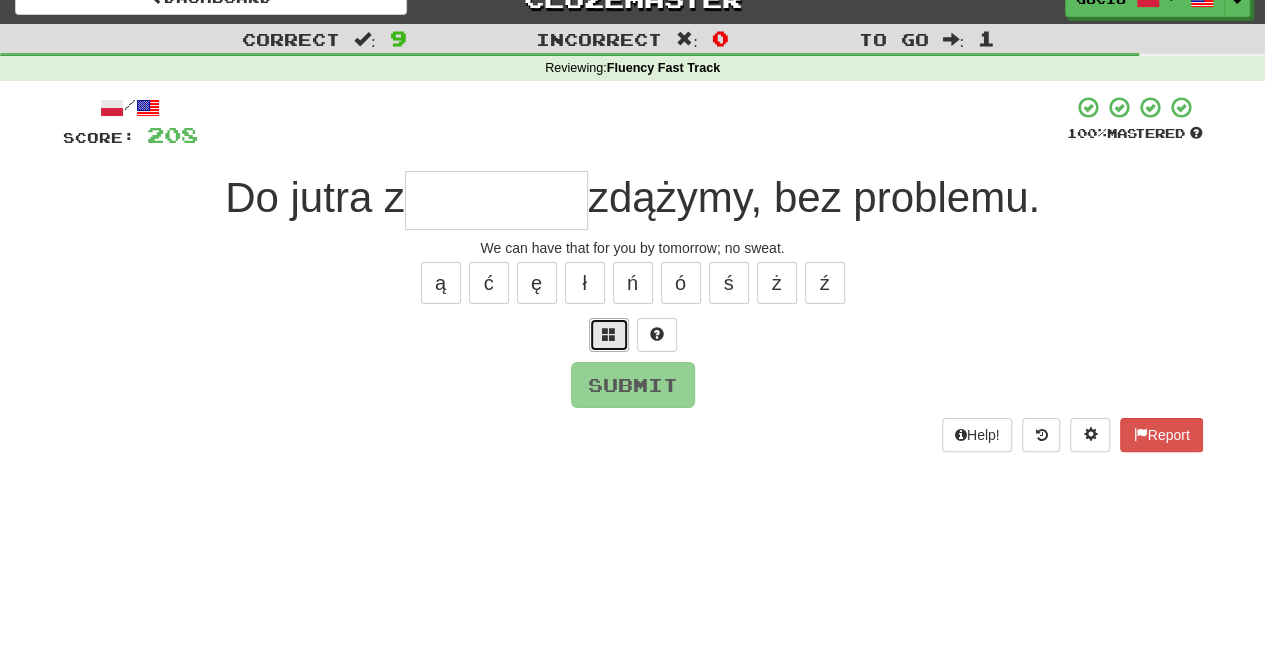 click at bounding box center (609, 335) 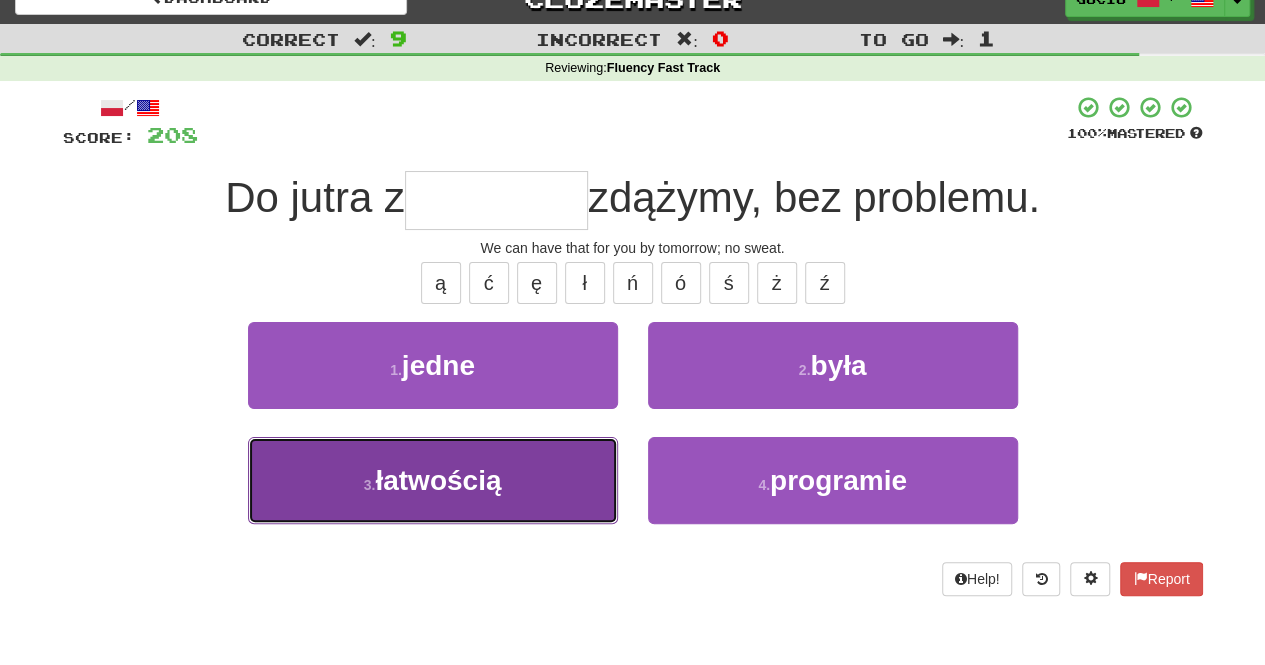 click on "3 .  łatwością" at bounding box center [433, 480] 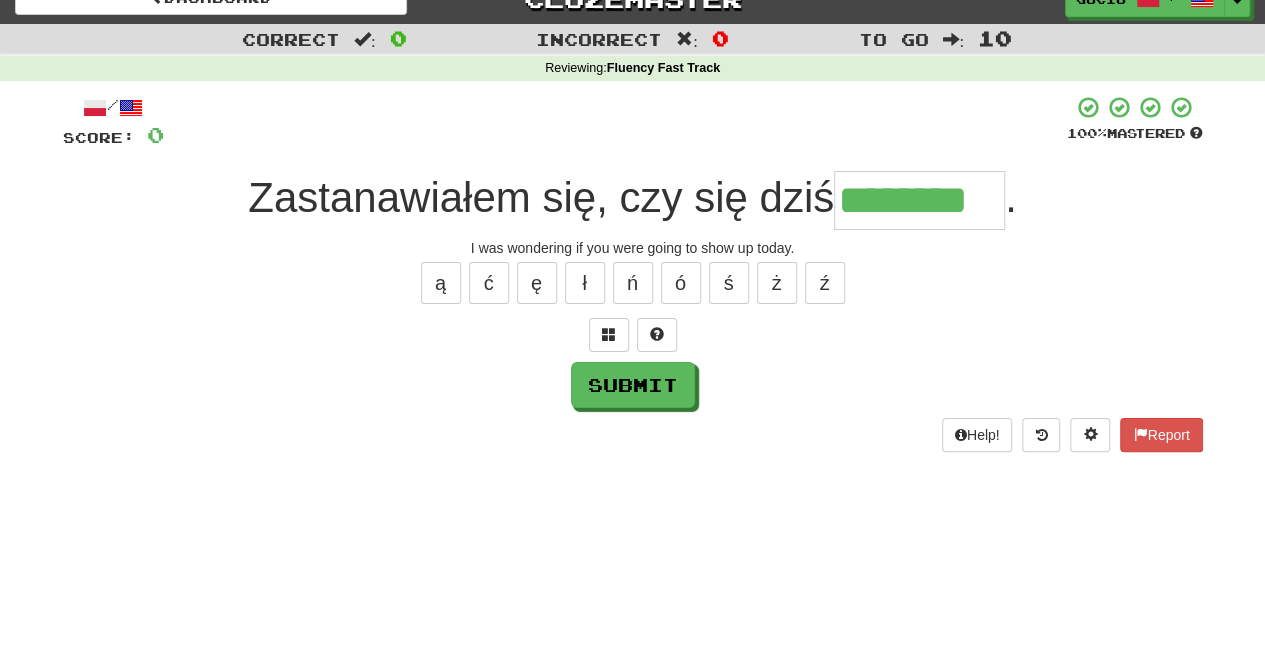 type on "********" 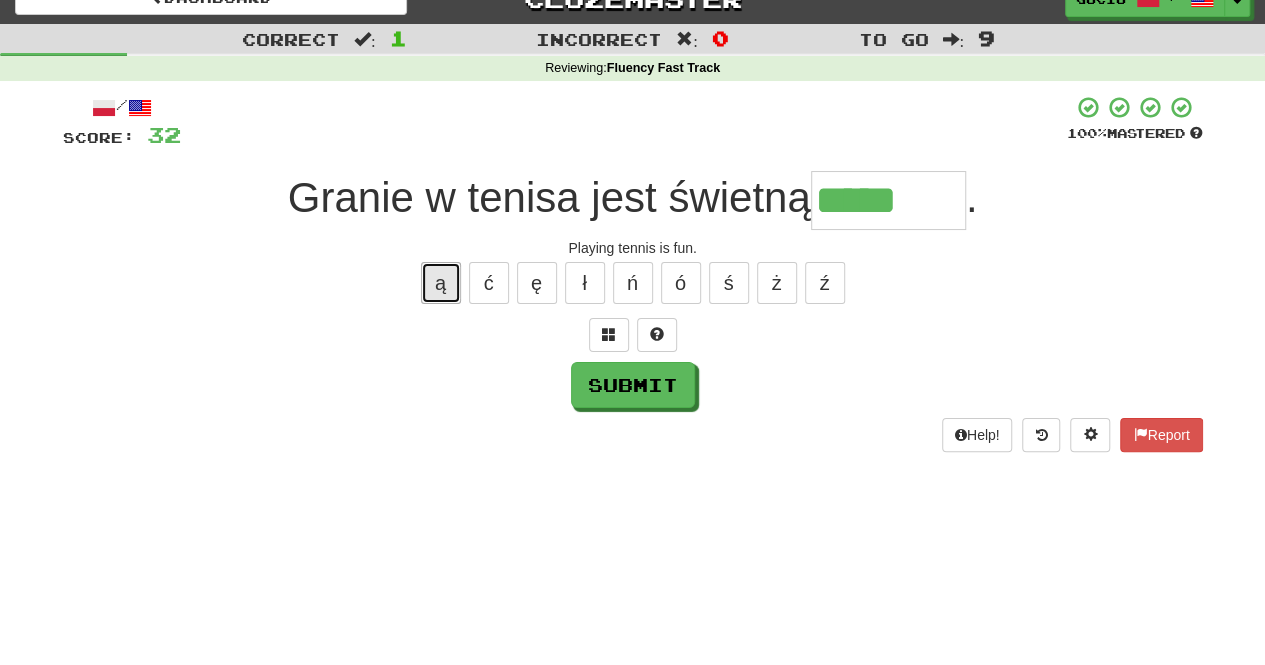 click on "ą" at bounding box center (441, 283) 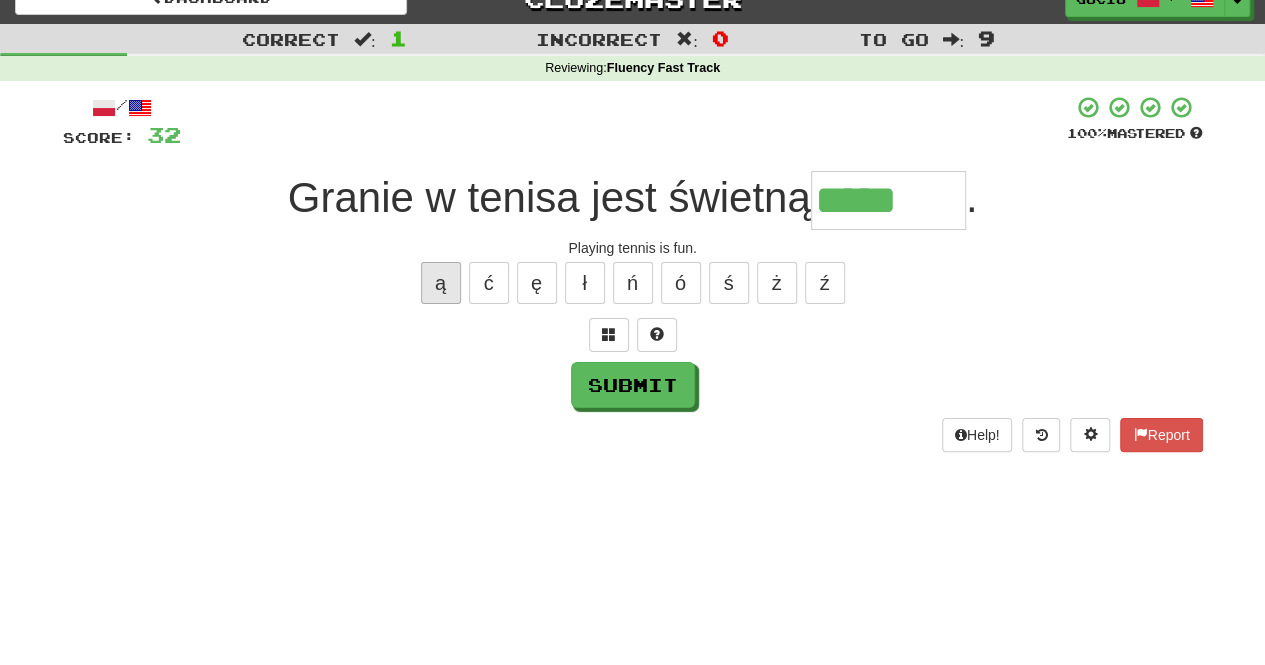 type on "******" 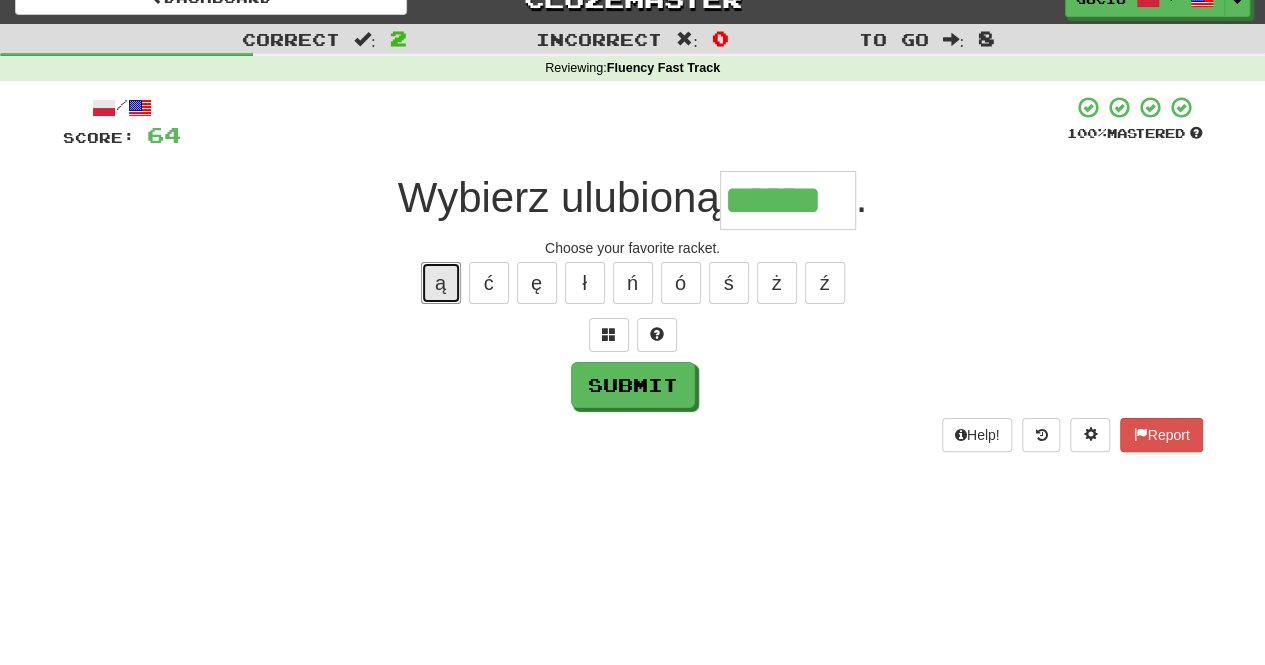 click on "ą" at bounding box center [441, 283] 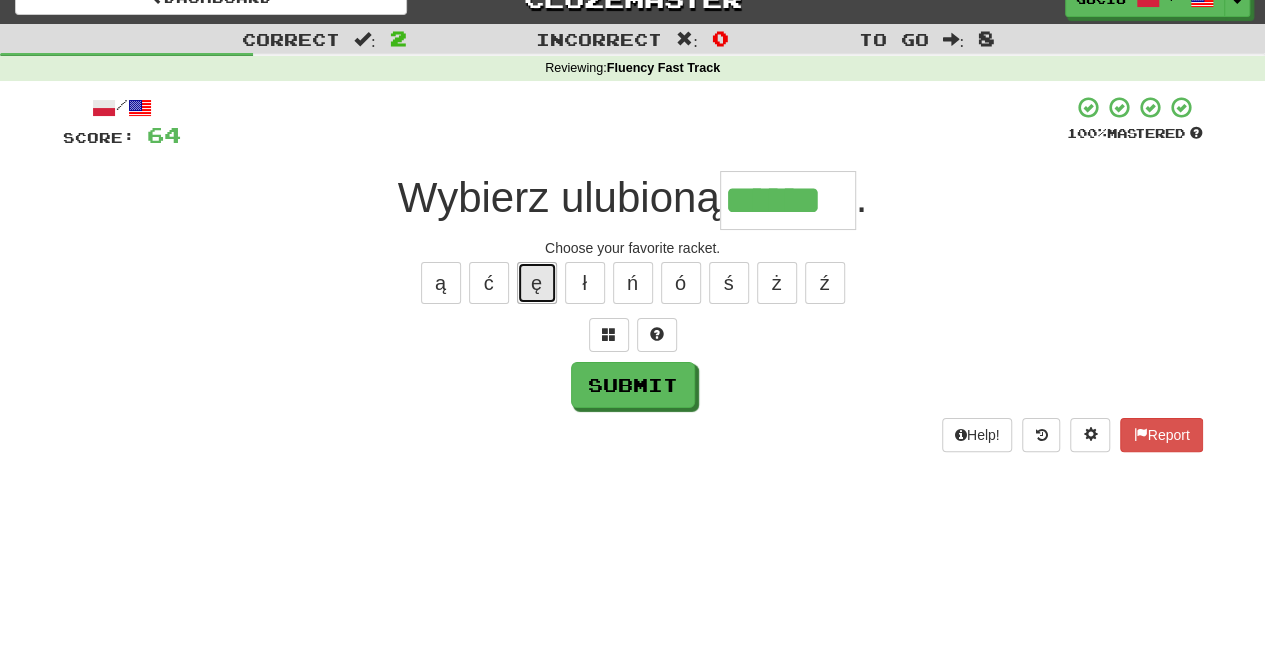 click on "ę" at bounding box center [537, 283] 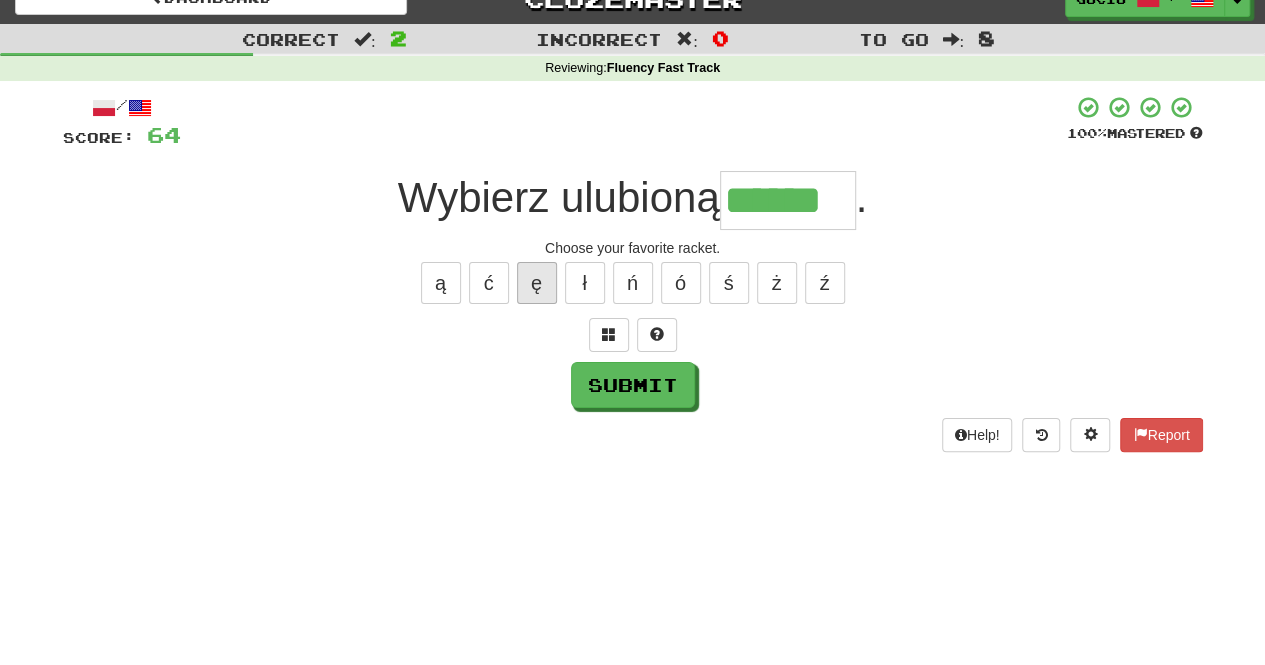 type on "*******" 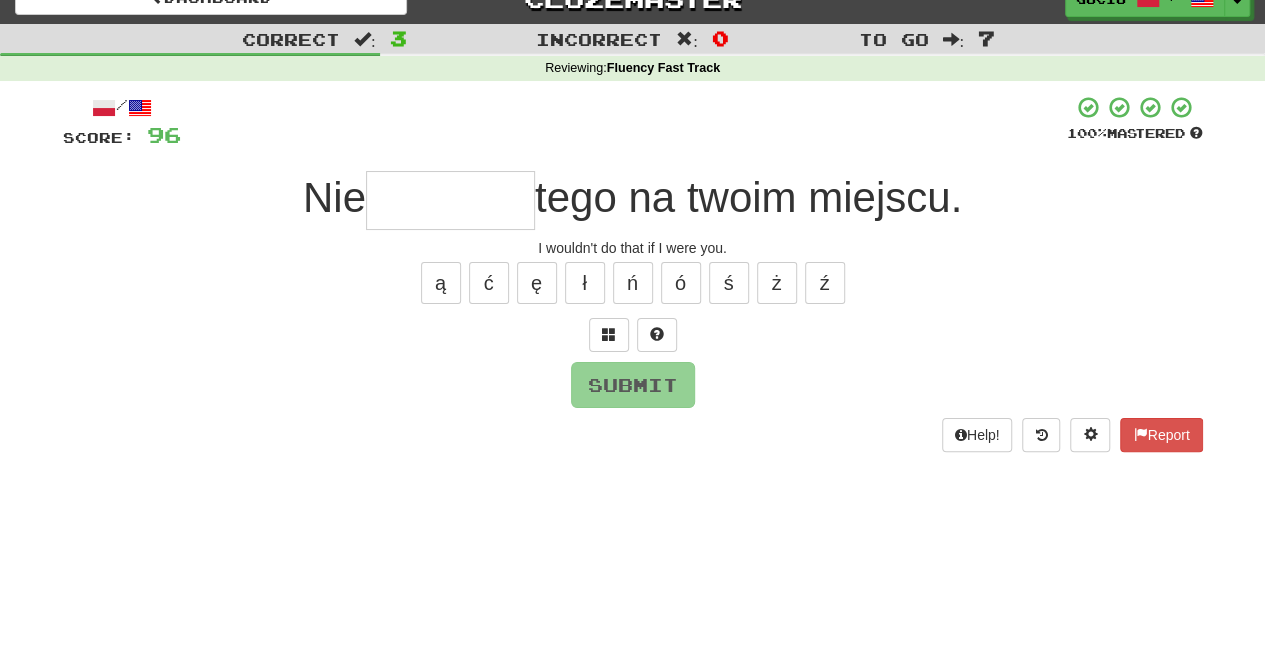 type on "*" 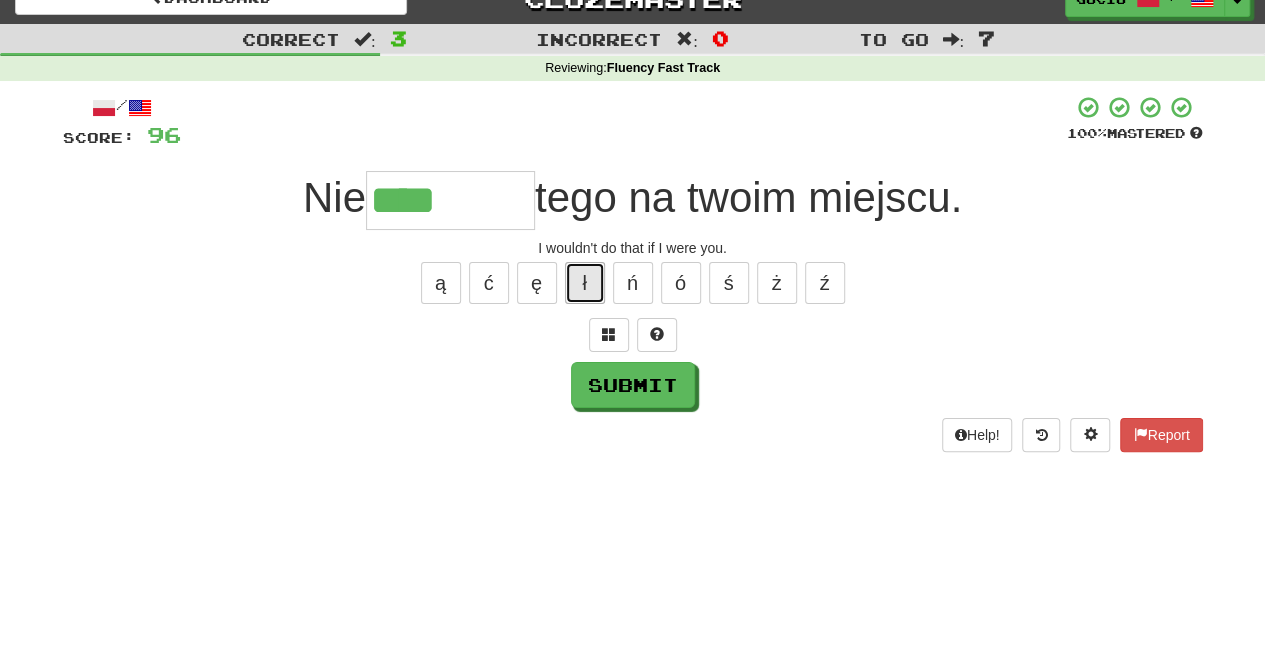 click on "ł" at bounding box center [585, 283] 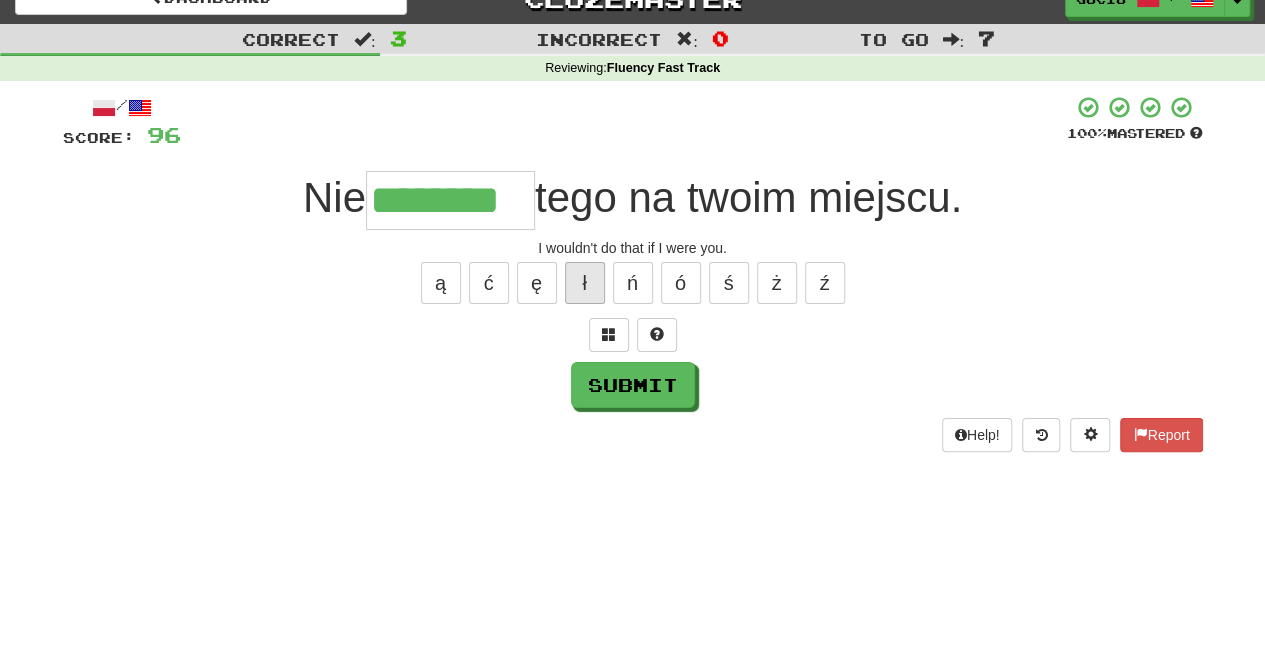 type on "********" 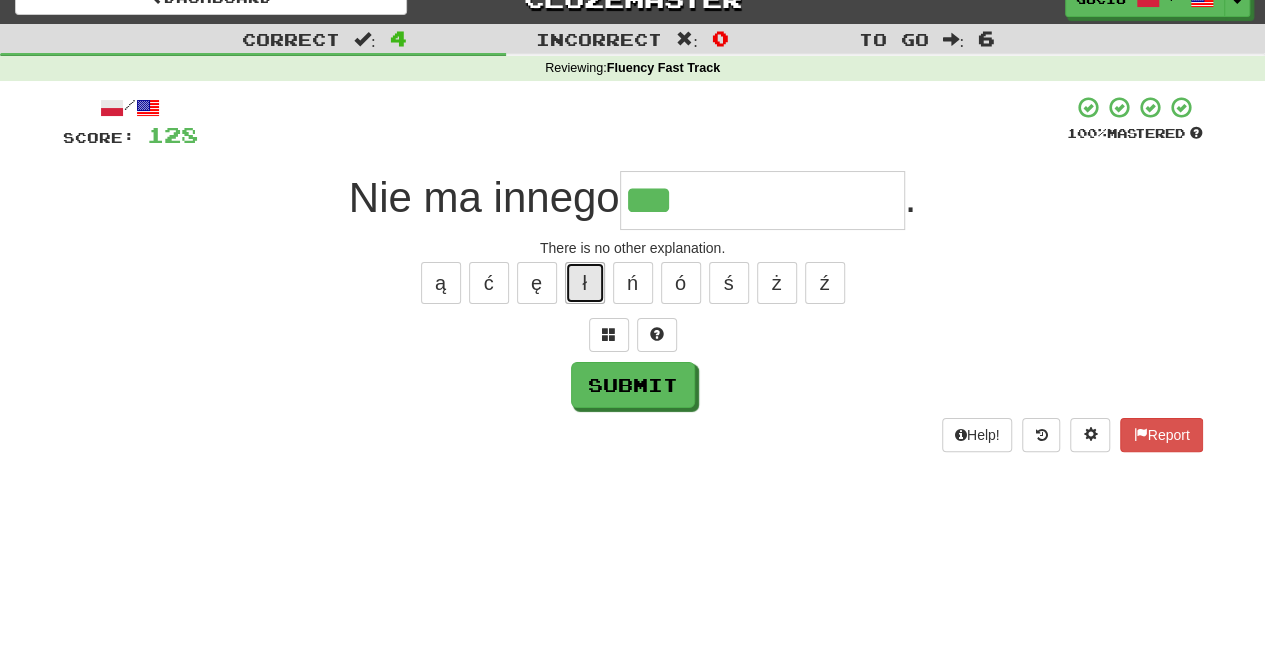 click on "ł" at bounding box center (585, 283) 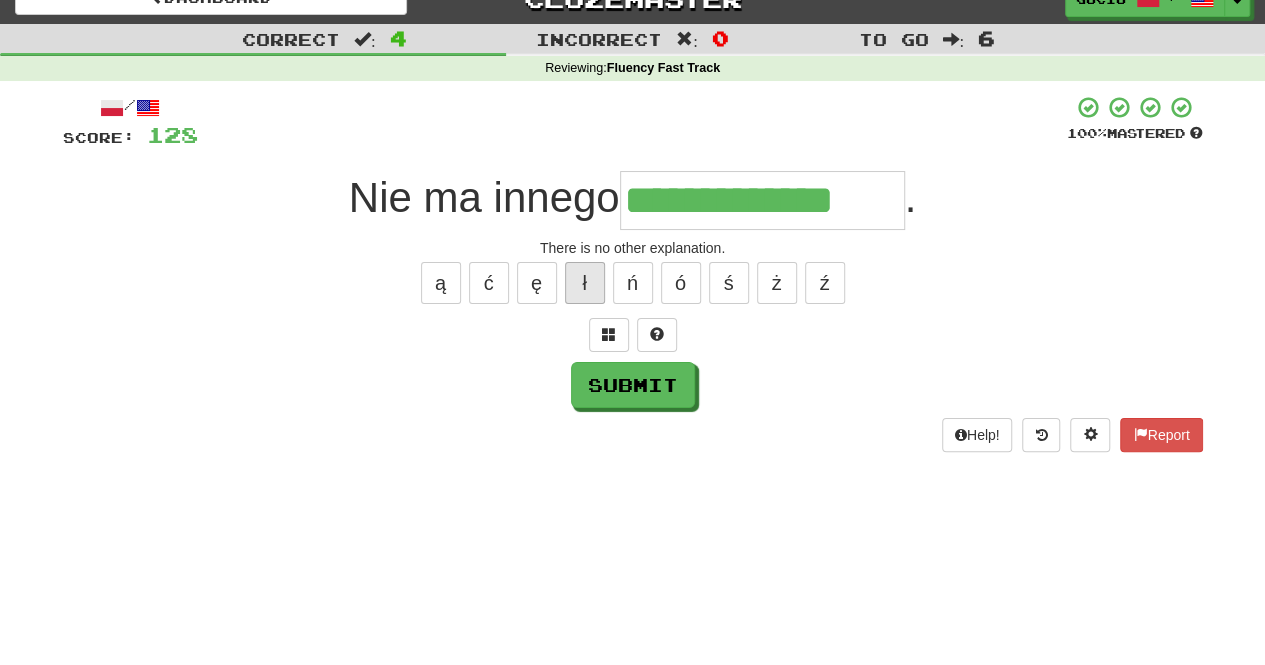 type on "**********" 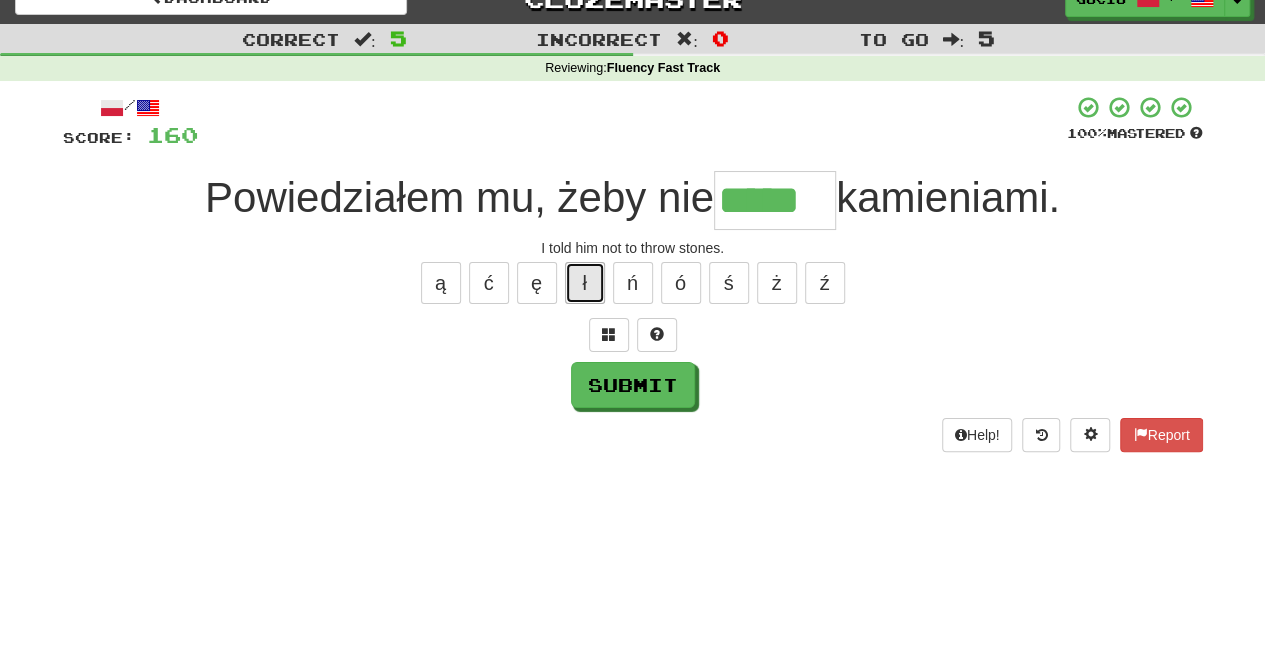 click on "ł" at bounding box center [585, 283] 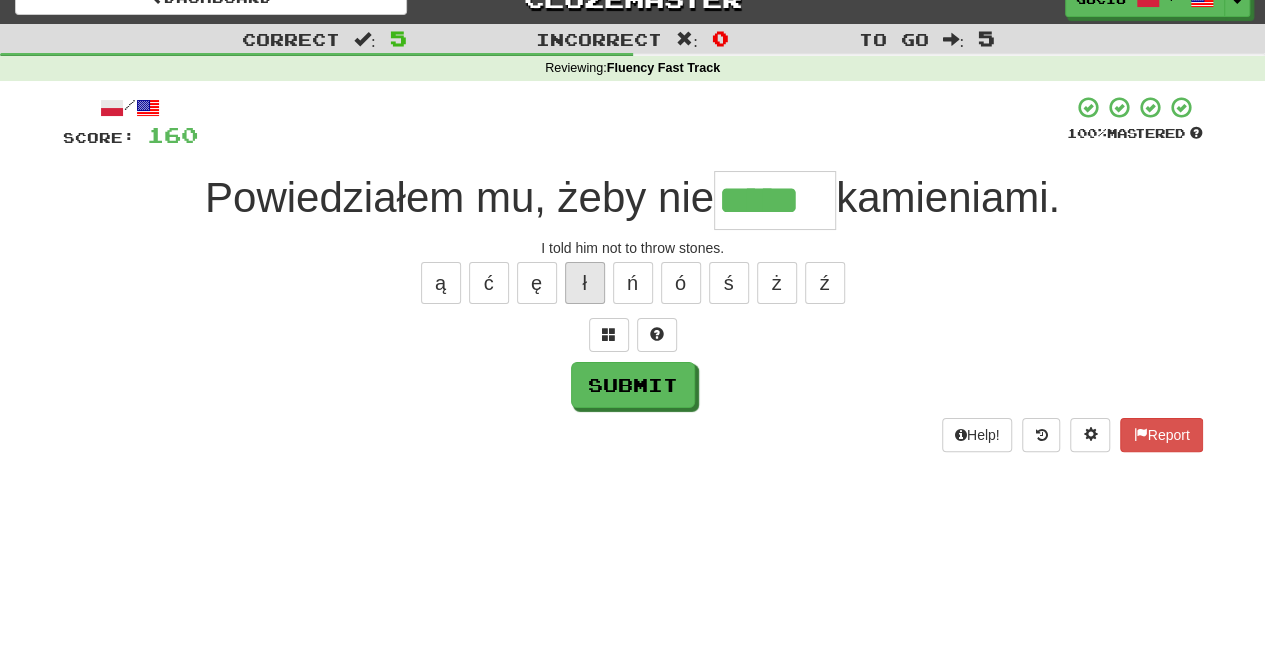 type on "******" 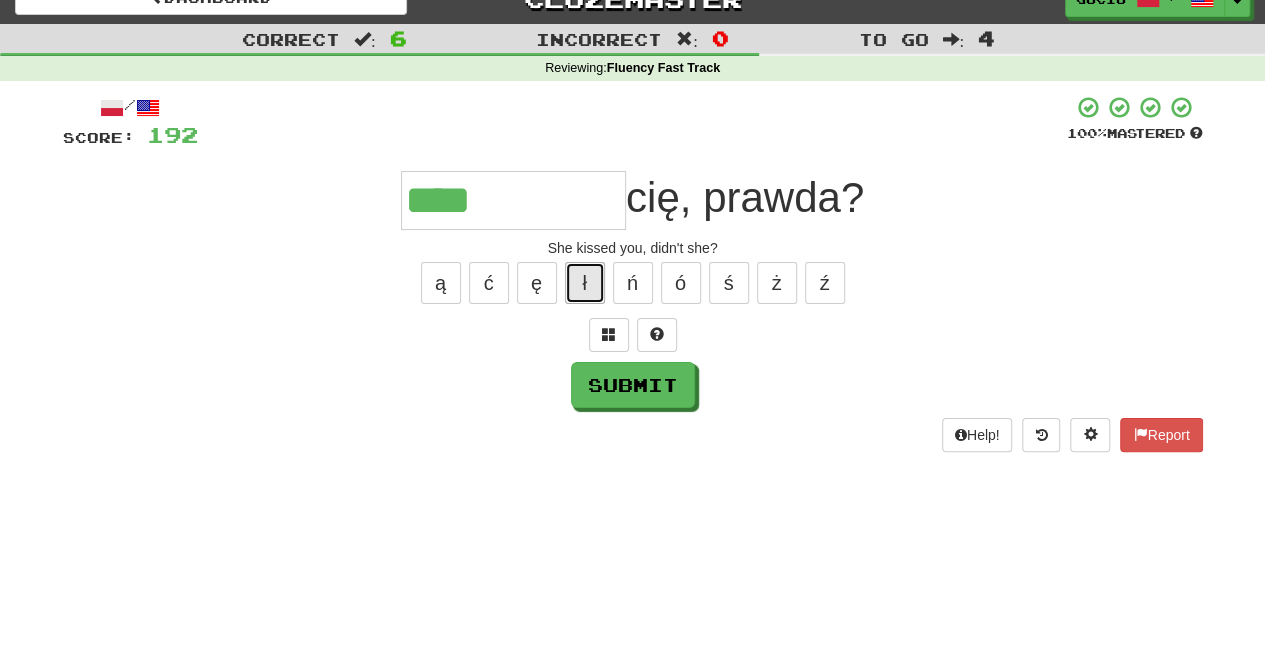 click on "ł" at bounding box center (585, 283) 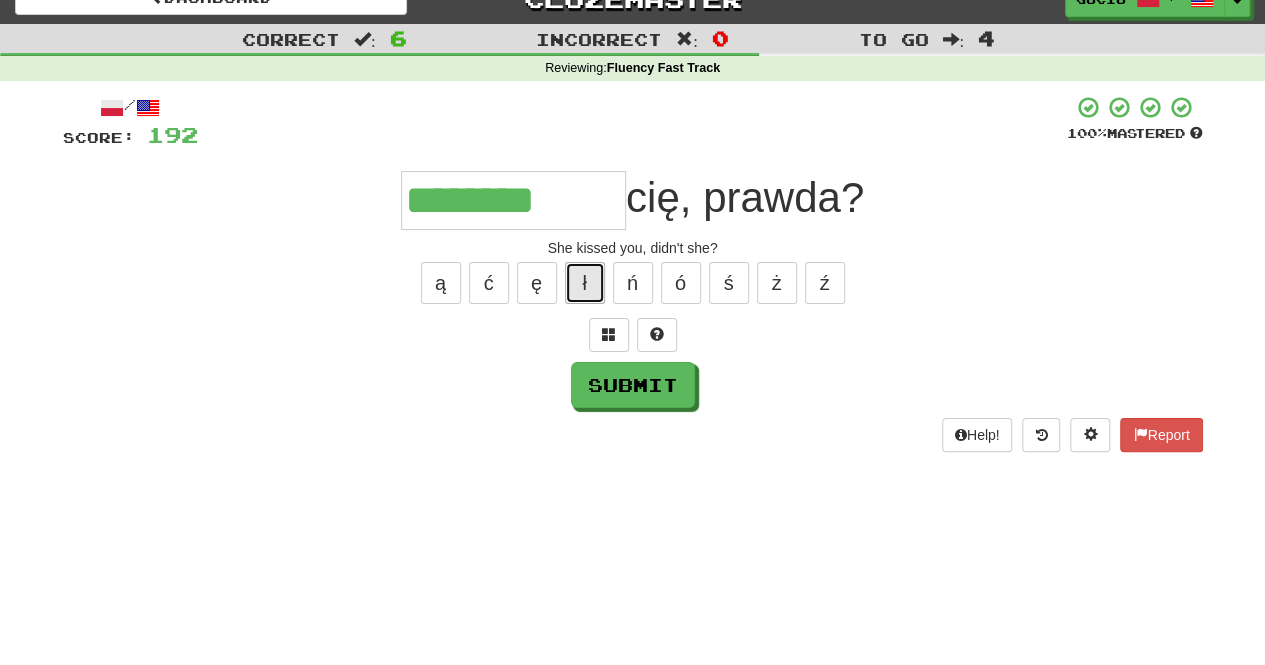 click on "ł" at bounding box center (585, 283) 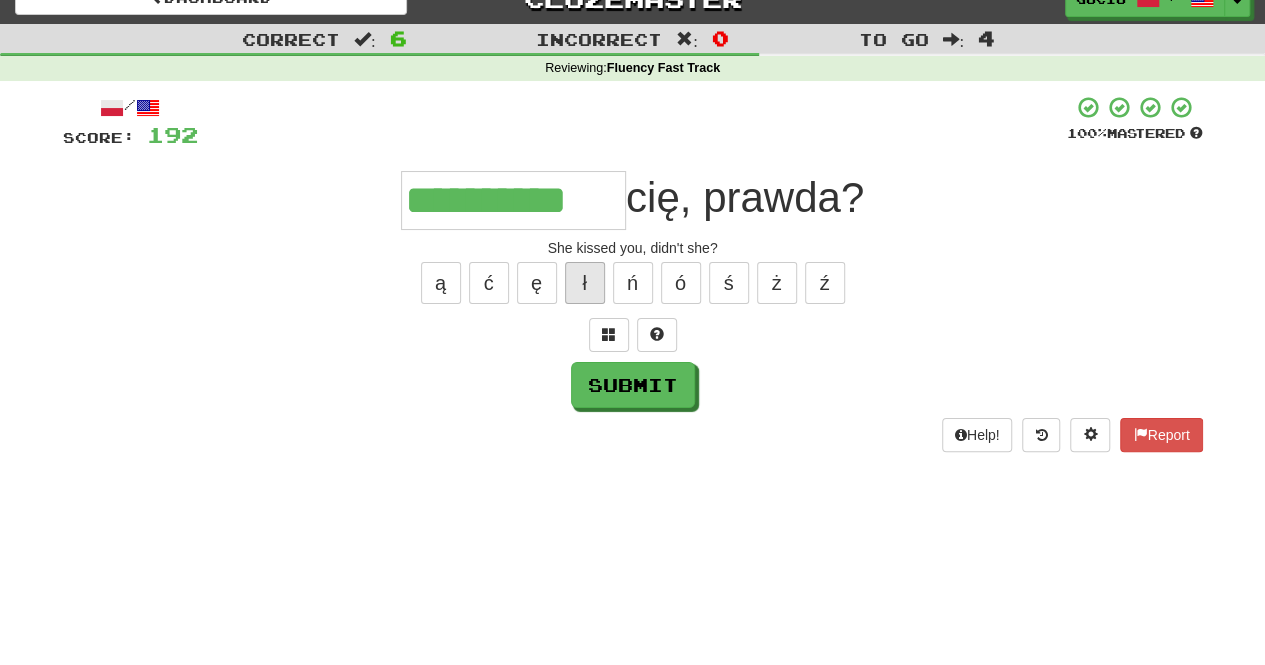 type on "**********" 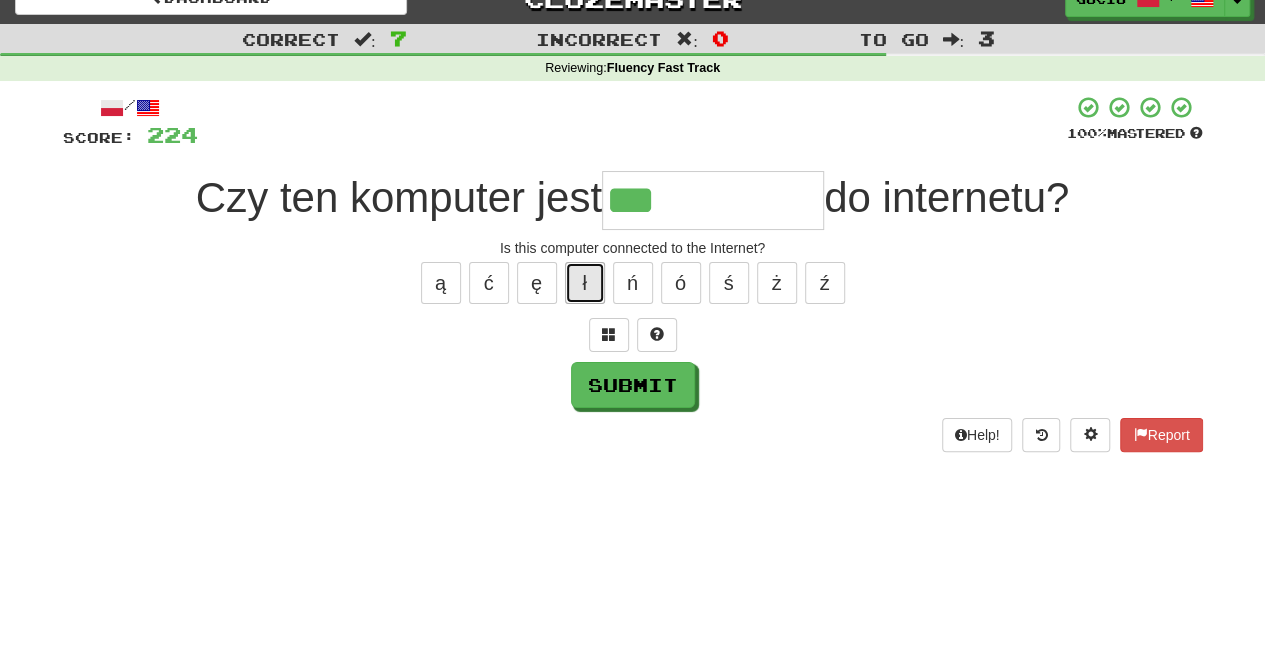 click on "ł" at bounding box center [585, 283] 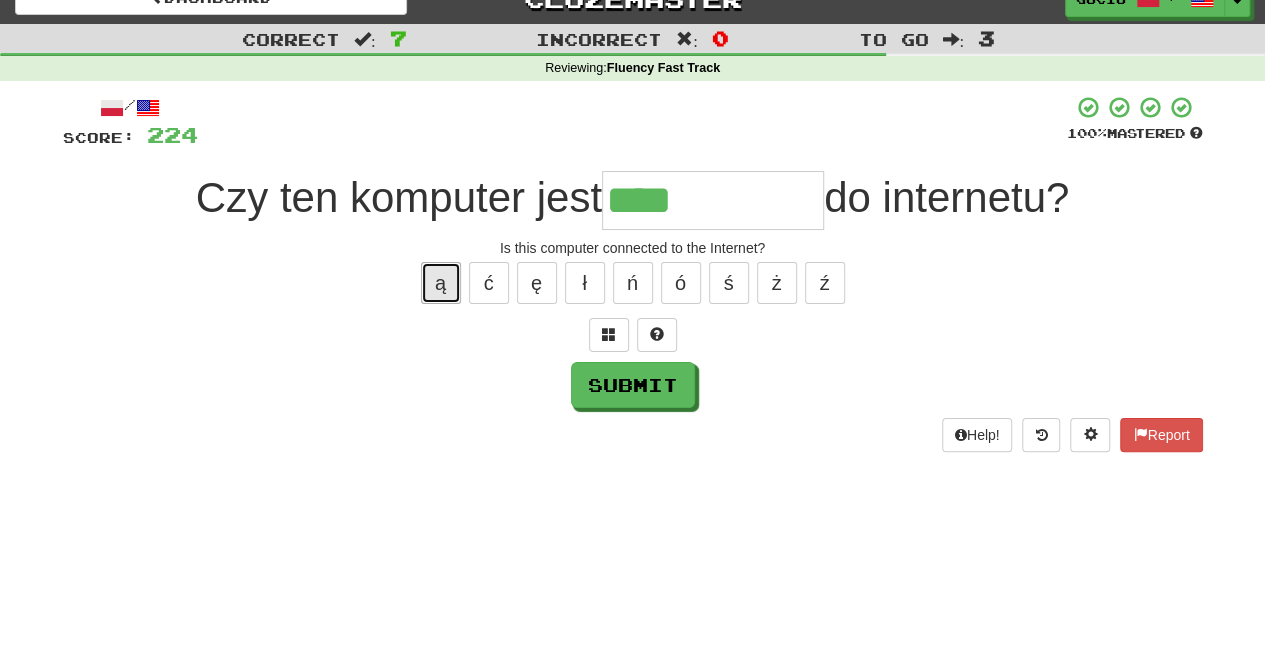 click on "ą" at bounding box center [441, 283] 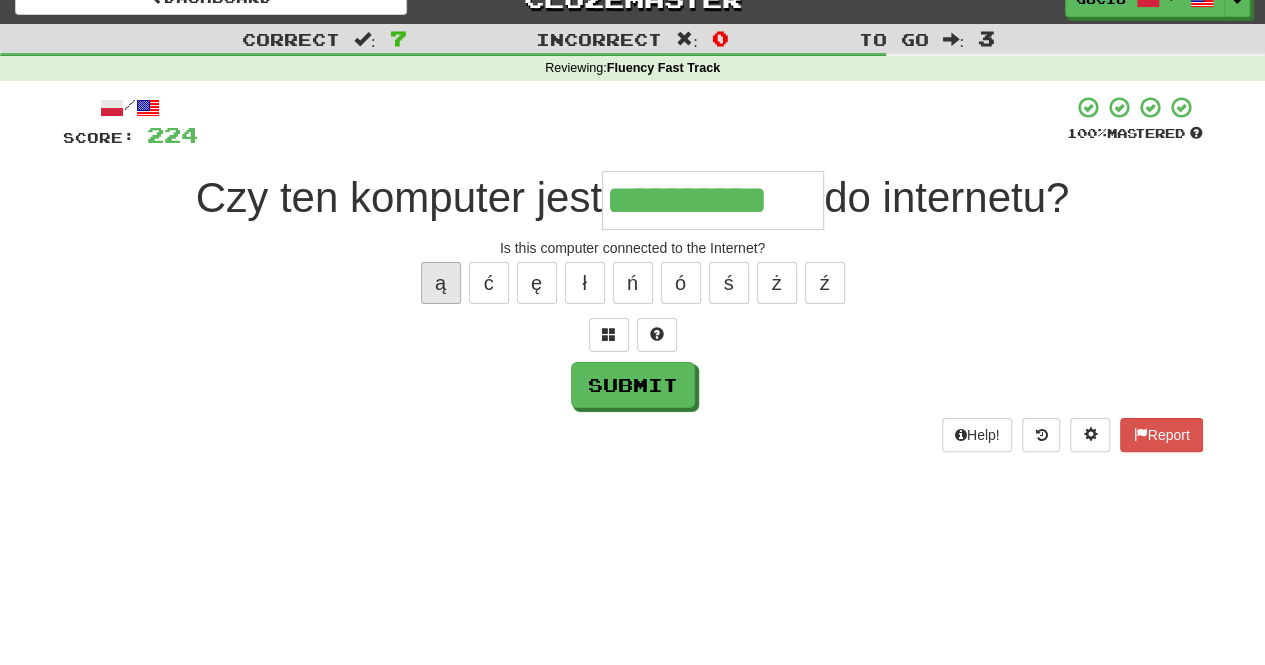 type on "**********" 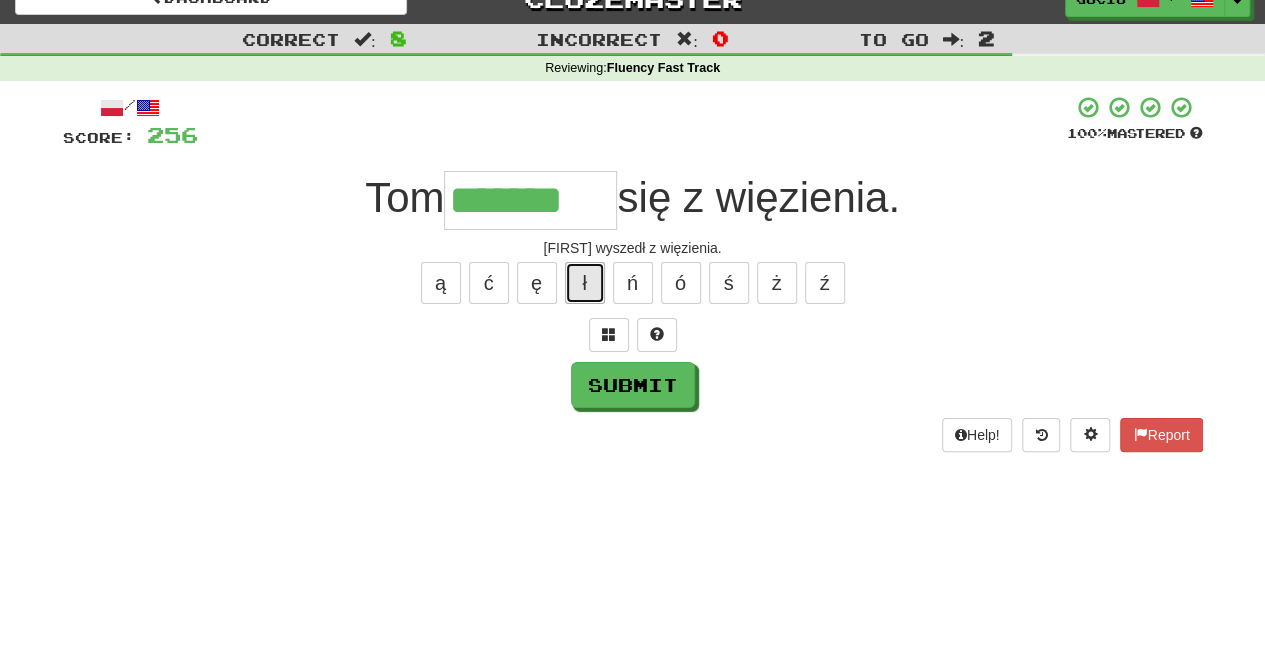 click on "ł" at bounding box center [585, 283] 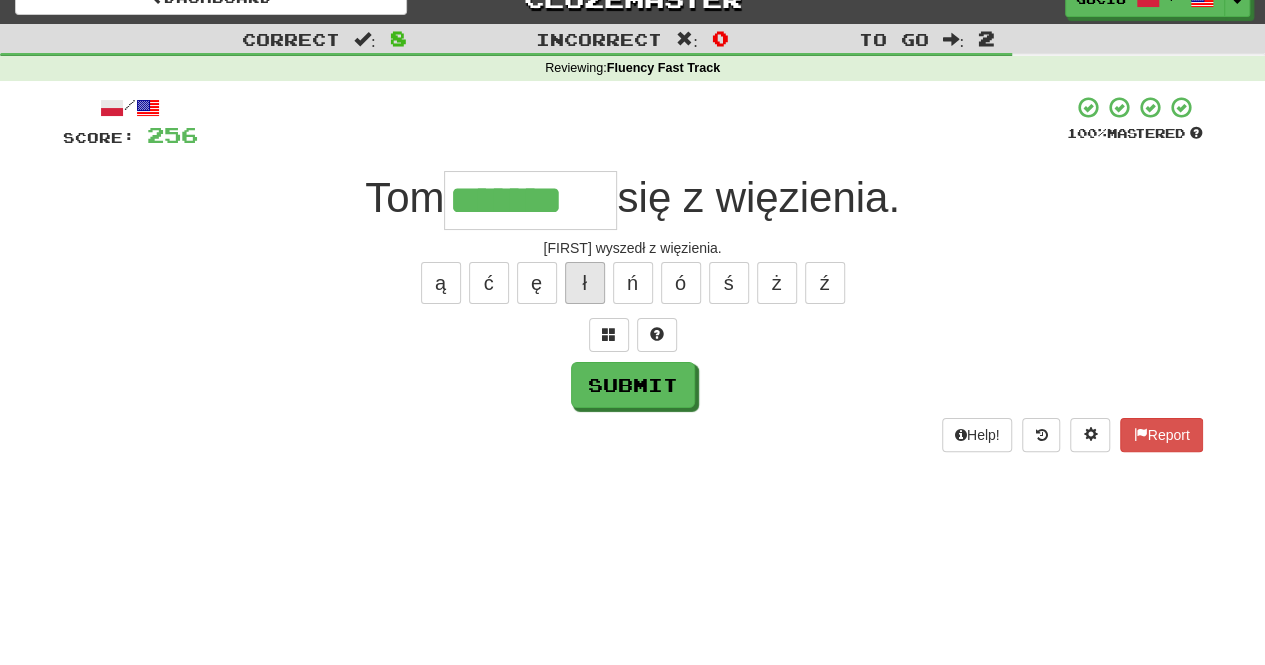 type on "********" 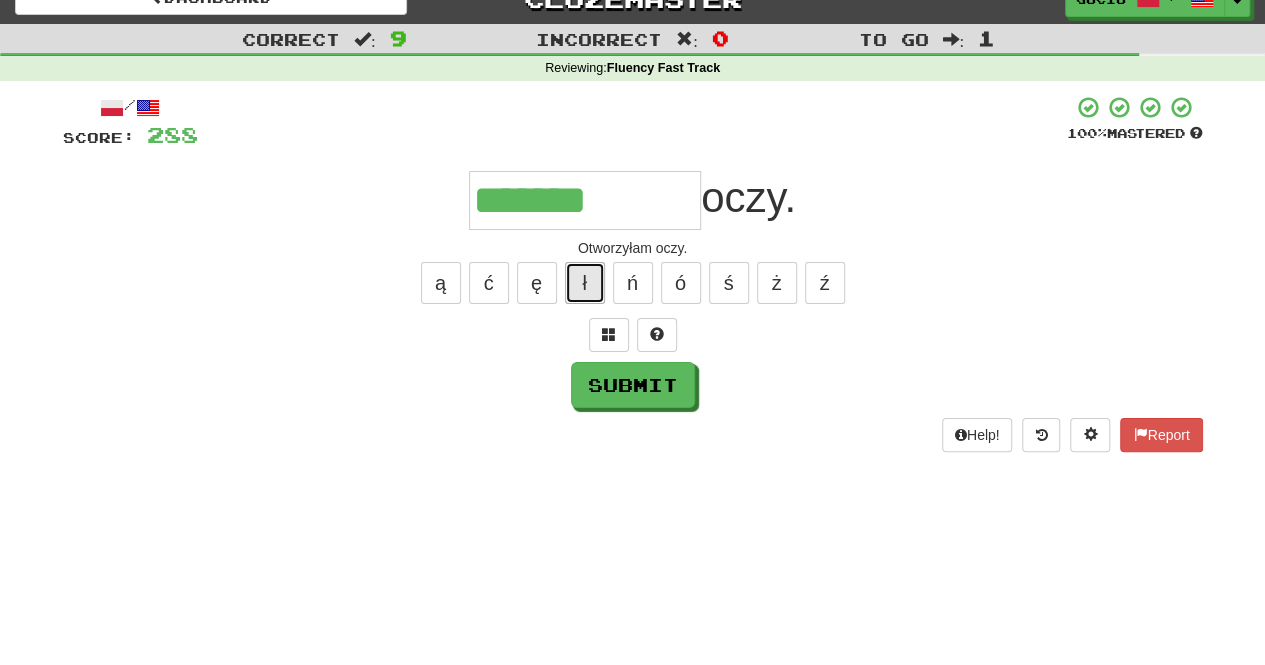 click on "ł" at bounding box center [585, 283] 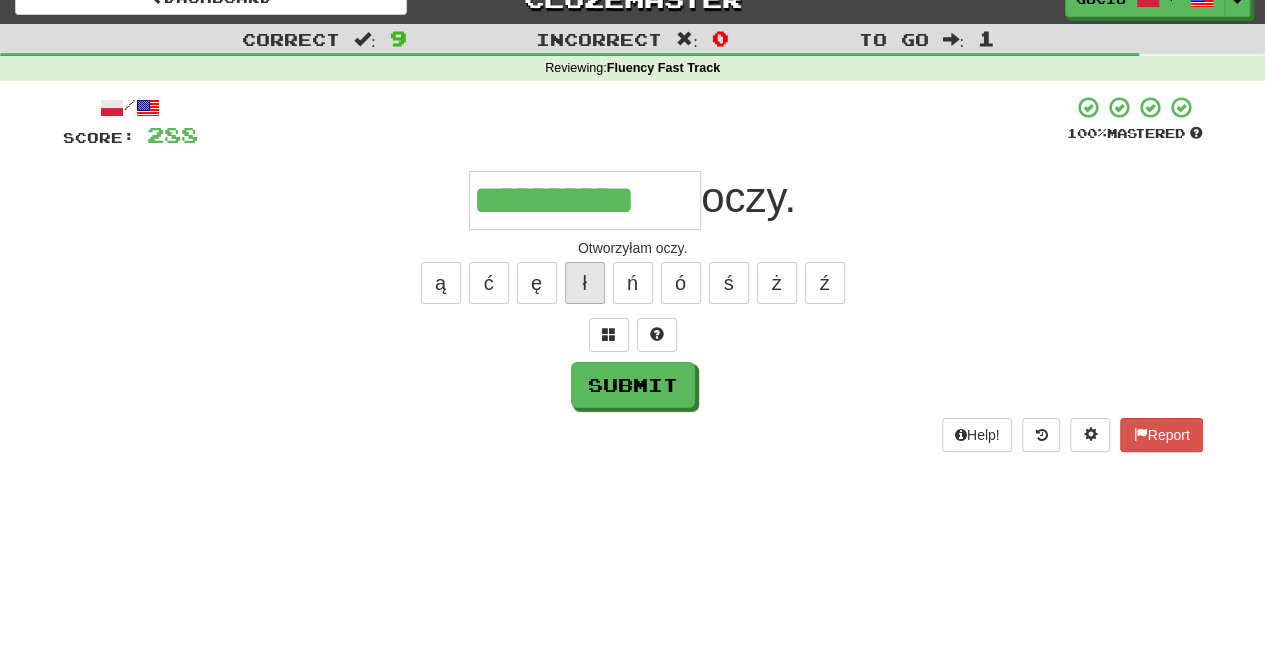 type on "**********" 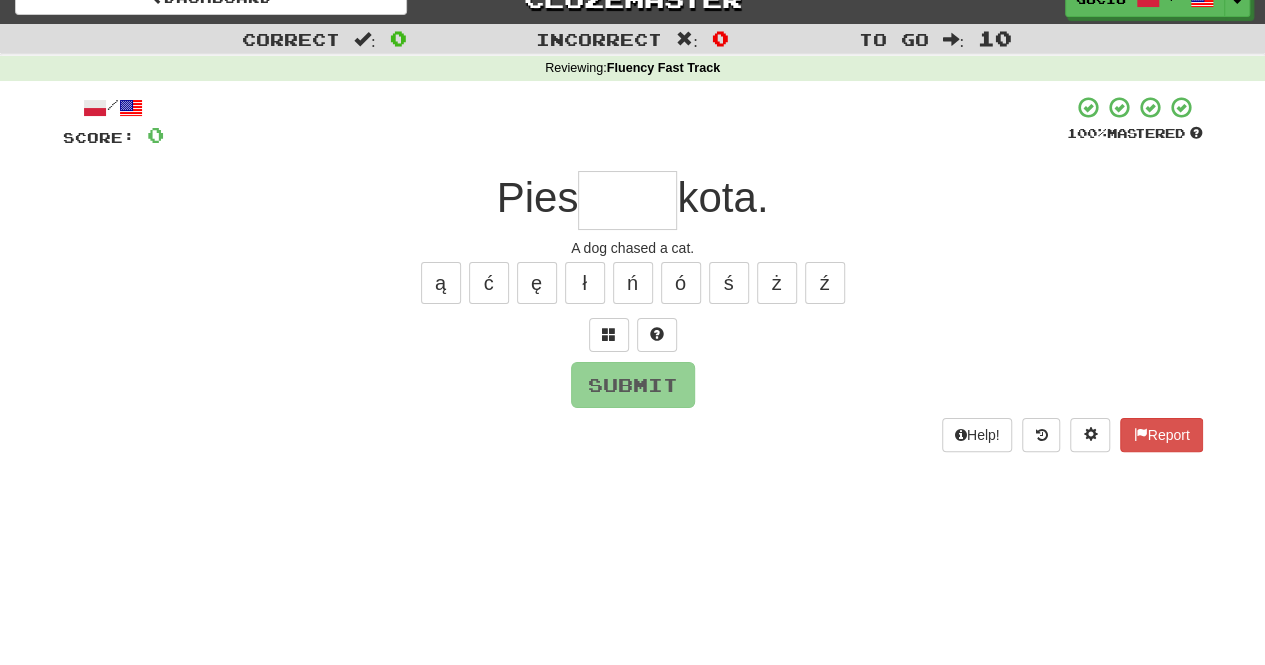 type on "*" 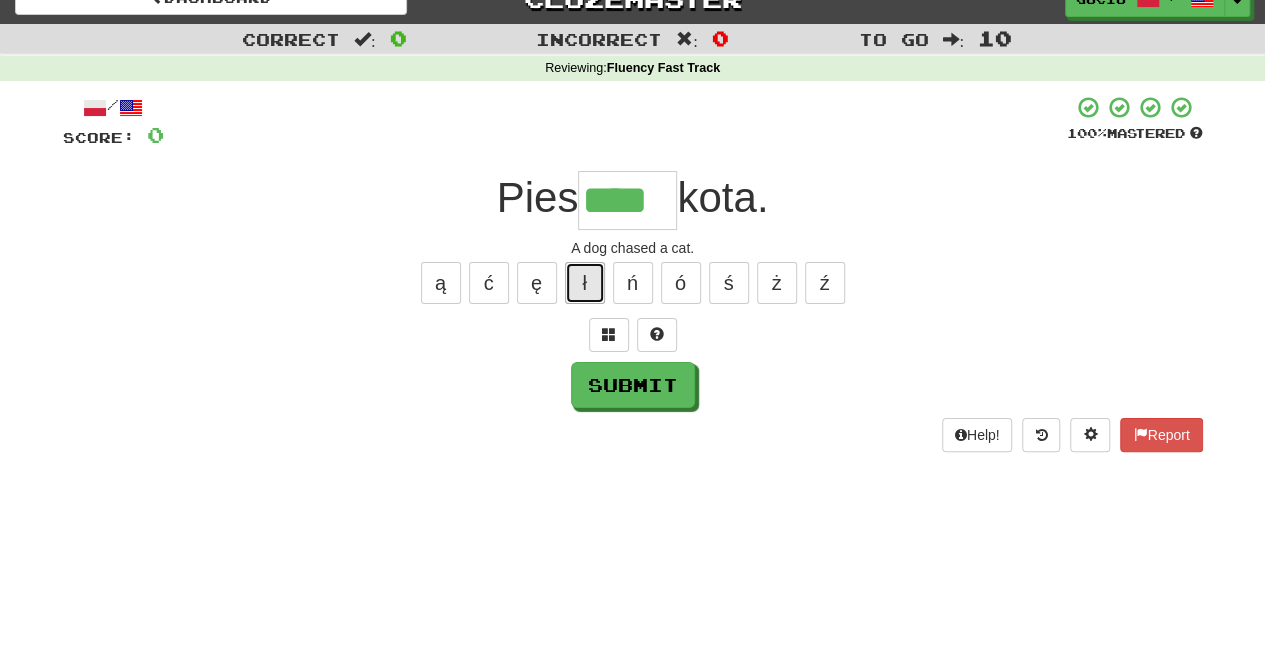 click on "ł" at bounding box center (585, 283) 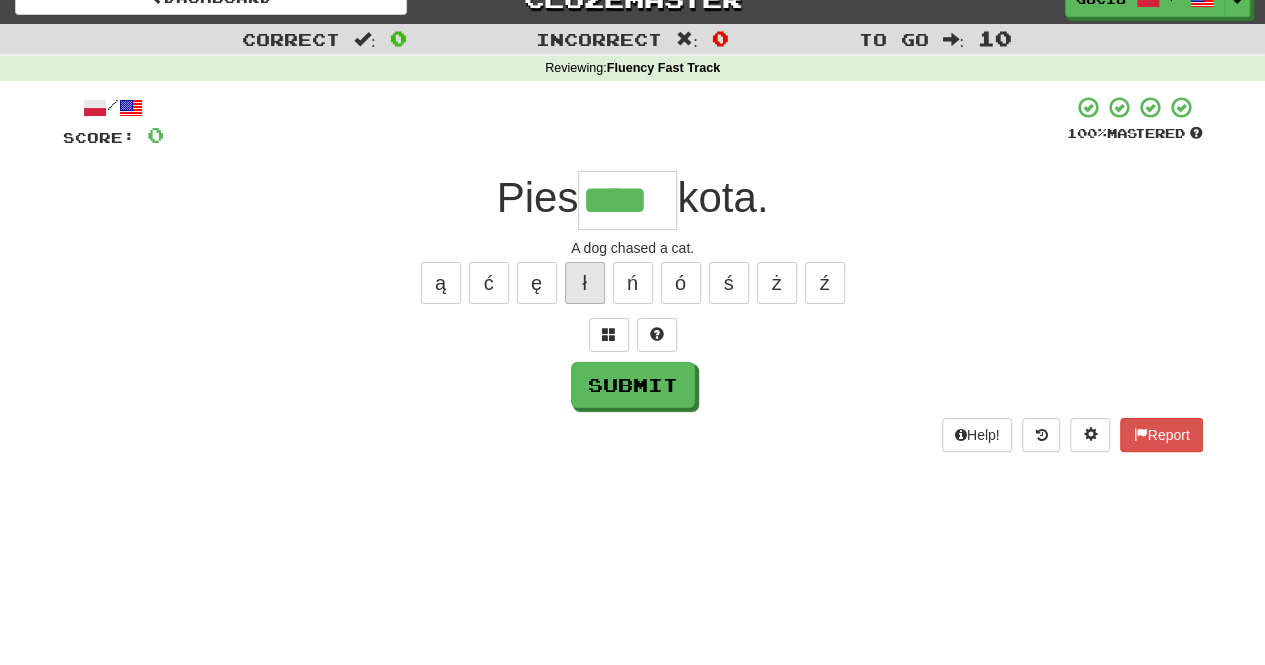 type on "*****" 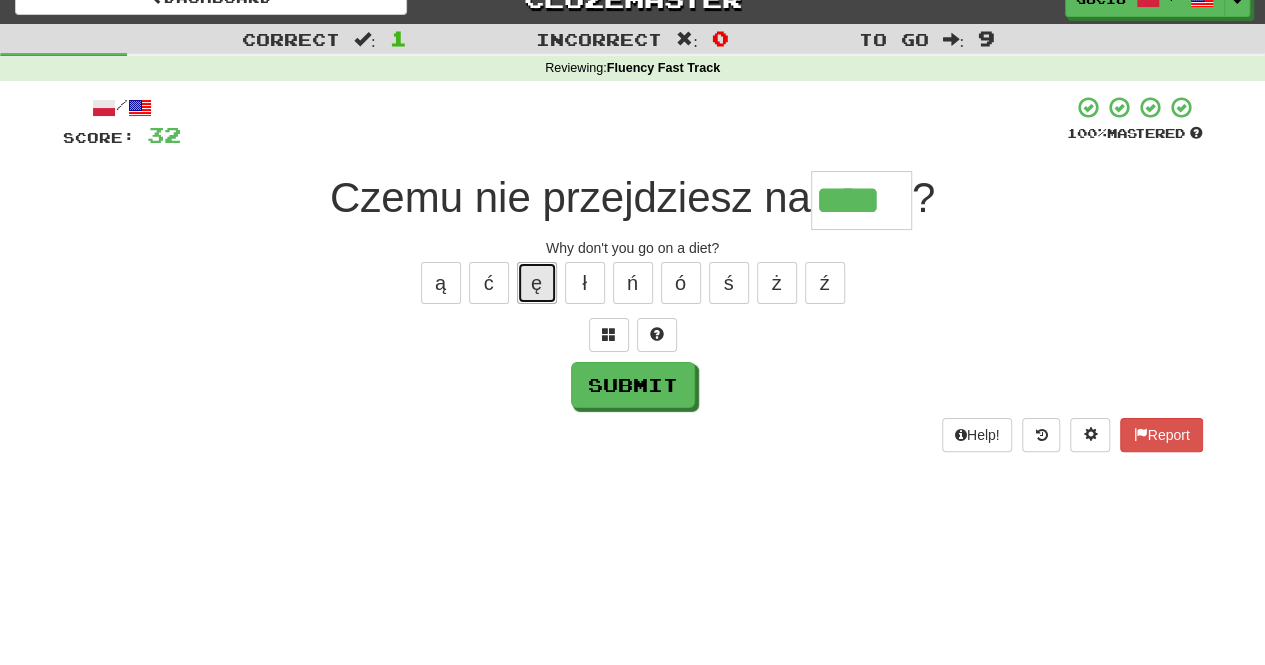 click on "ę" at bounding box center (537, 283) 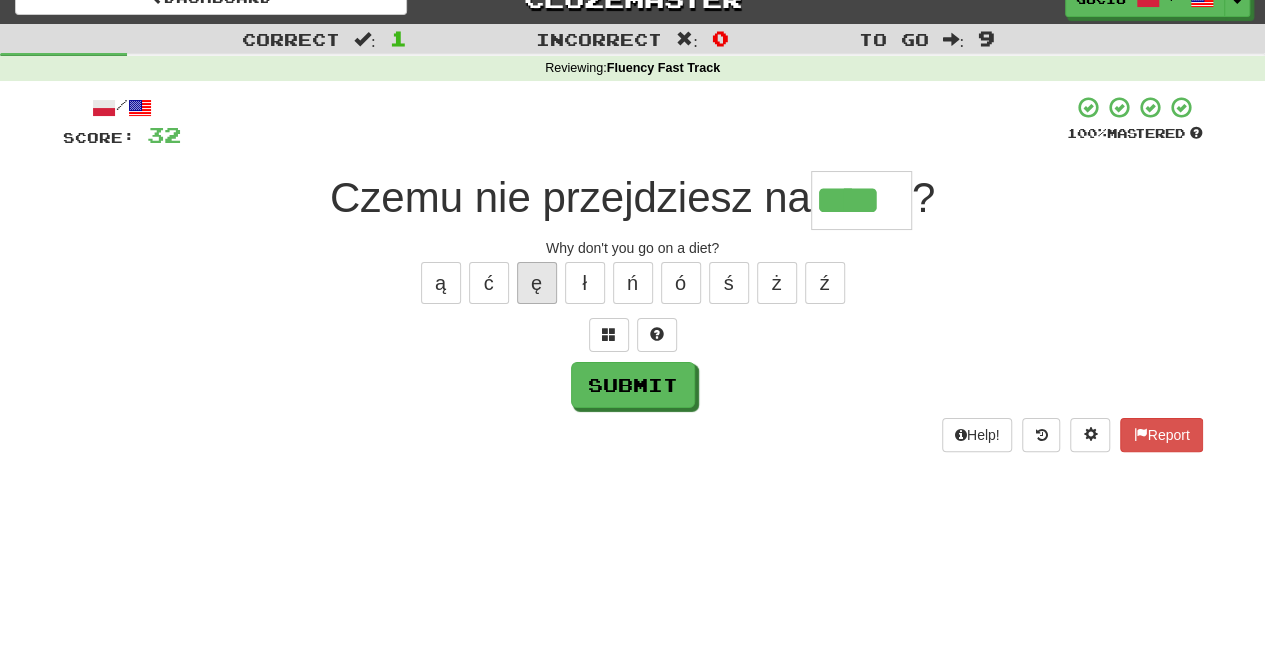 type on "*****" 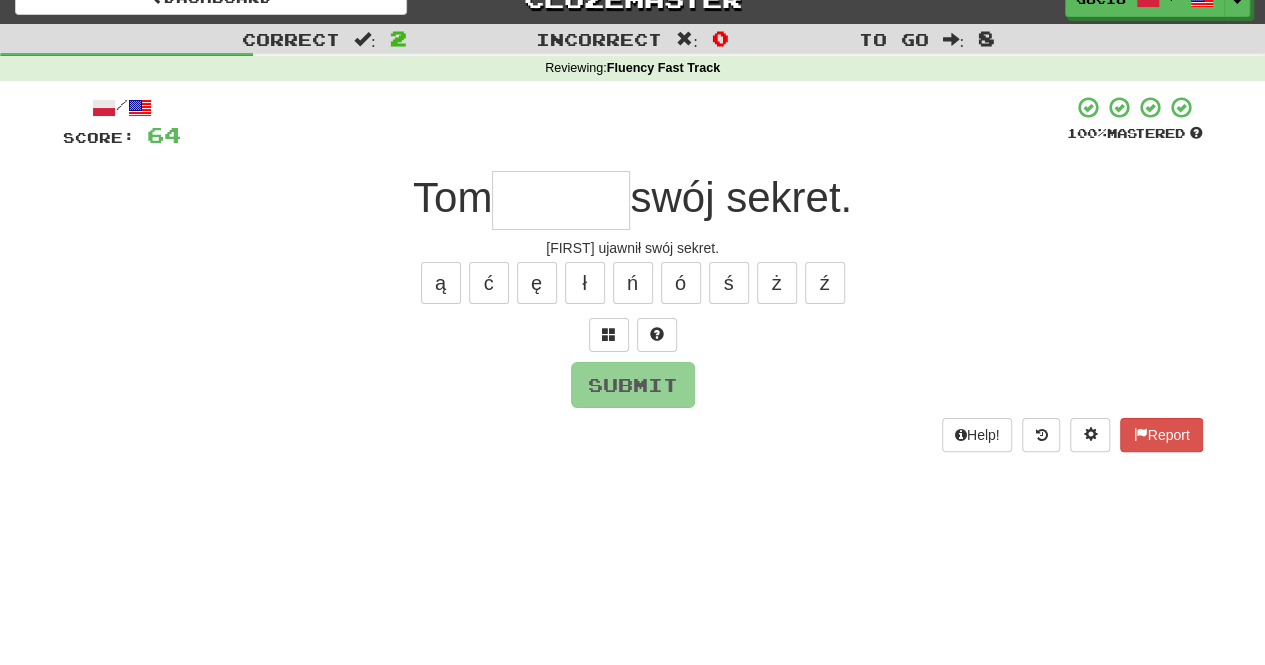 type on "*" 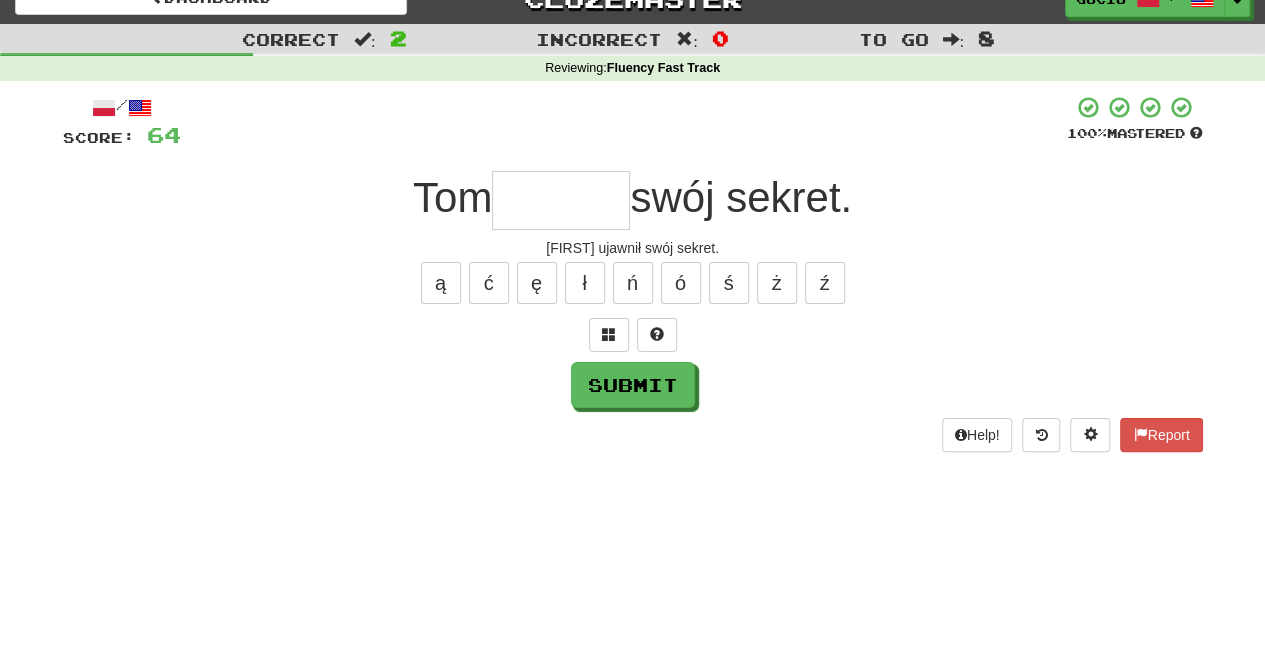 type on "*" 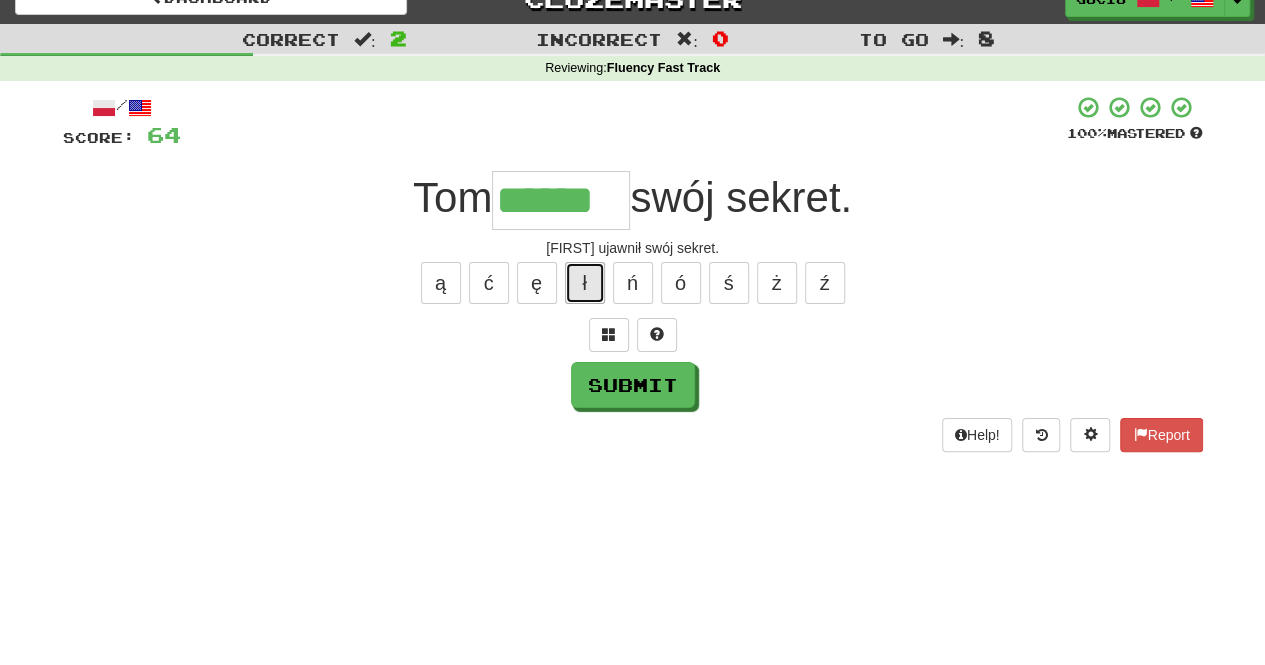 click on "ł" at bounding box center (585, 283) 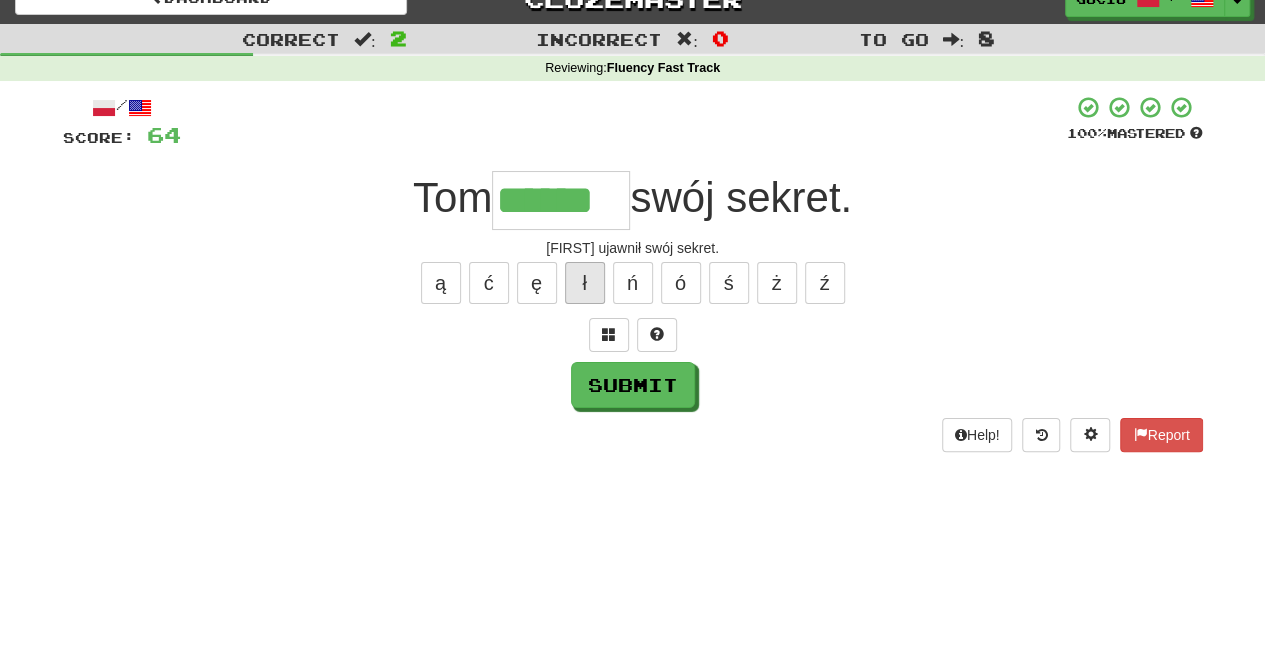 type on "*******" 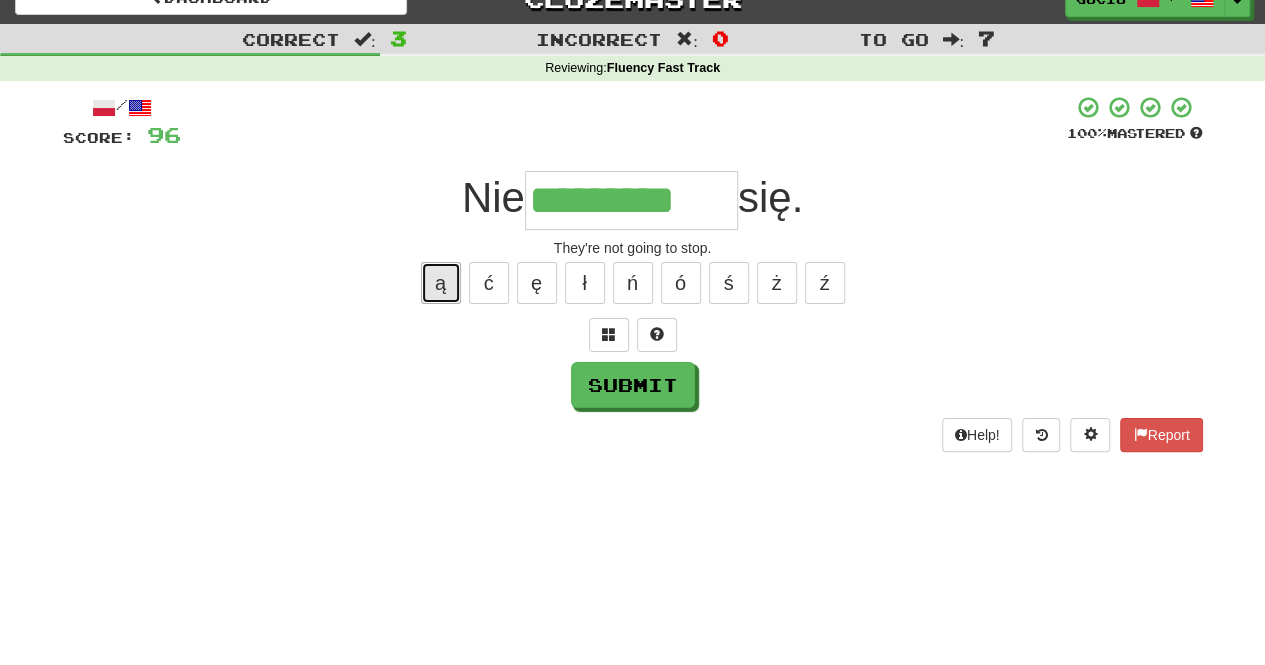 click on "ą" at bounding box center (441, 283) 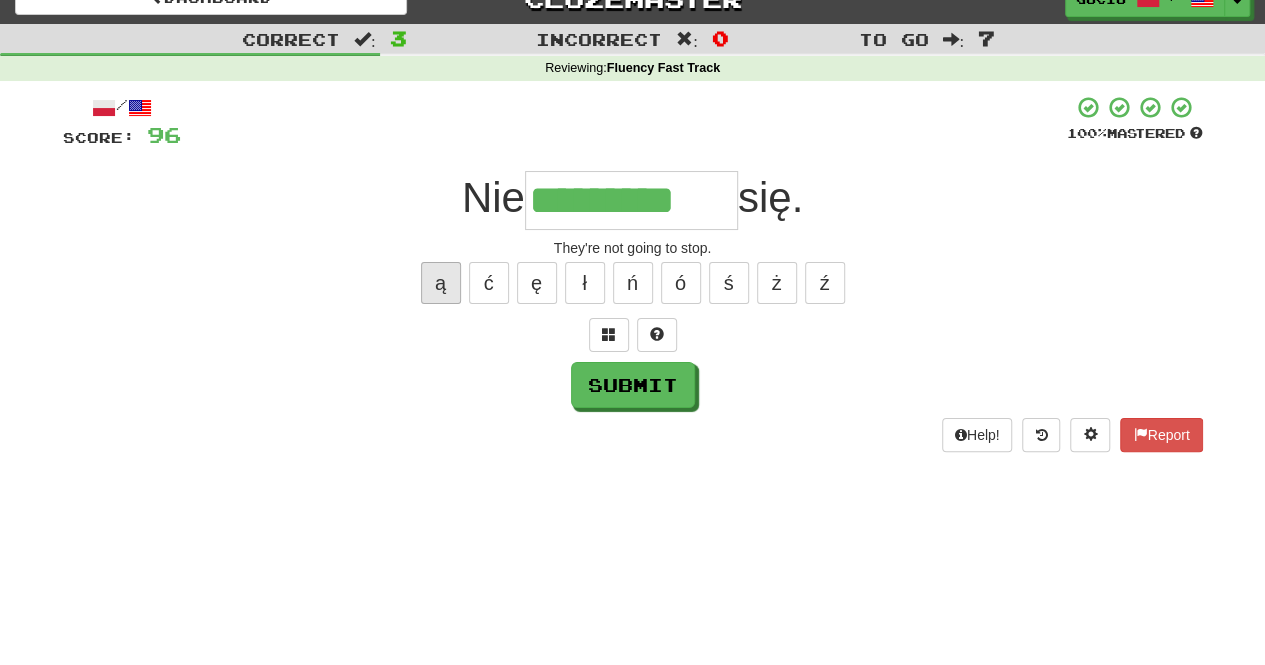 type on "**********" 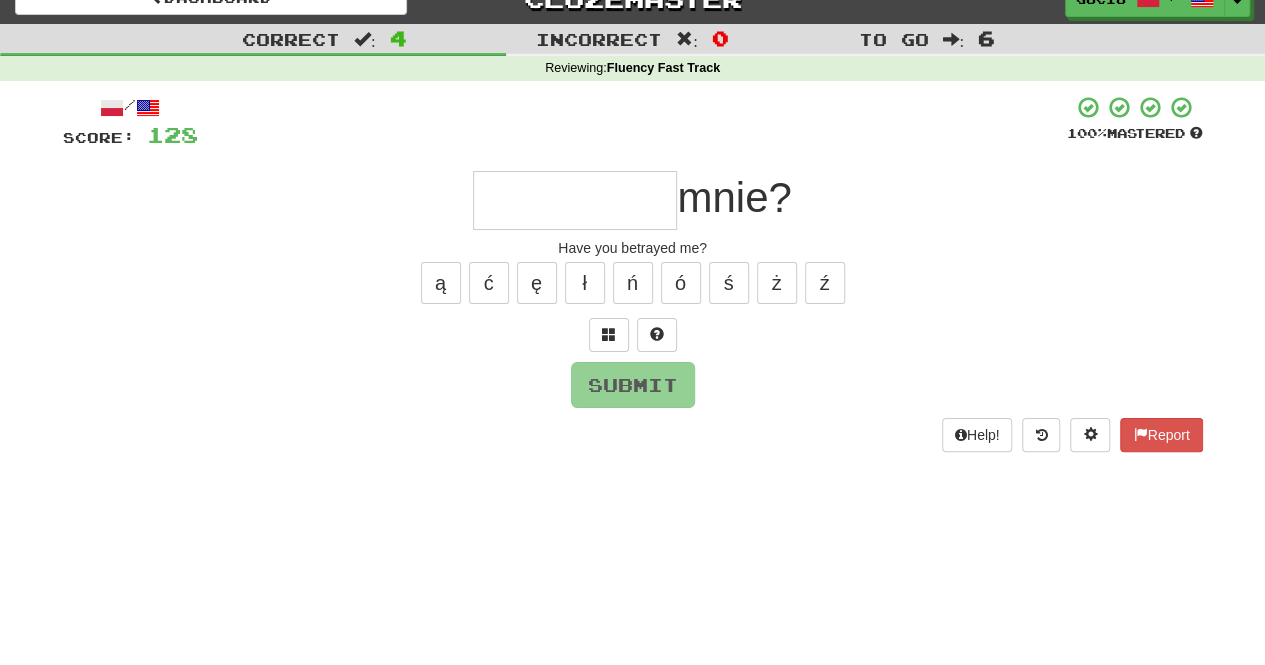 type on "*" 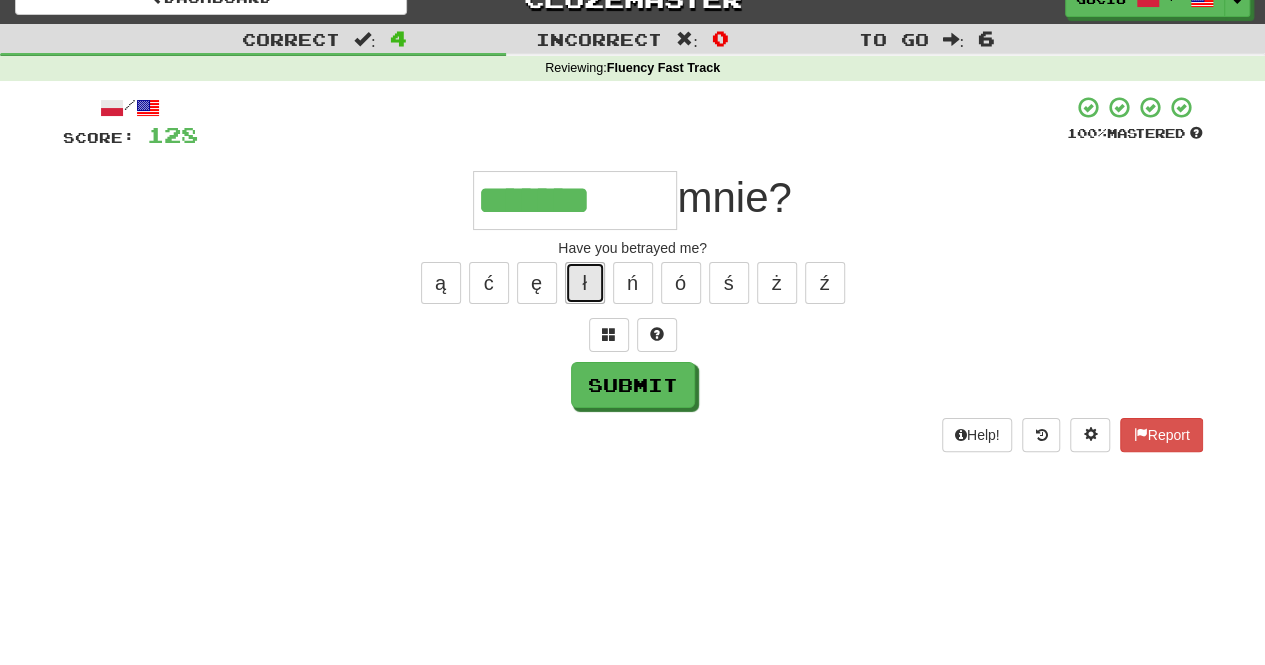 click on "ł" at bounding box center [585, 283] 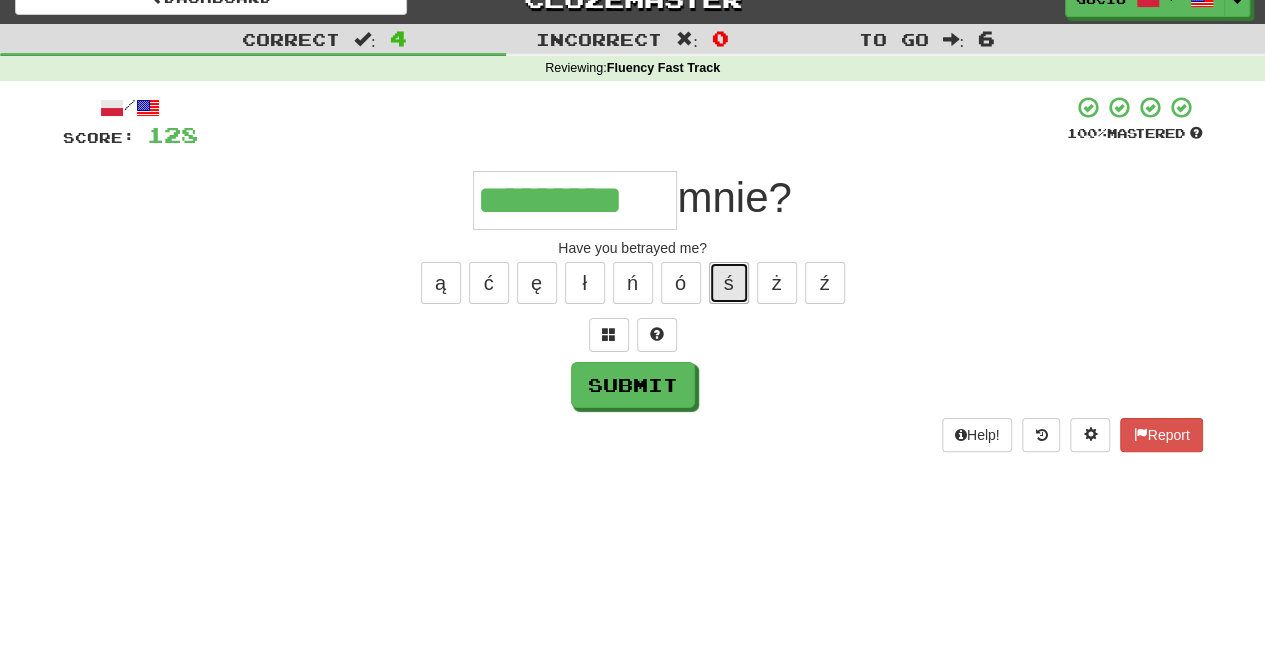 click on "ś" at bounding box center (729, 283) 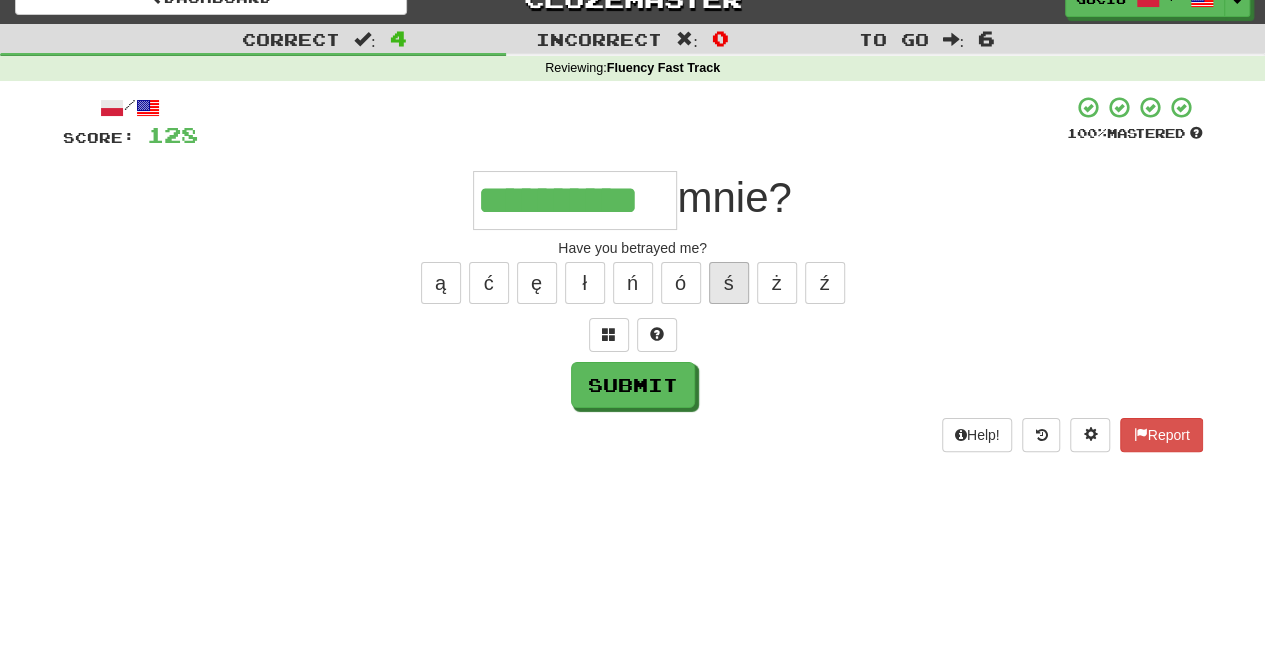 type on "**********" 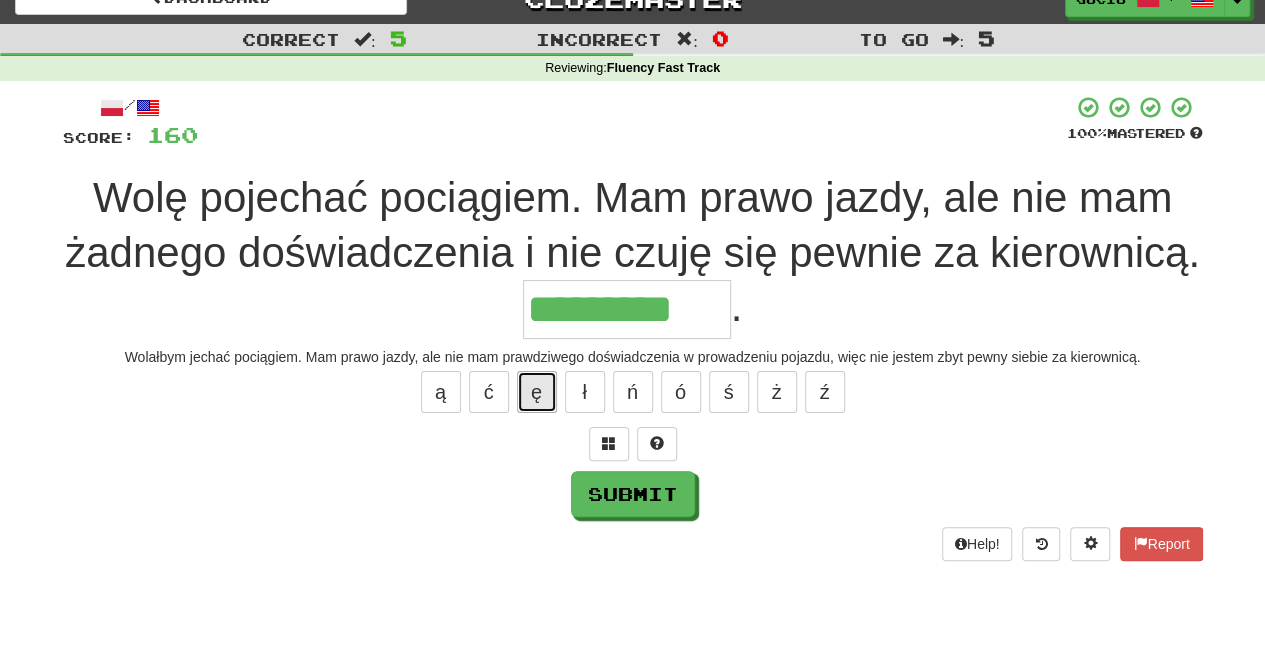 click on "ę" at bounding box center [537, 392] 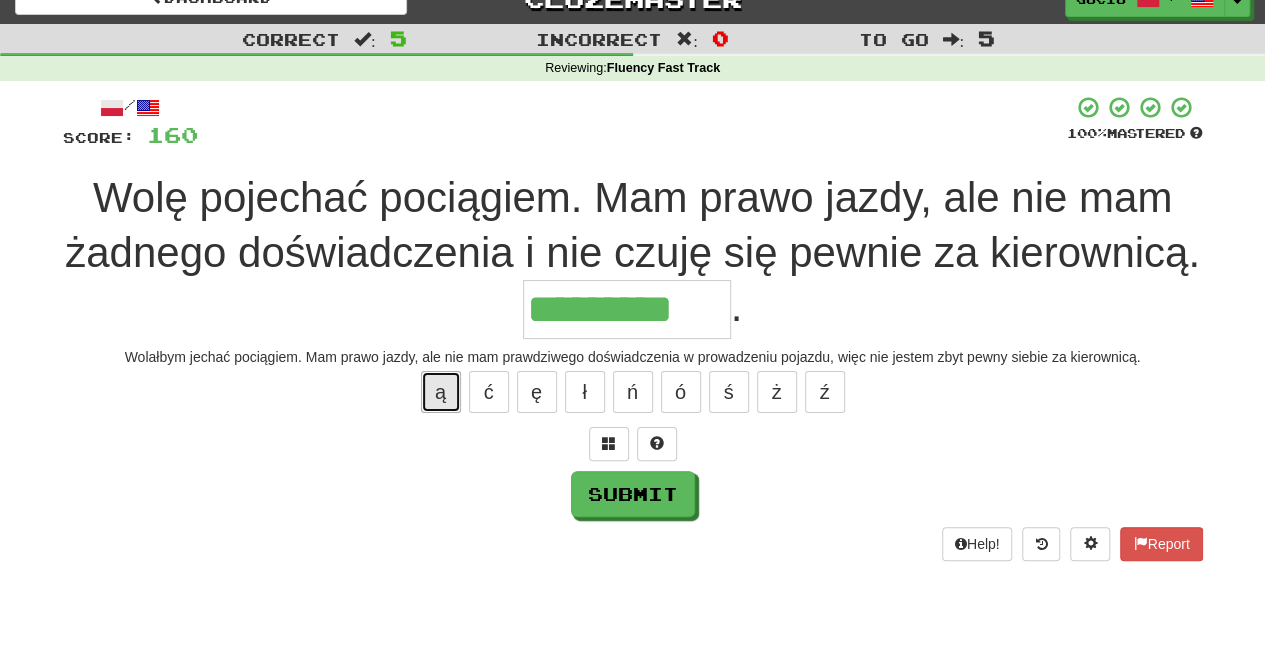click on "ą" at bounding box center [441, 392] 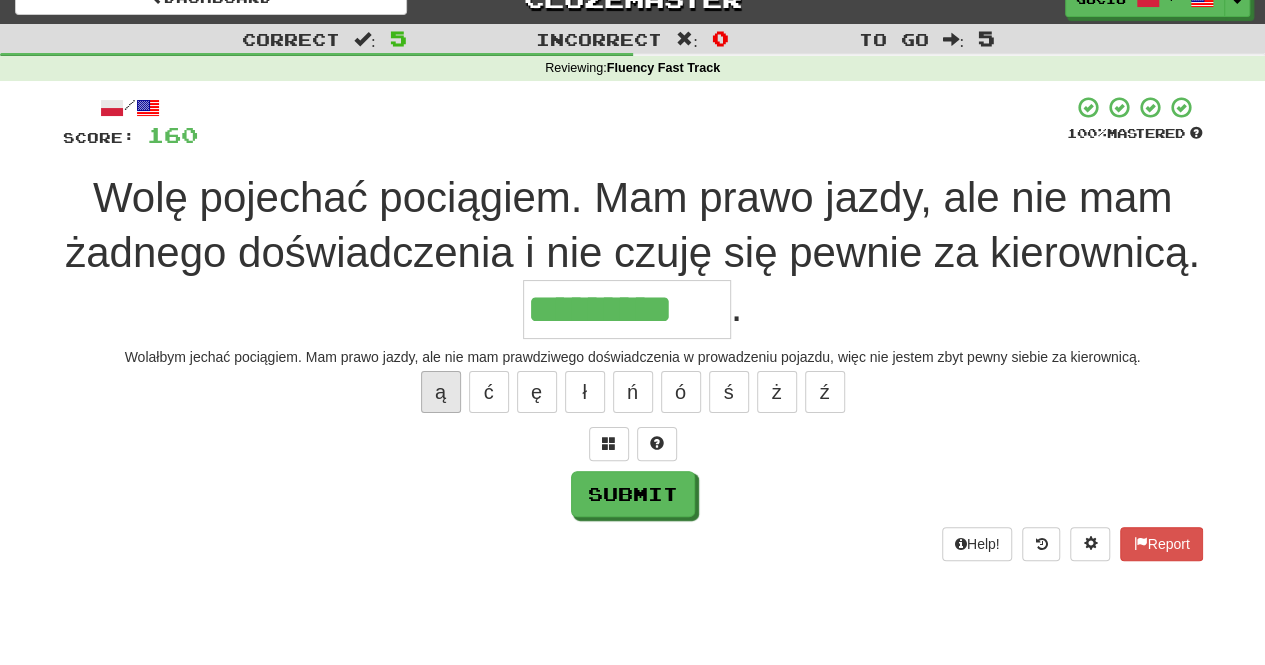 type on "**********" 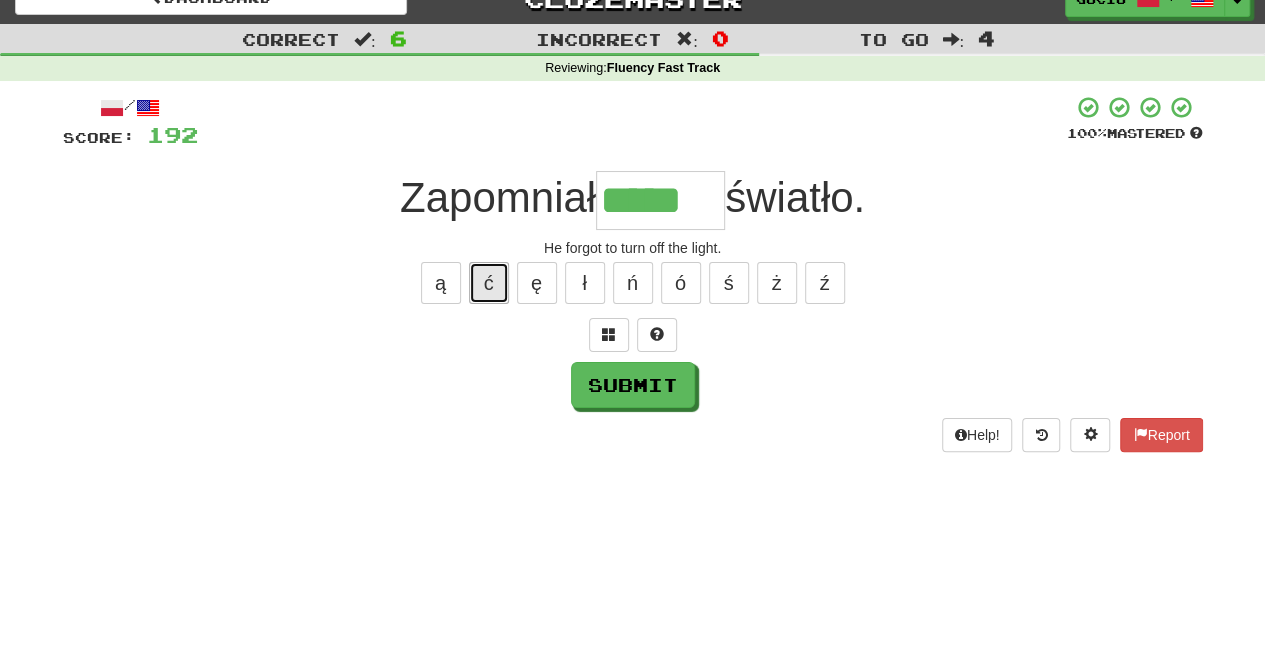 click on "ć" at bounding box center [489, 283] 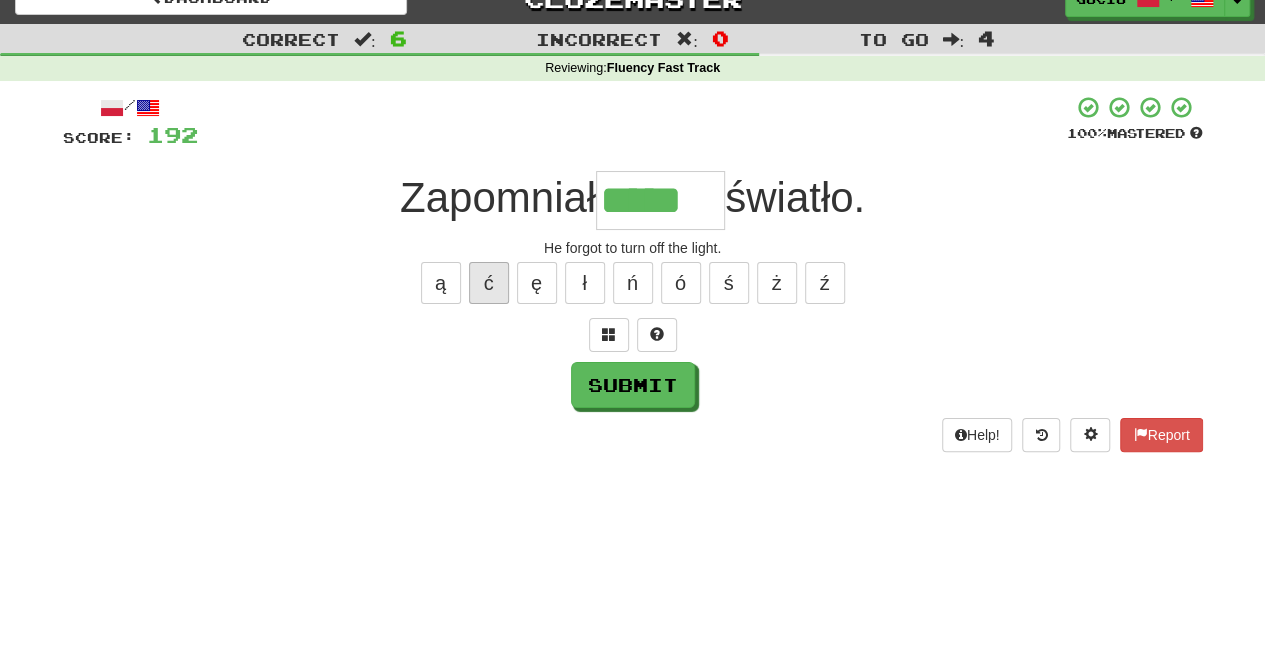 type on "******" 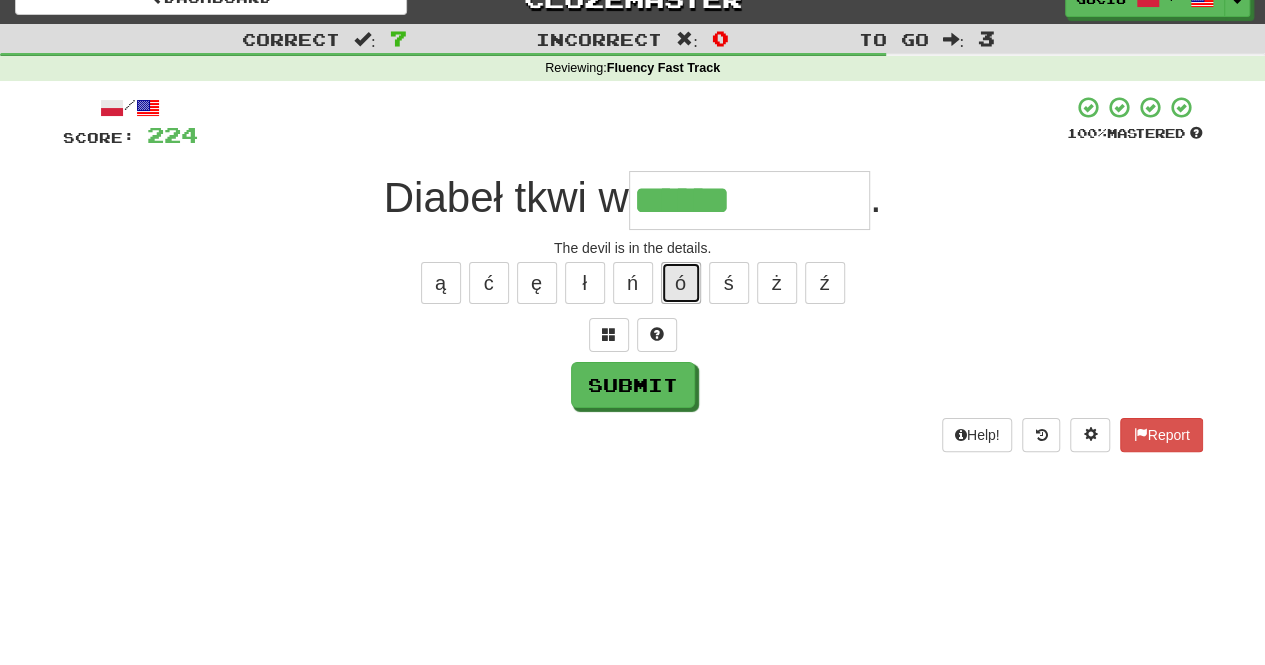 click on "ó" at bounding box center (681, 283) 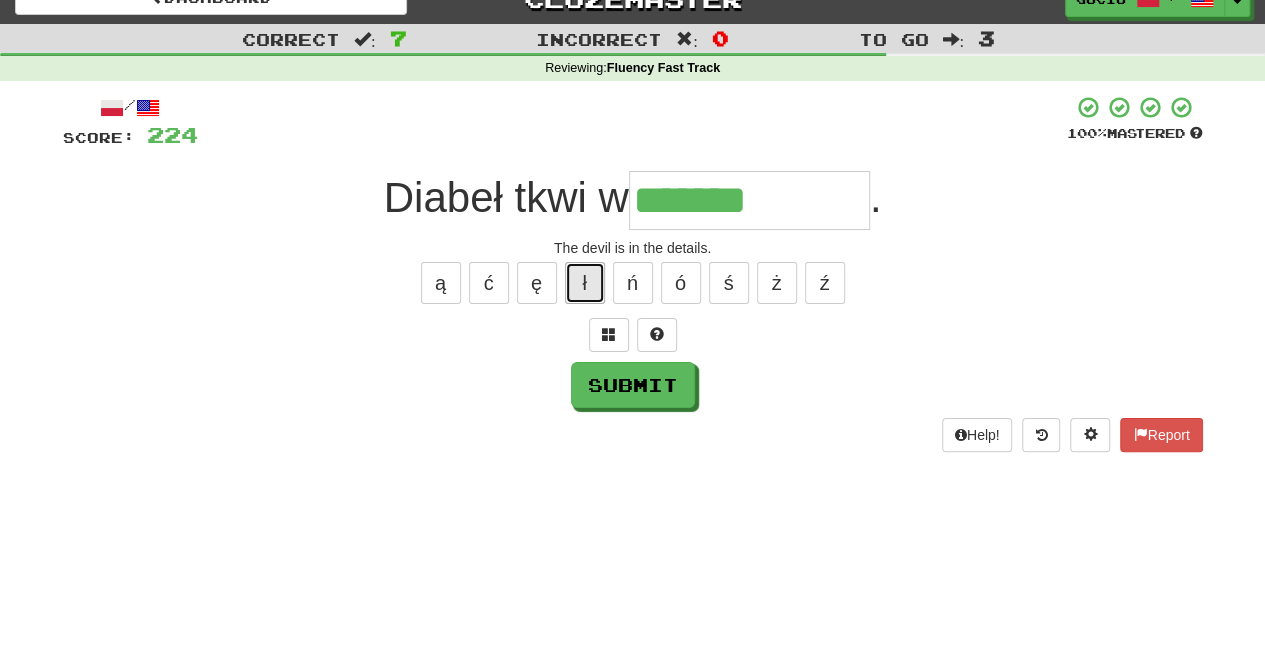 click on "ł" at bounding box center (585, 283) 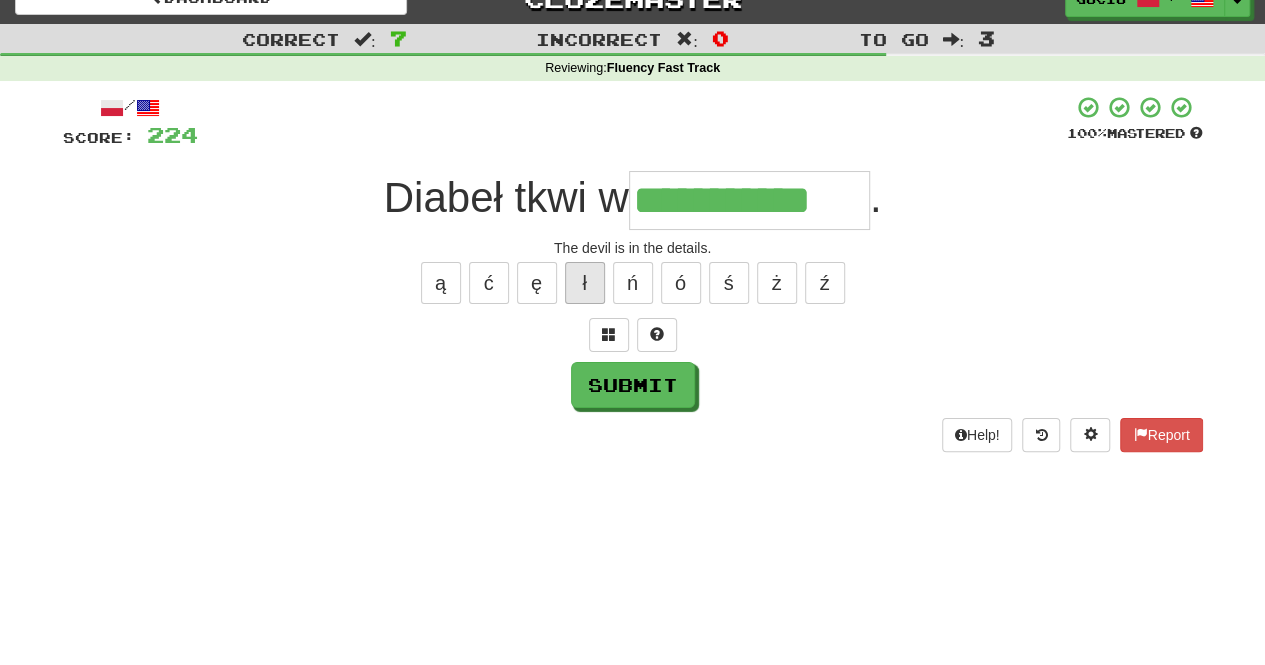 type on "**********" 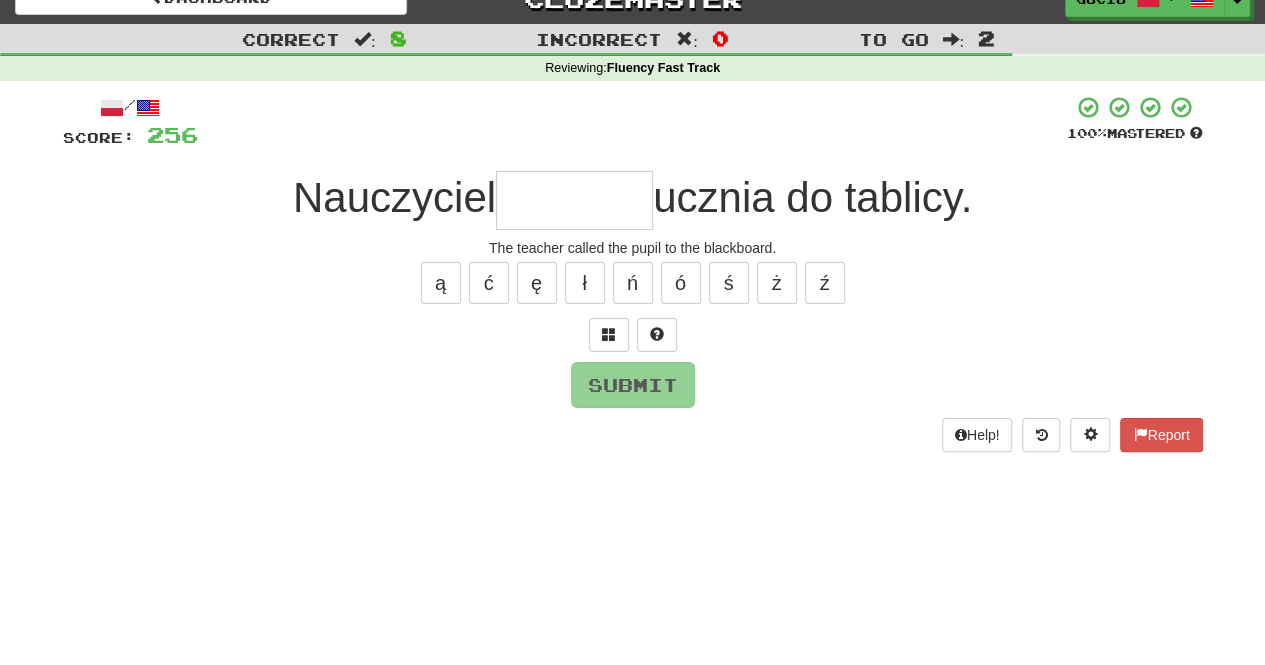 type on "*" 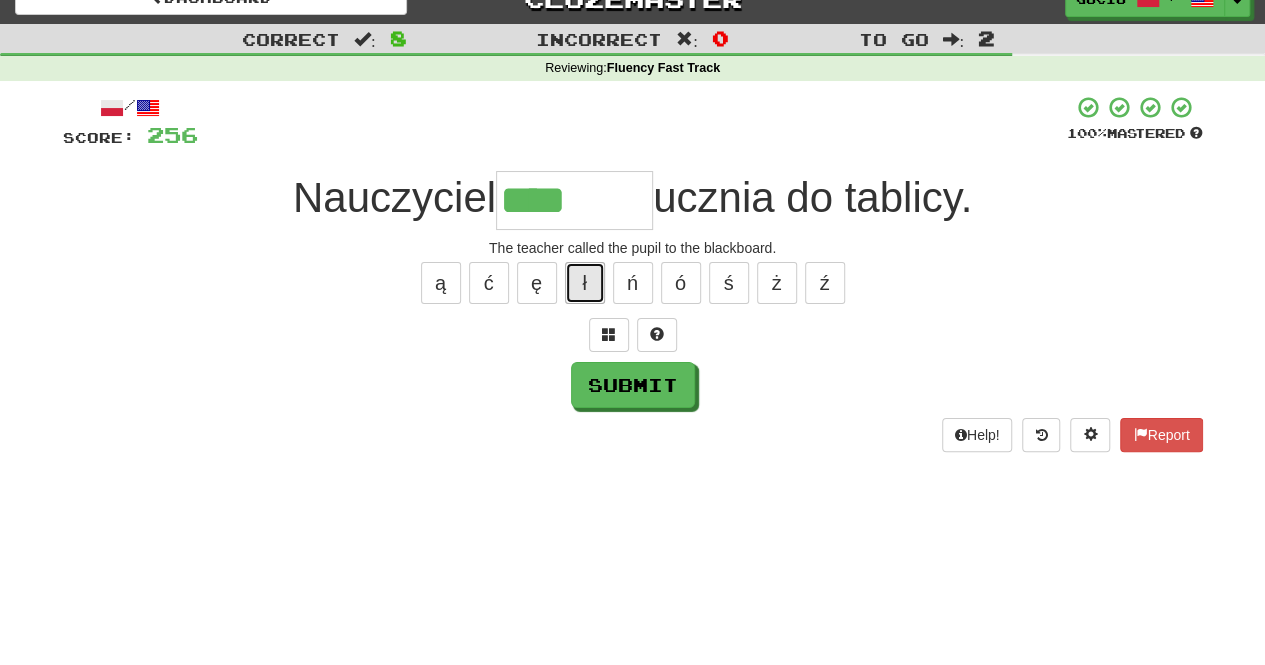 click on "ł" at bounding box center (585, 283) 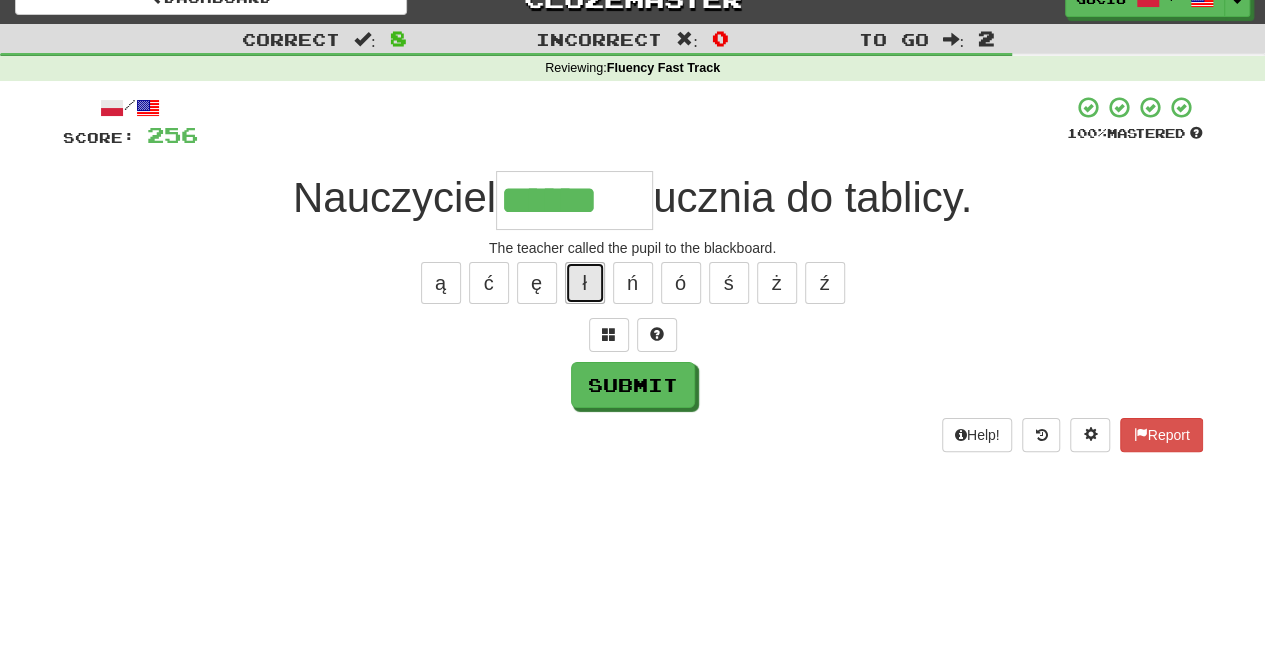 click on "ł" at bounding box center [585, 283] 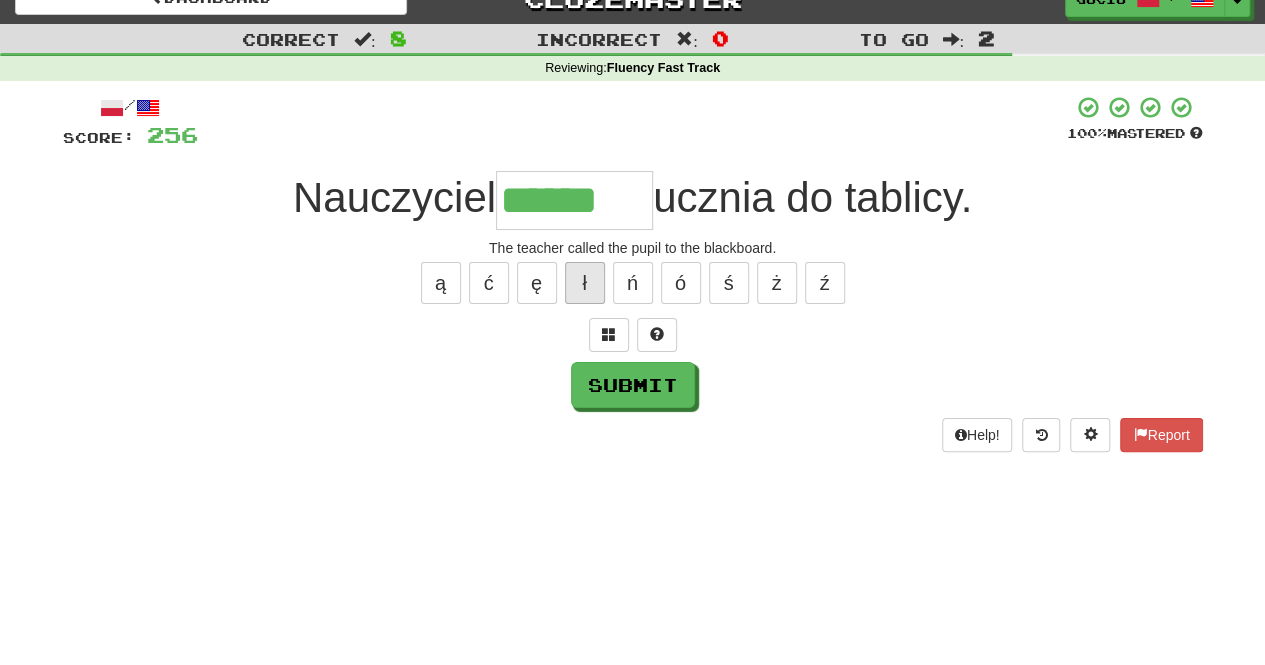 type on "*******" 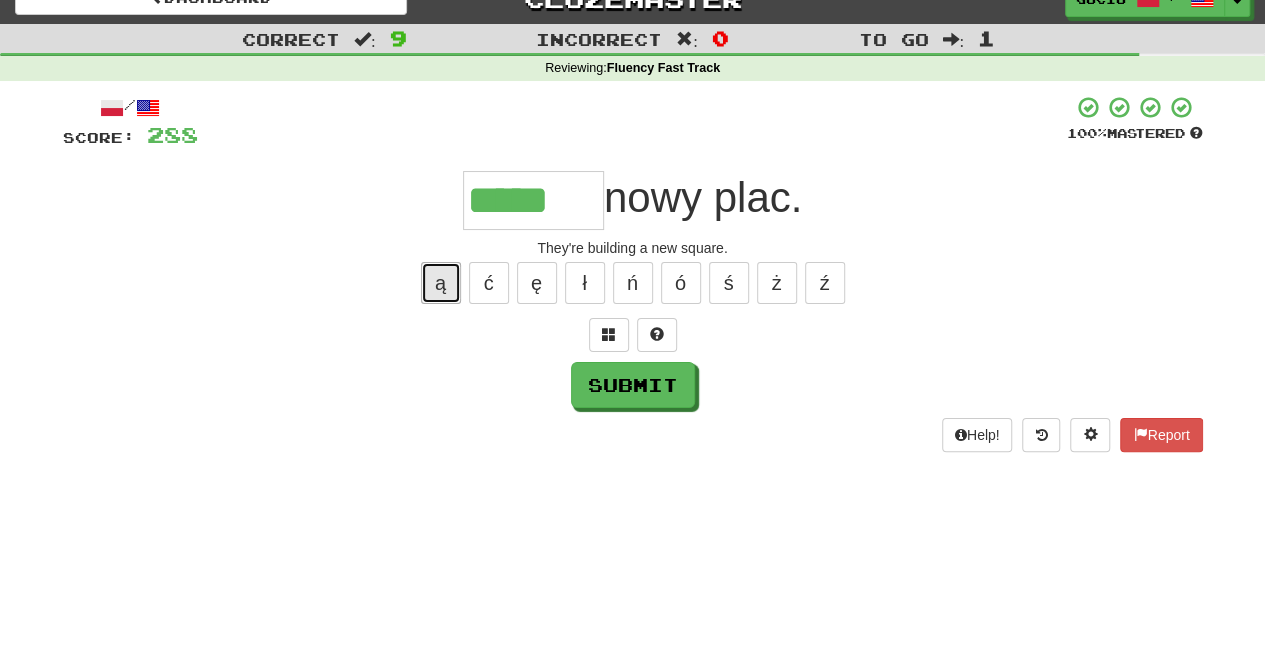 click on "ą" at bounding box center [441, 283] 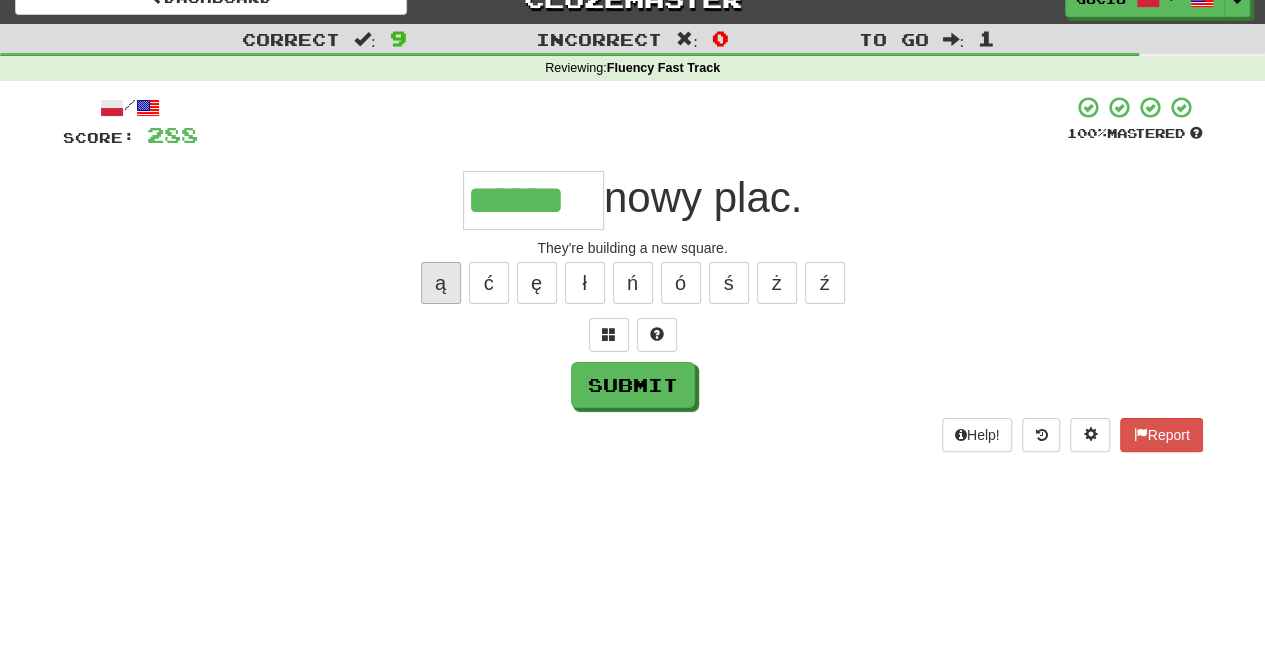 type on "******" 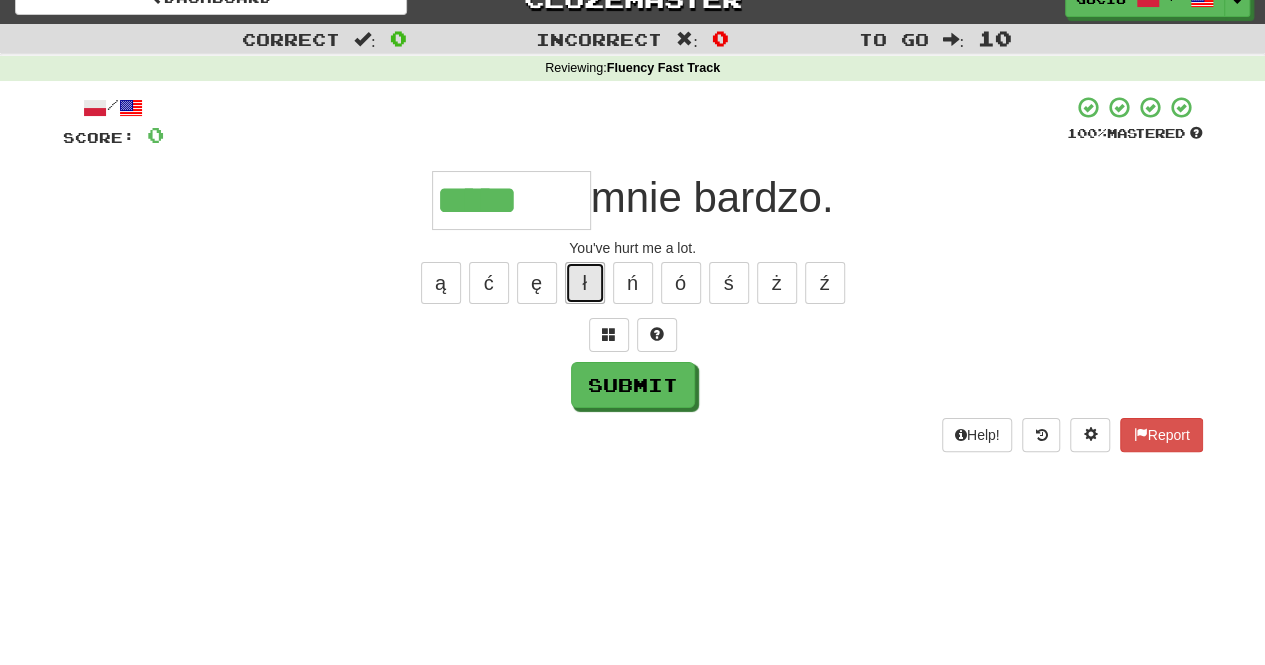 click on "ł" at bounding box center (585, 283) 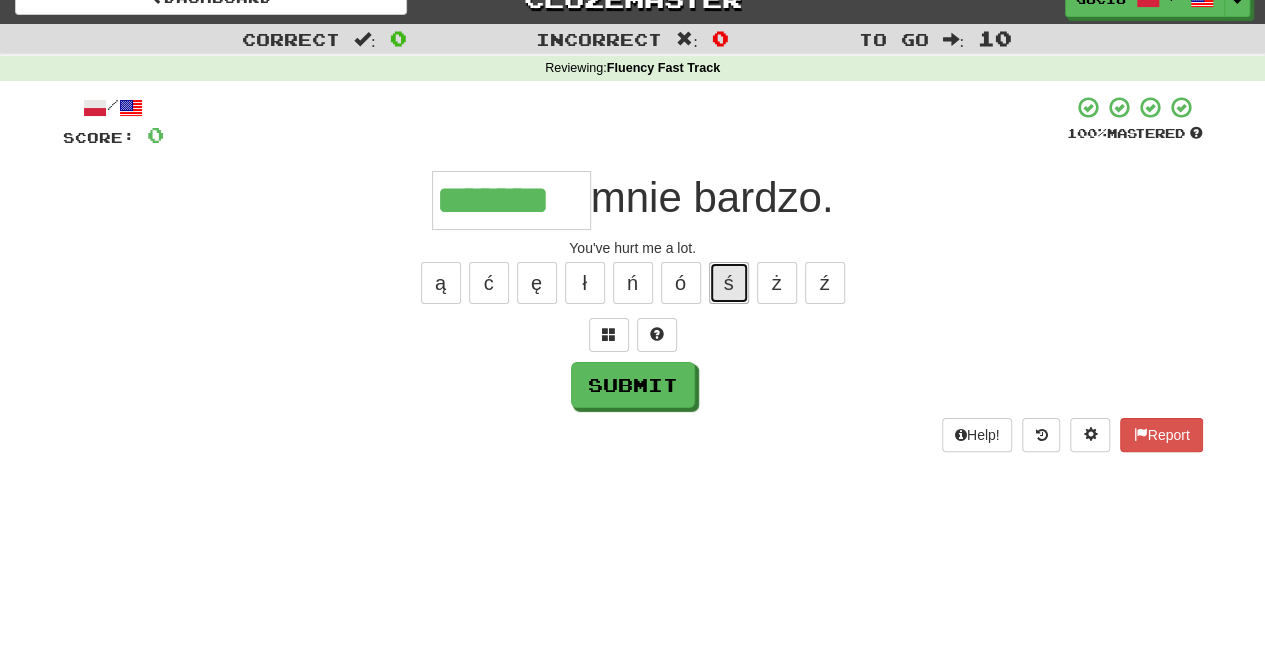 click on "ś" at bounding box center (729, 283) 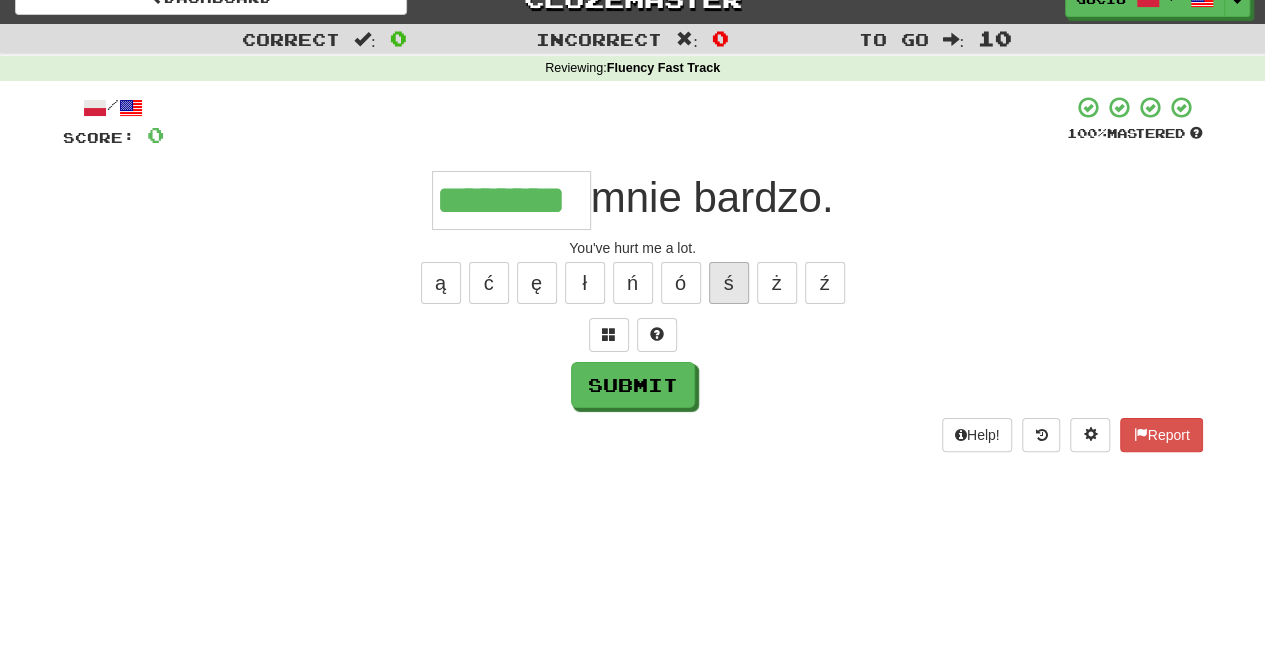 type on "********" 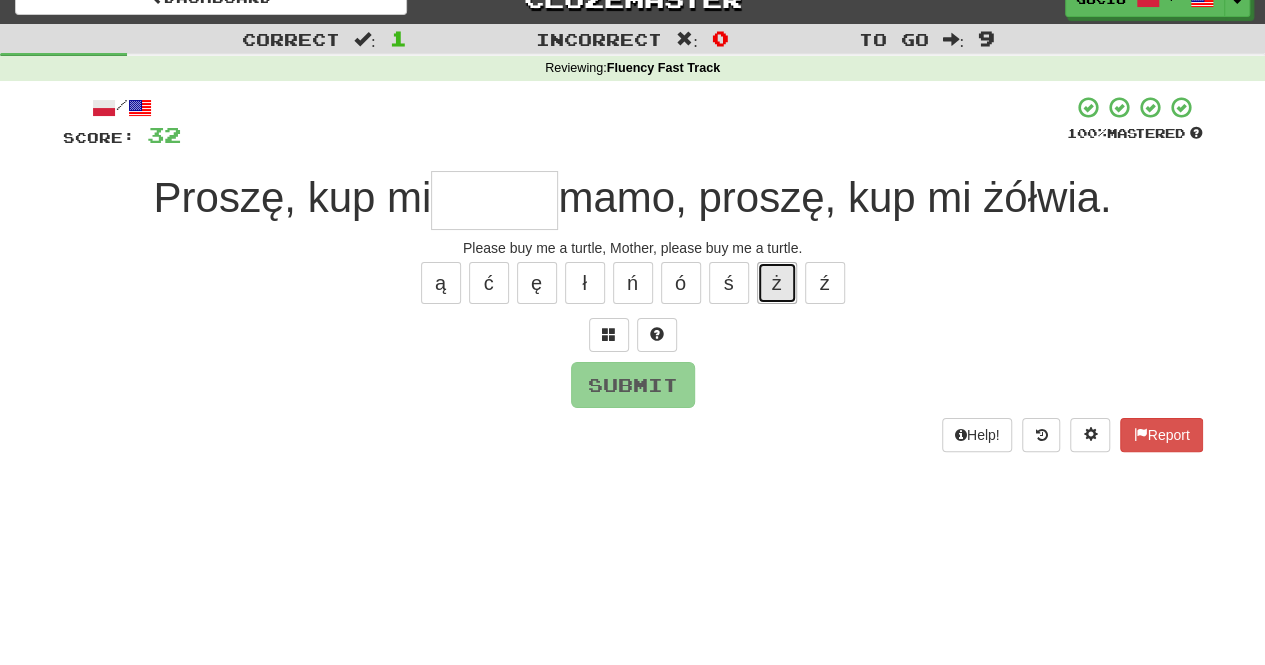 click on "ż" at bounding box center [777, 283] 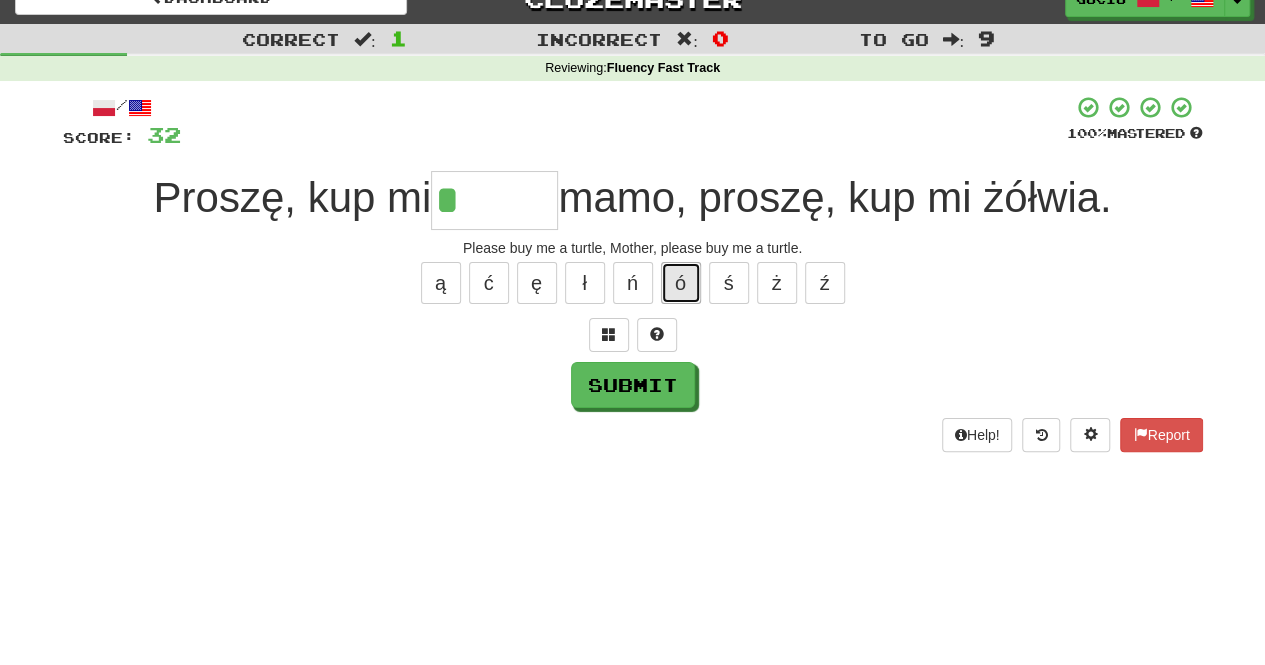 click on "ó" at bounding box center [681, 283] 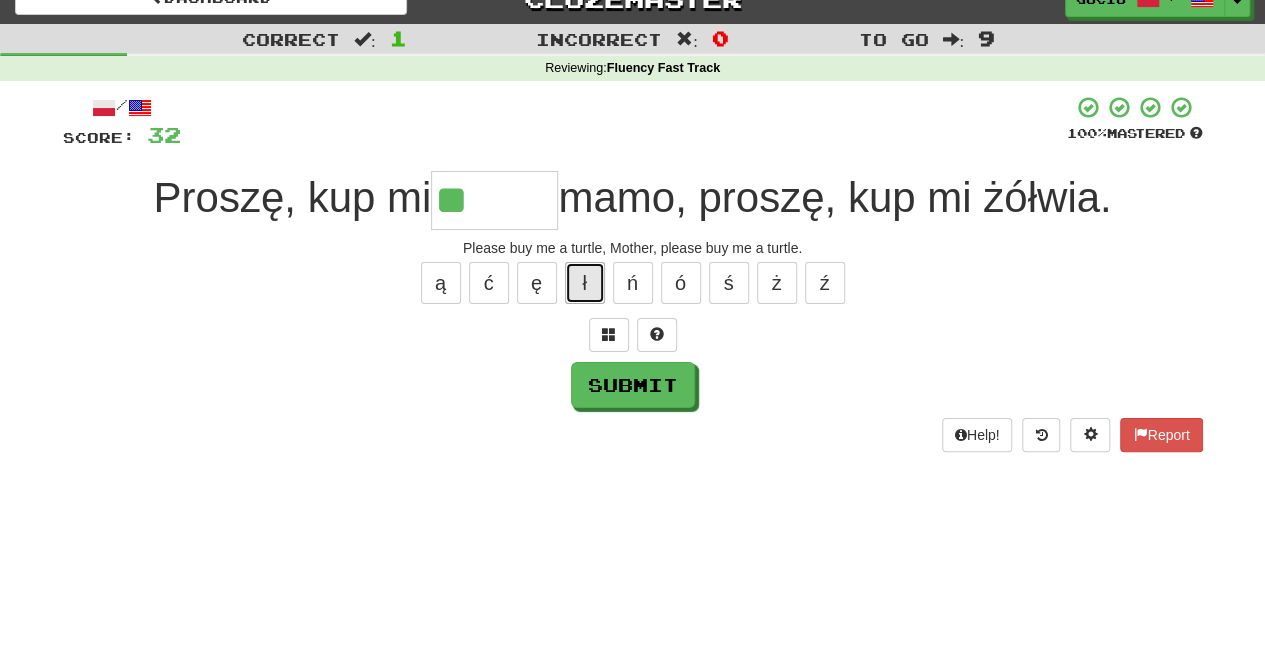 click on "ł" at bounding box center [585, 283] 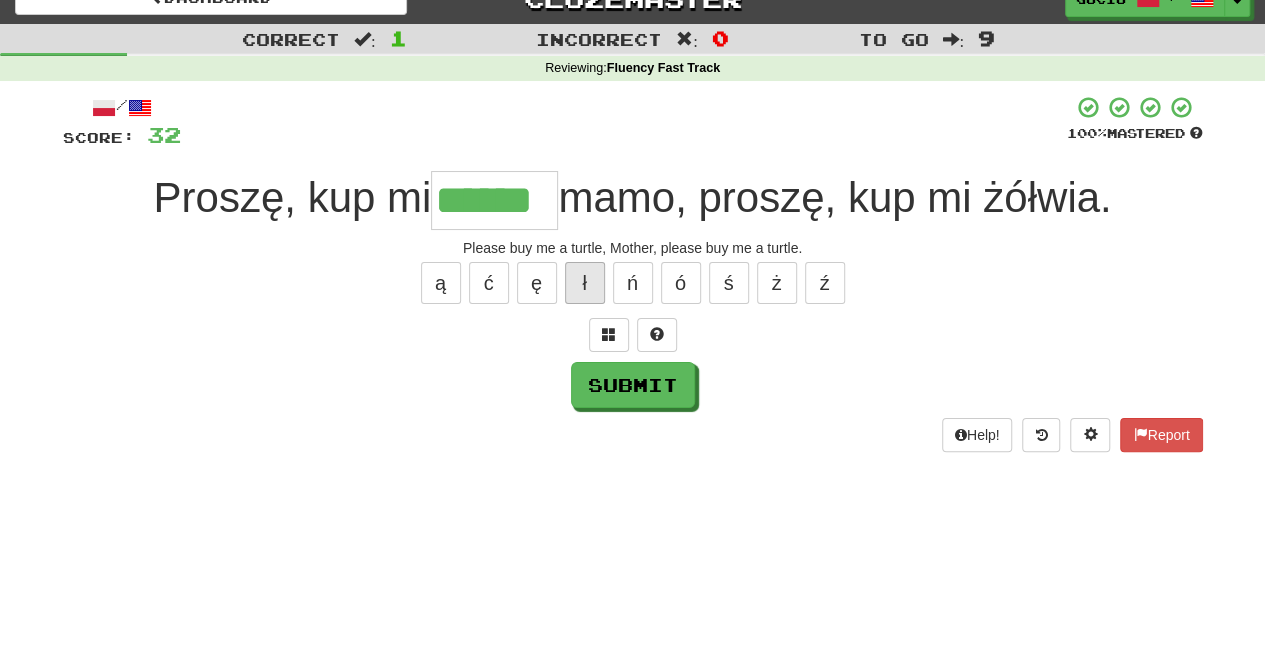 type on "******" 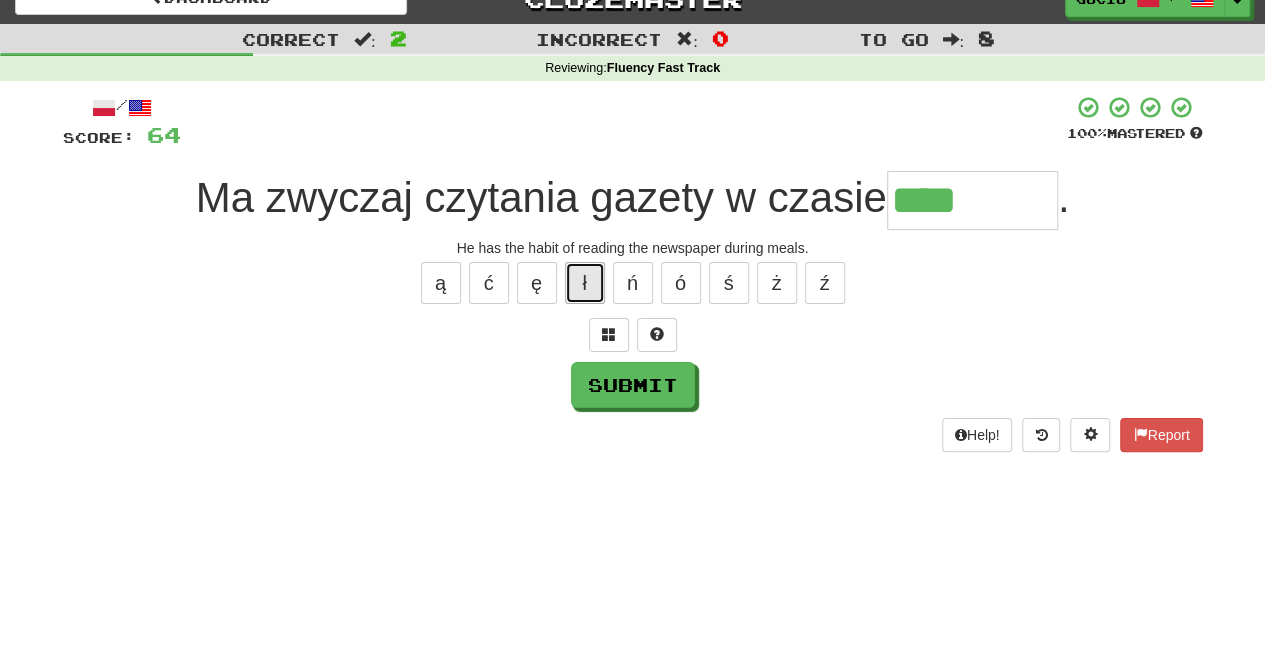 click on "ł" at bounding box center (585, 283) 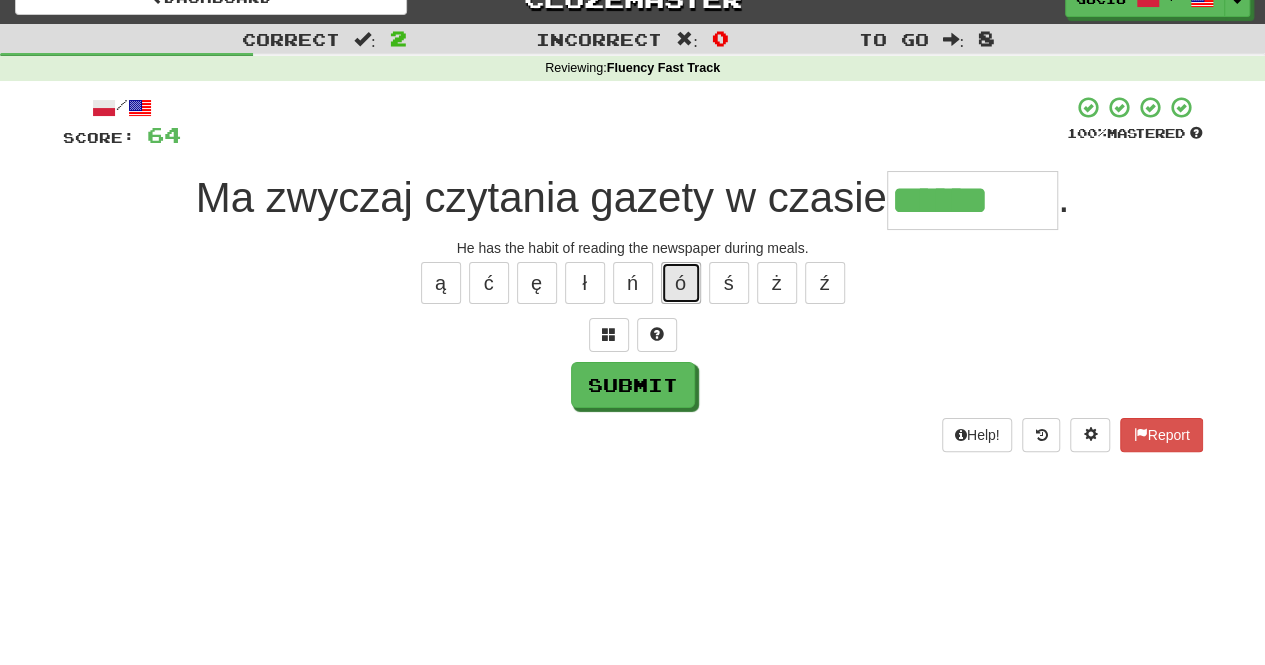 click on "ó" at bounding box center (681, 283) 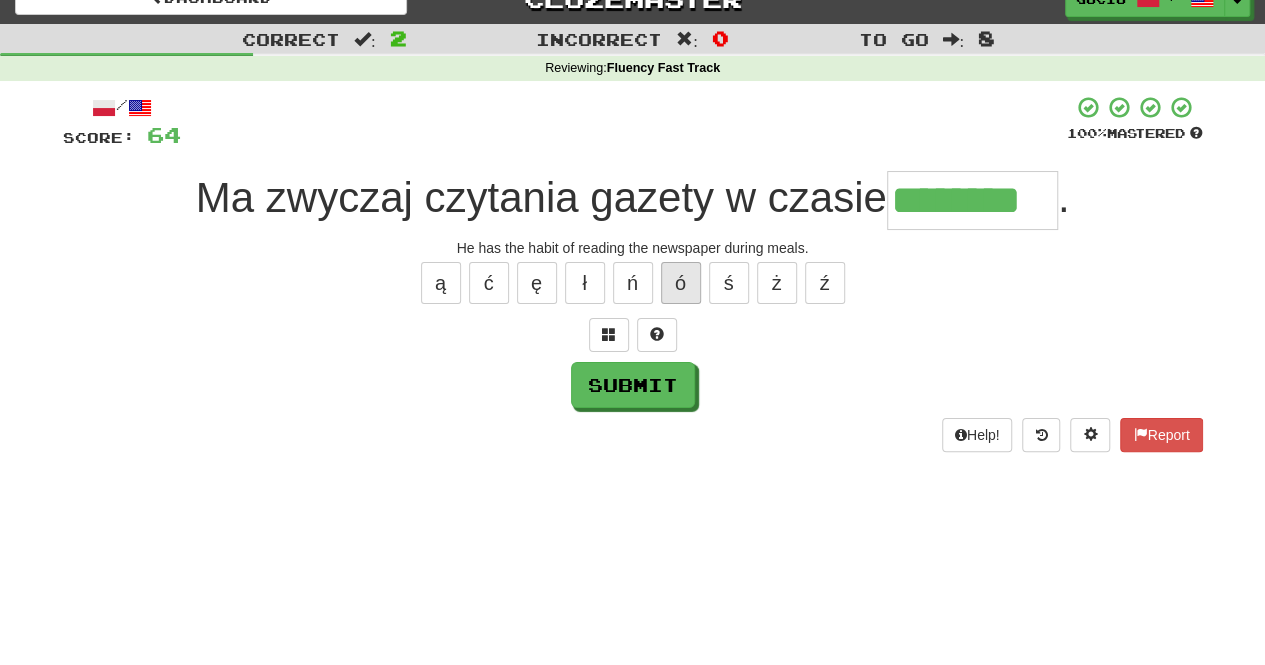 type on "********" 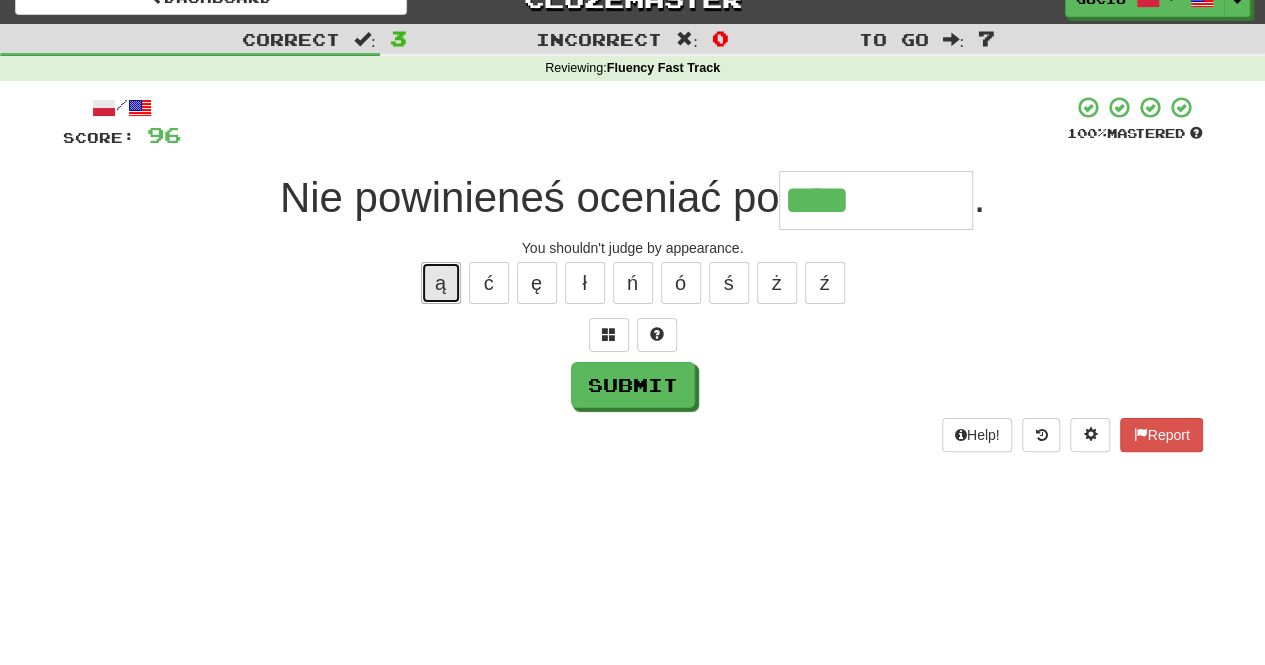 click on "ą" at bounding box center [441, 283] 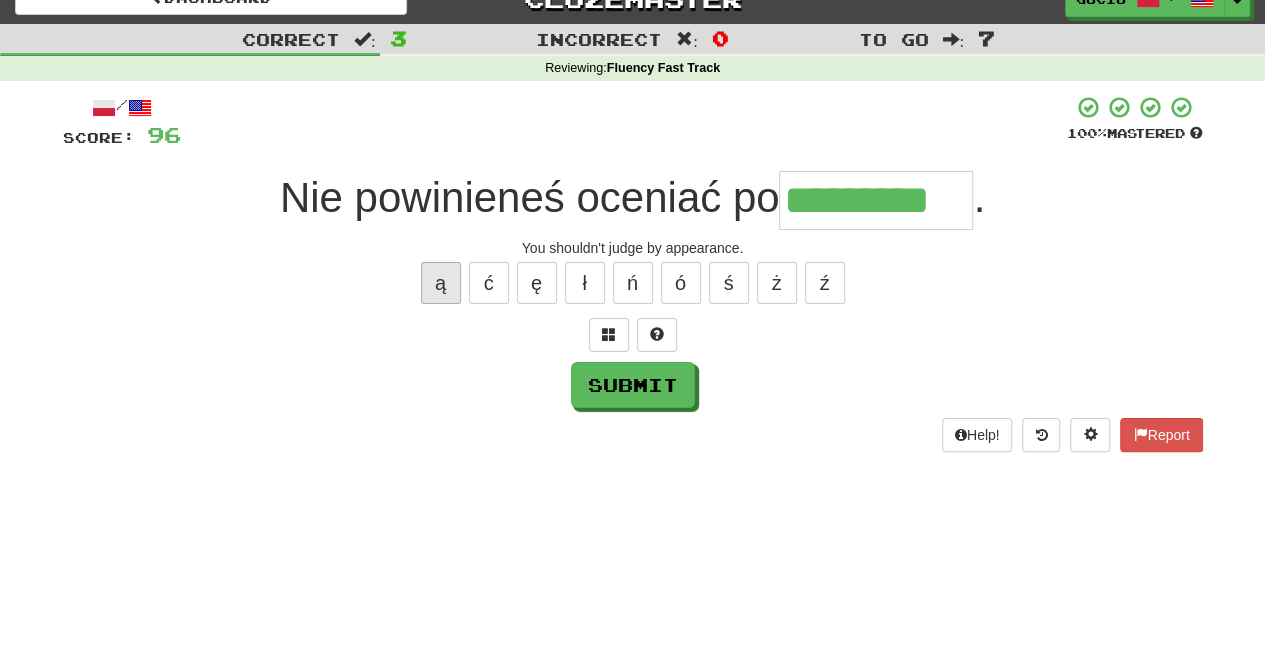 type on "*********" 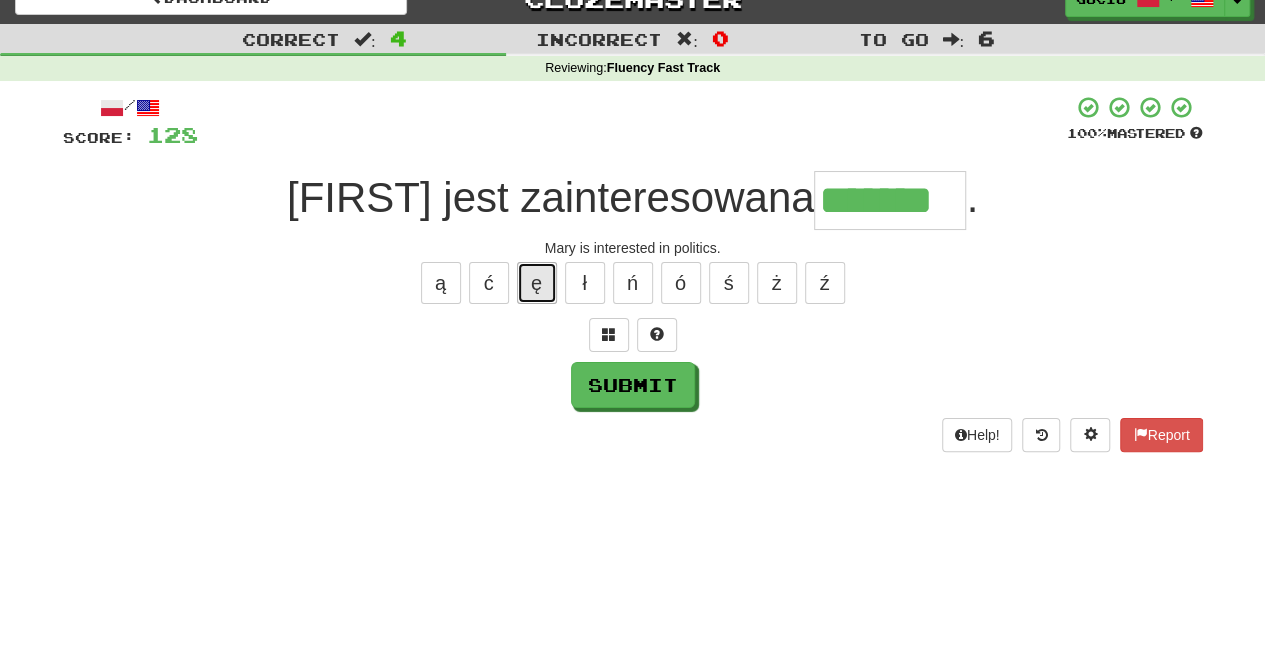 click on "ę" at bounding box center [537, 283] 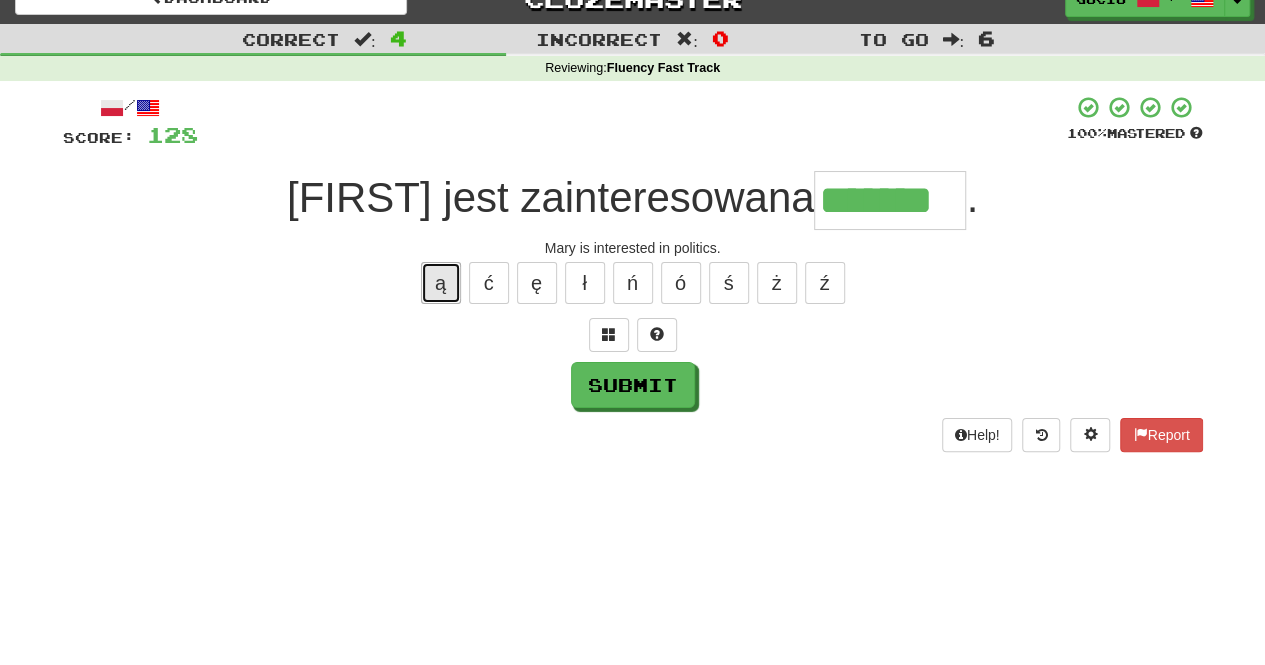 click on "ą" at bounding box center [441, 283] 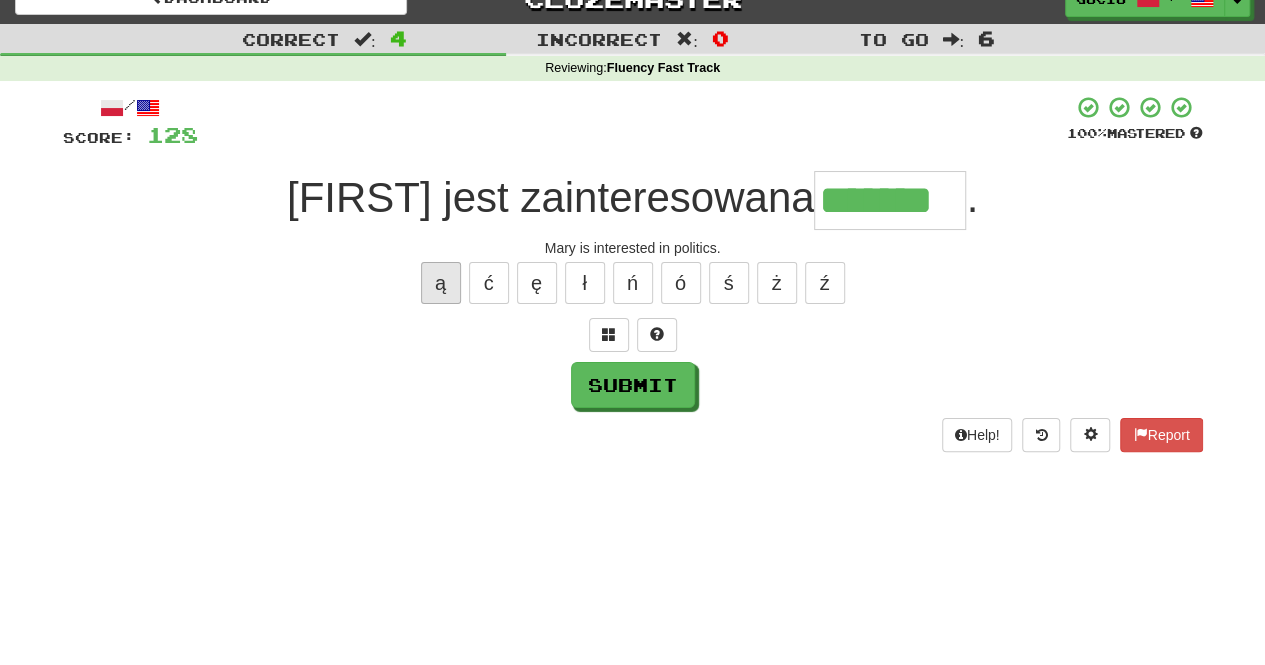 type on "********" 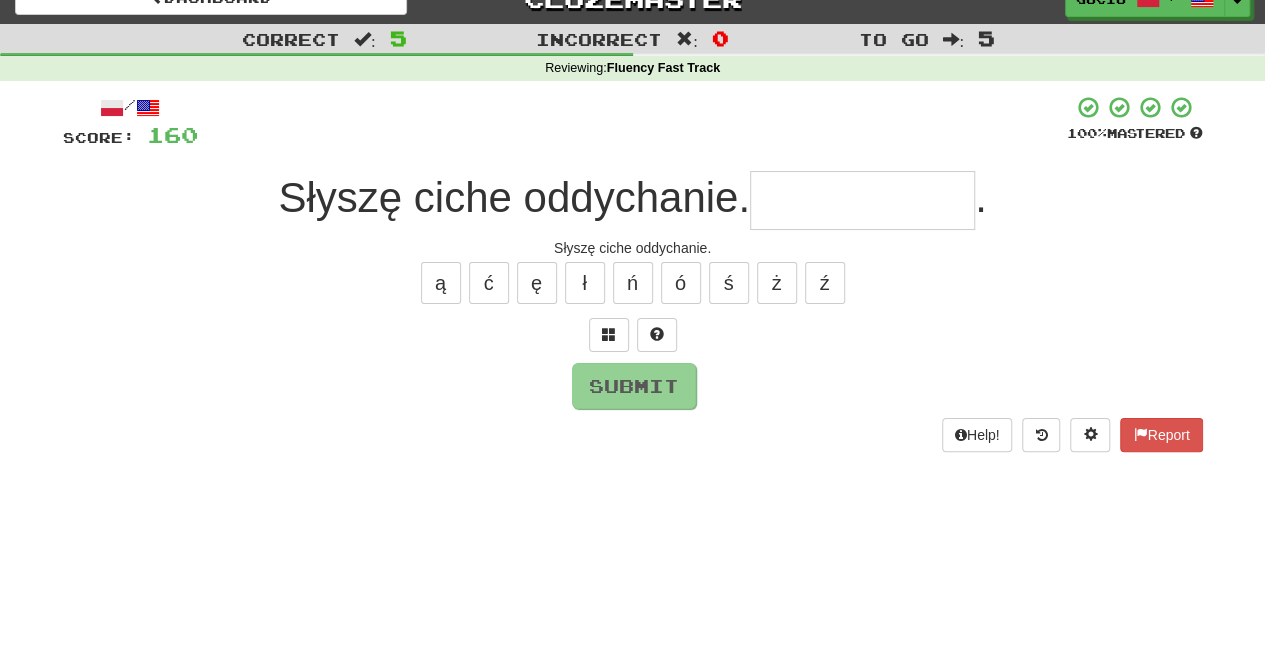 type on "*" 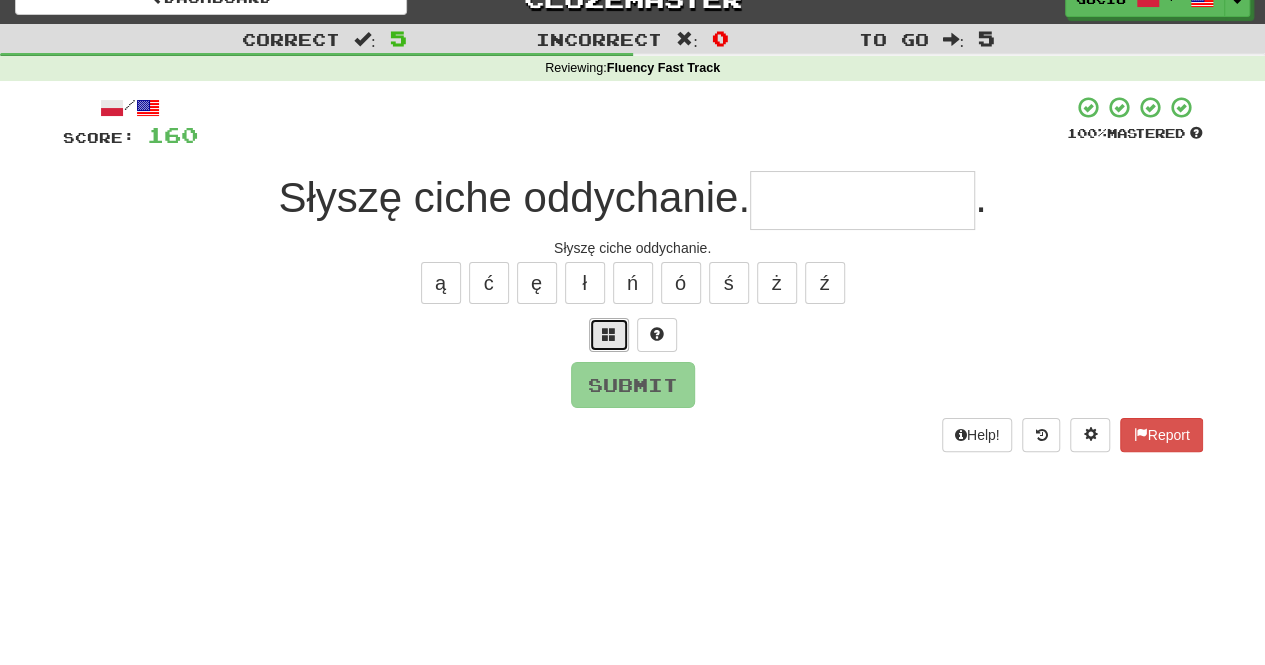 click at bounding box center (609, 335) 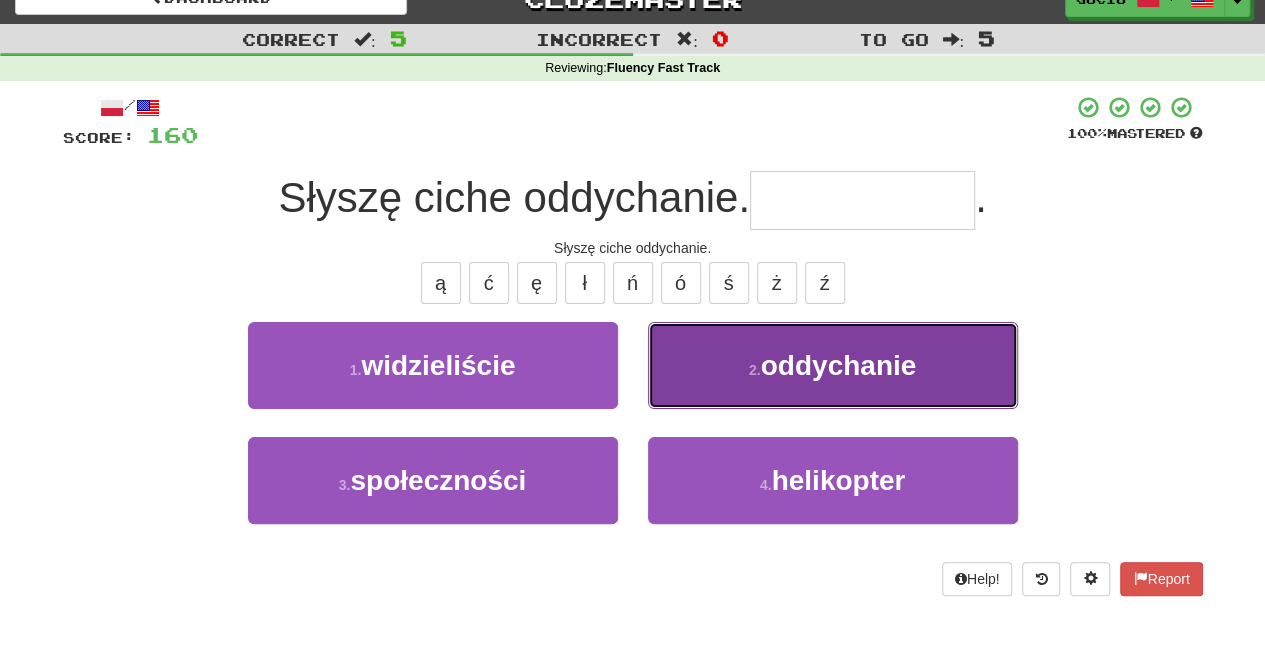 click on "2 .  oddychanie" at bounding box center [833, 365] 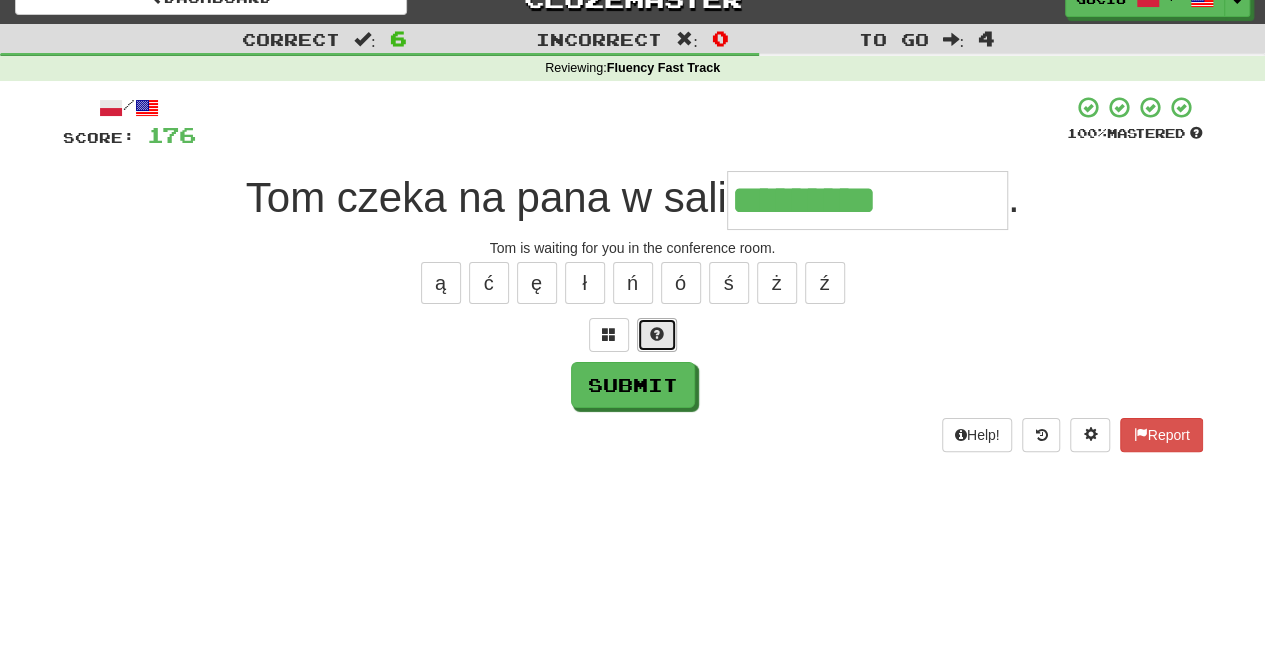 click at bounding box center [657, 335] 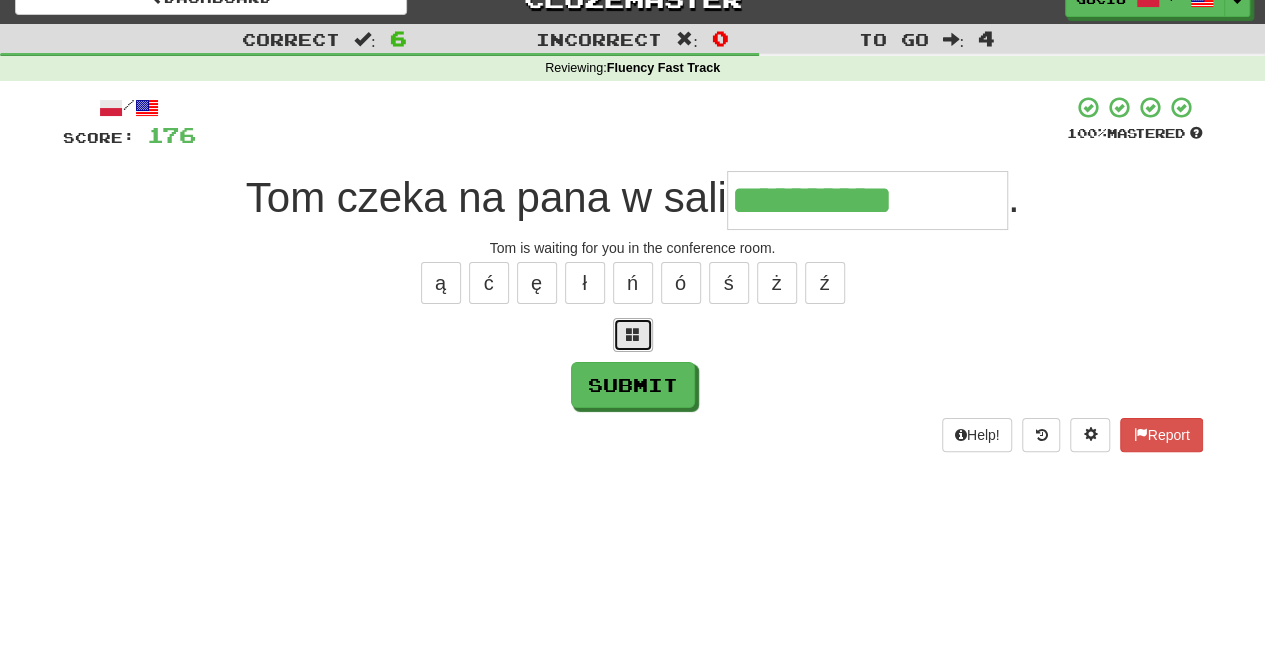 click at bounding box center [633, 335] 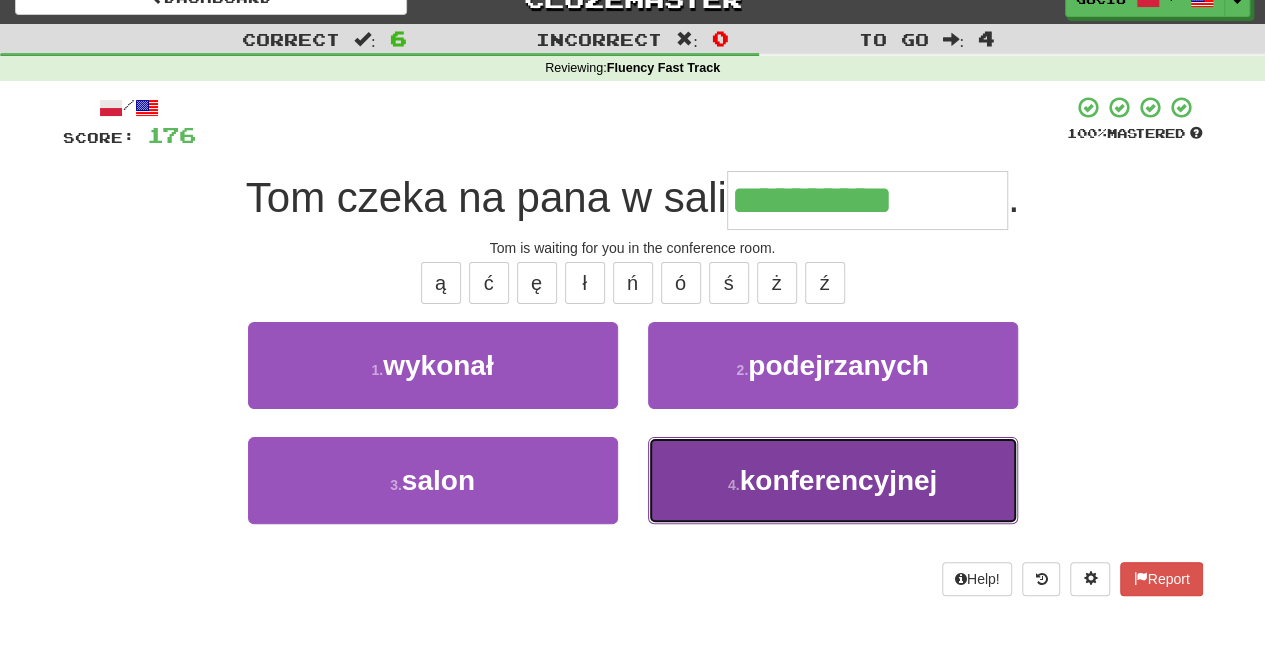 click on "konferencyjnej" at bounding box center [839, 480] 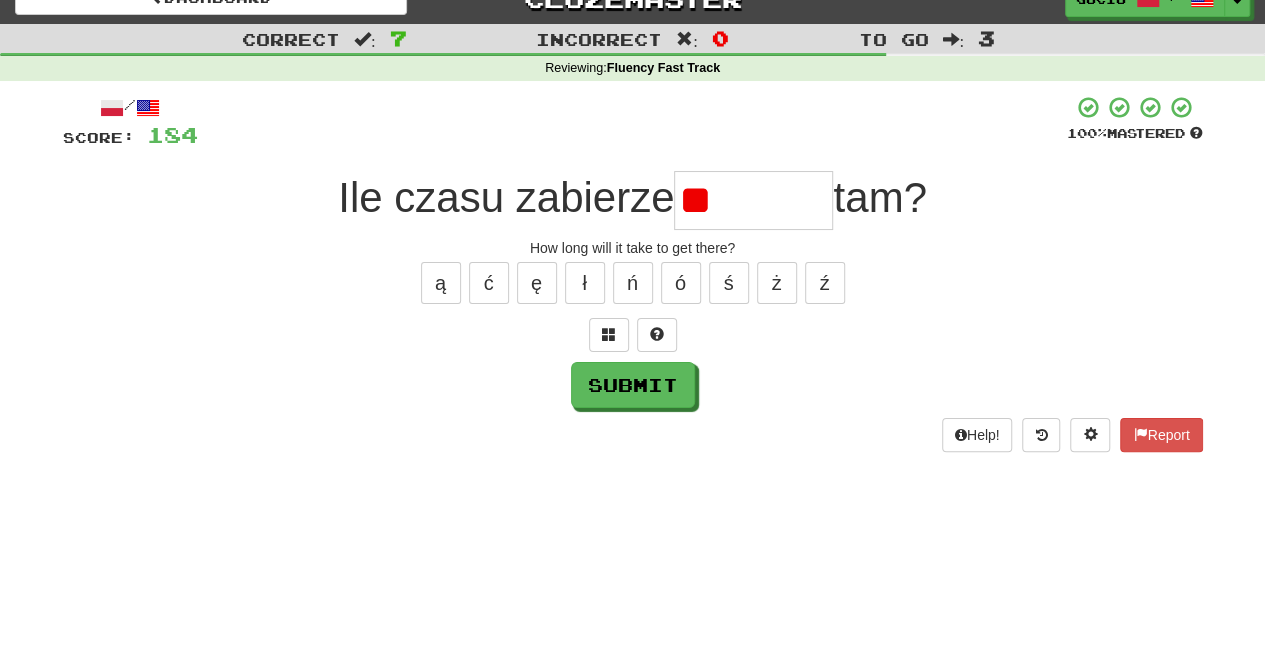 type on "*" 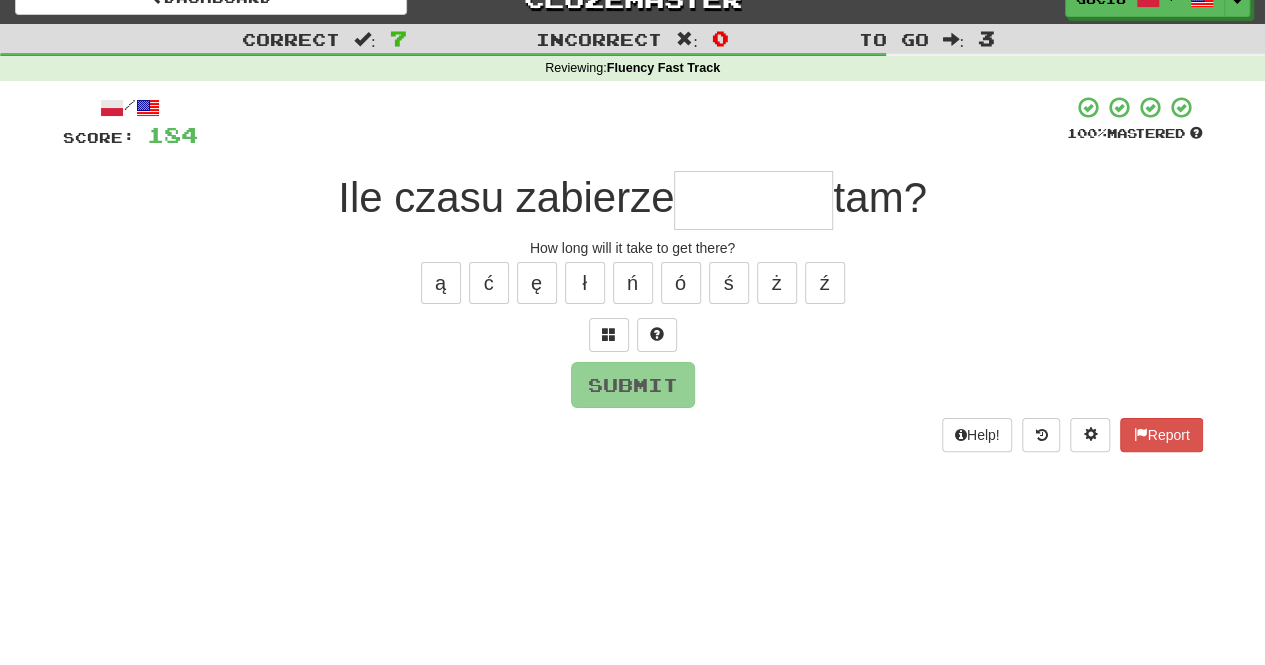 type on "*" 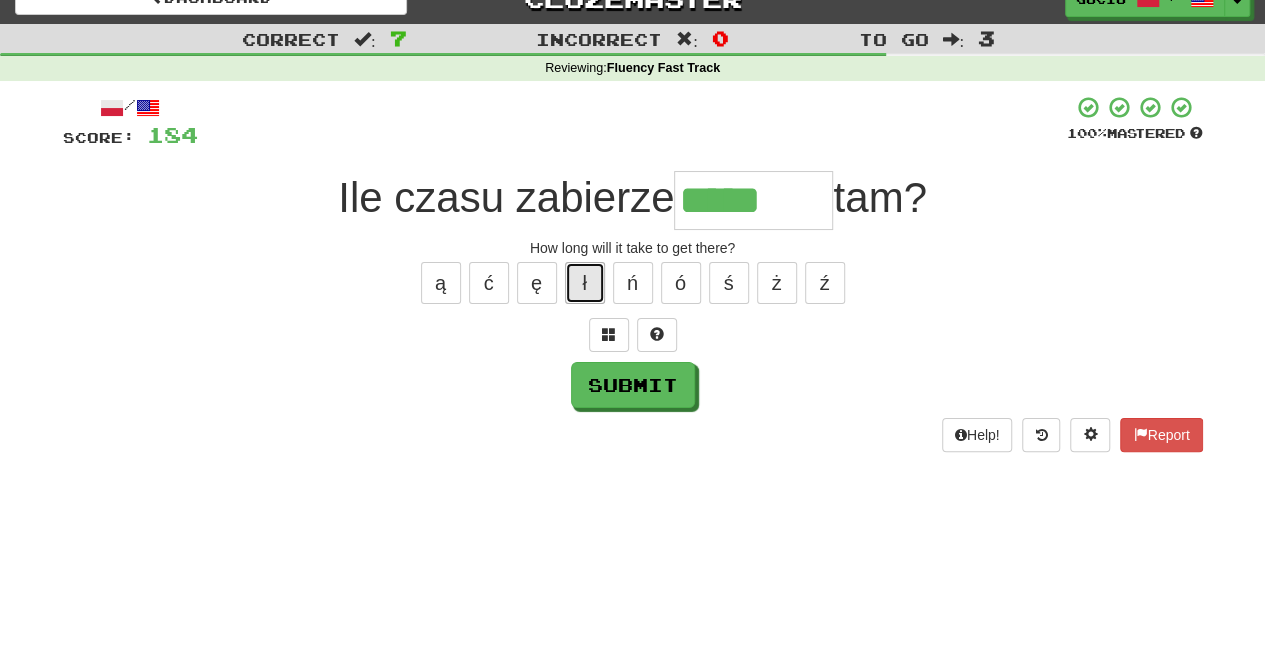 click on "ł" at bounding box center (585, 283) 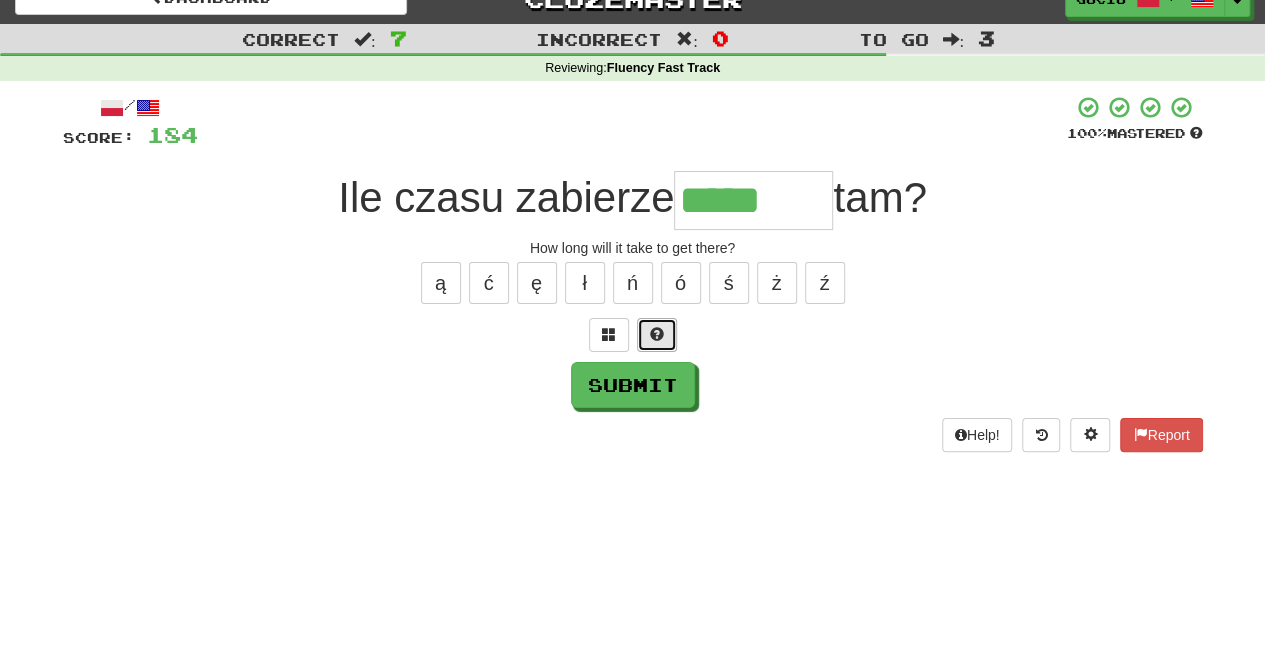 click at bounding box center [657, 335] 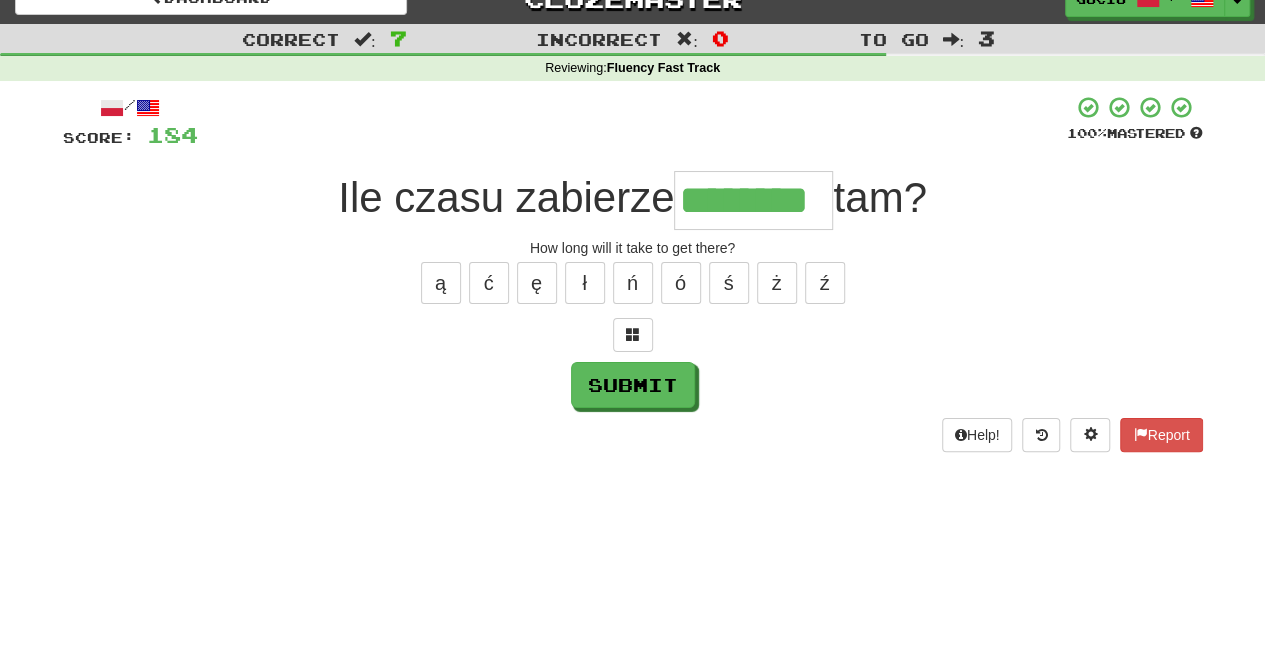 type on "********" 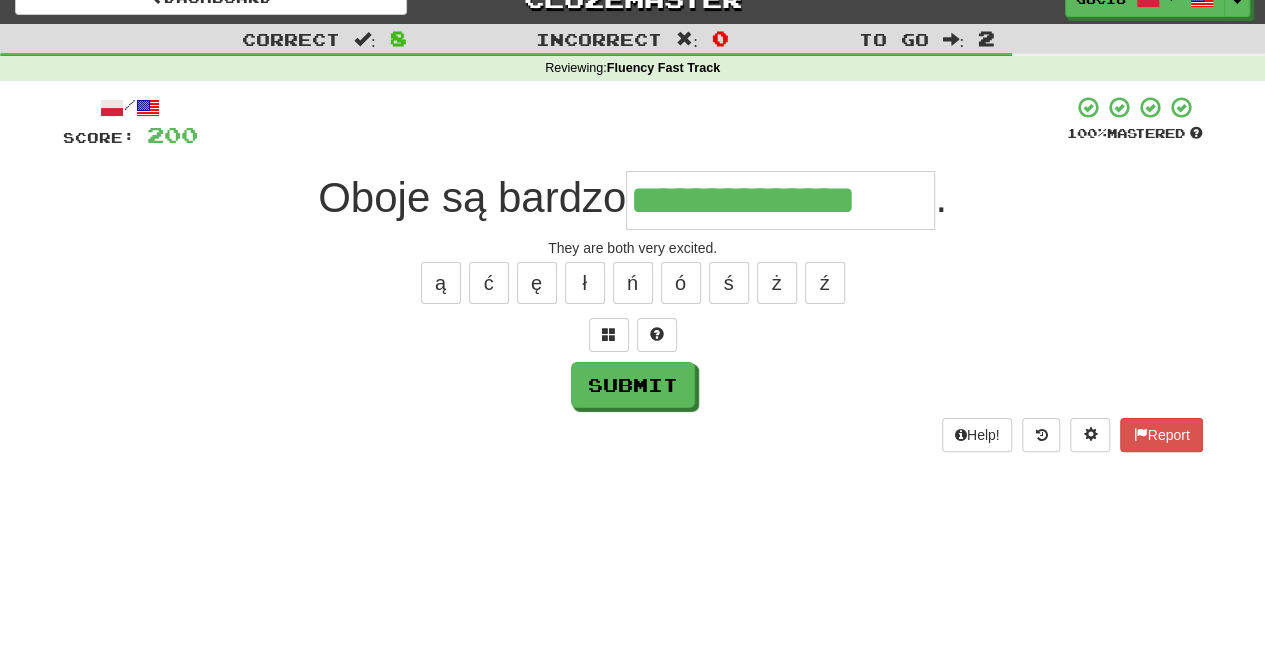 type on "**********" 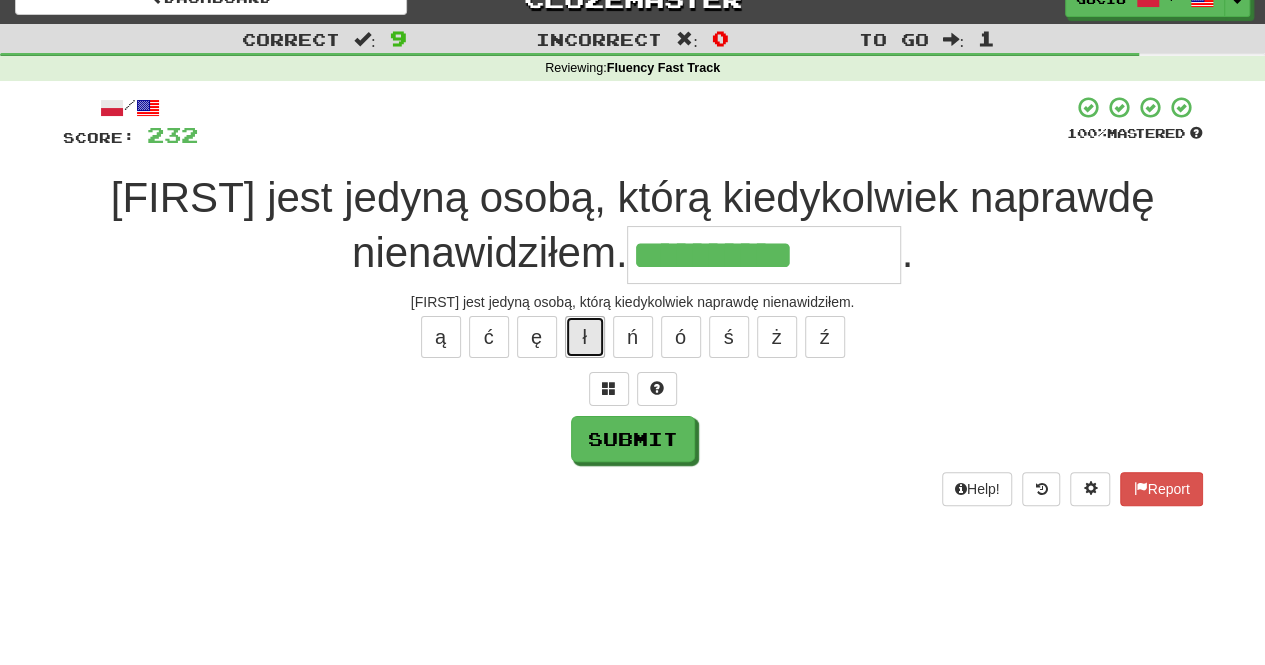 click on "ł" at bounding box center (585, 337) 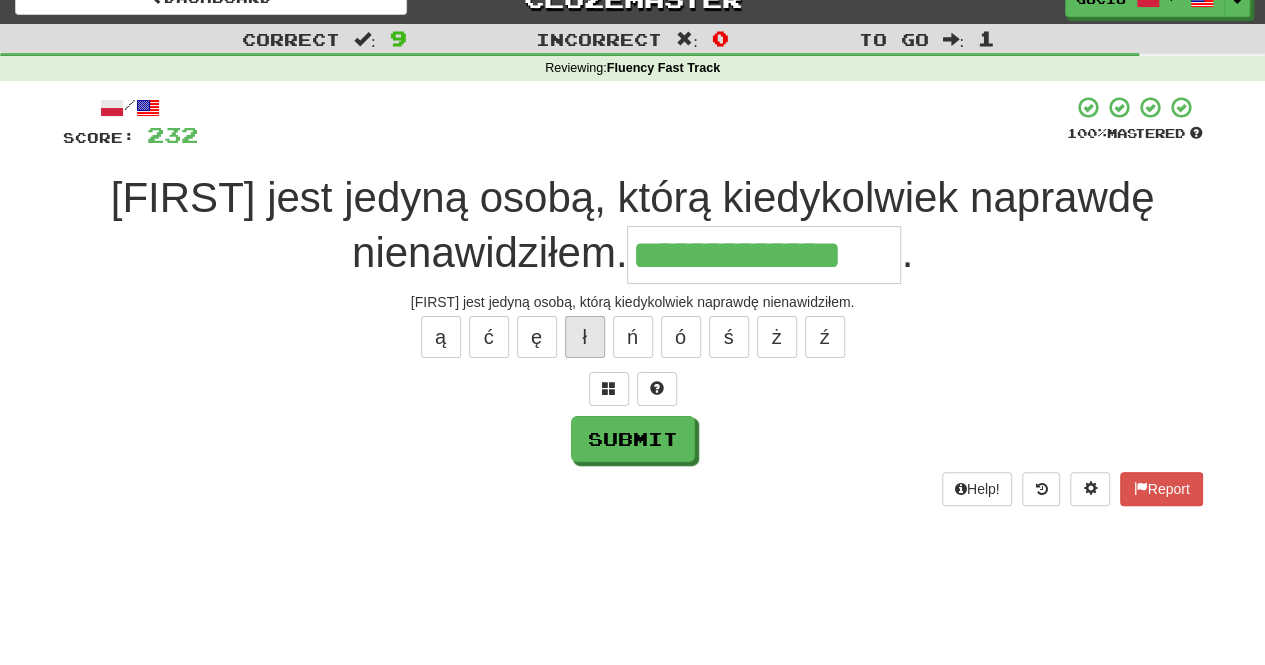 type on "**********" 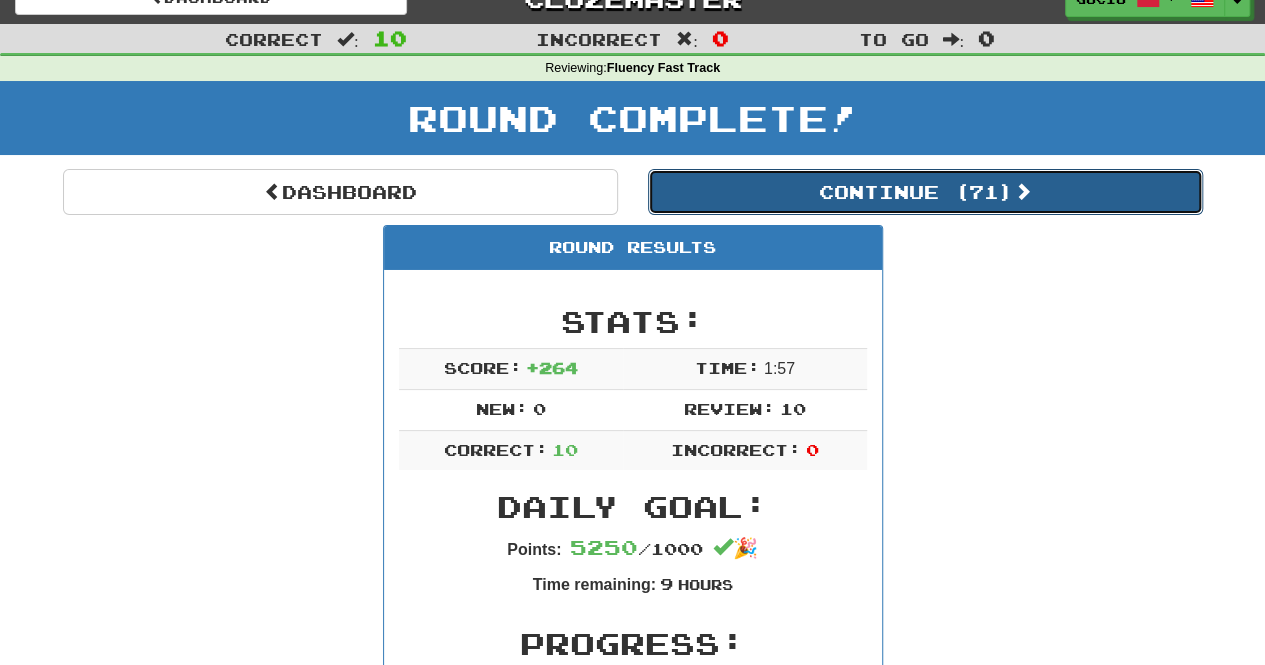 click on "Continue ( 71 )" at bounding box center (925, 192) 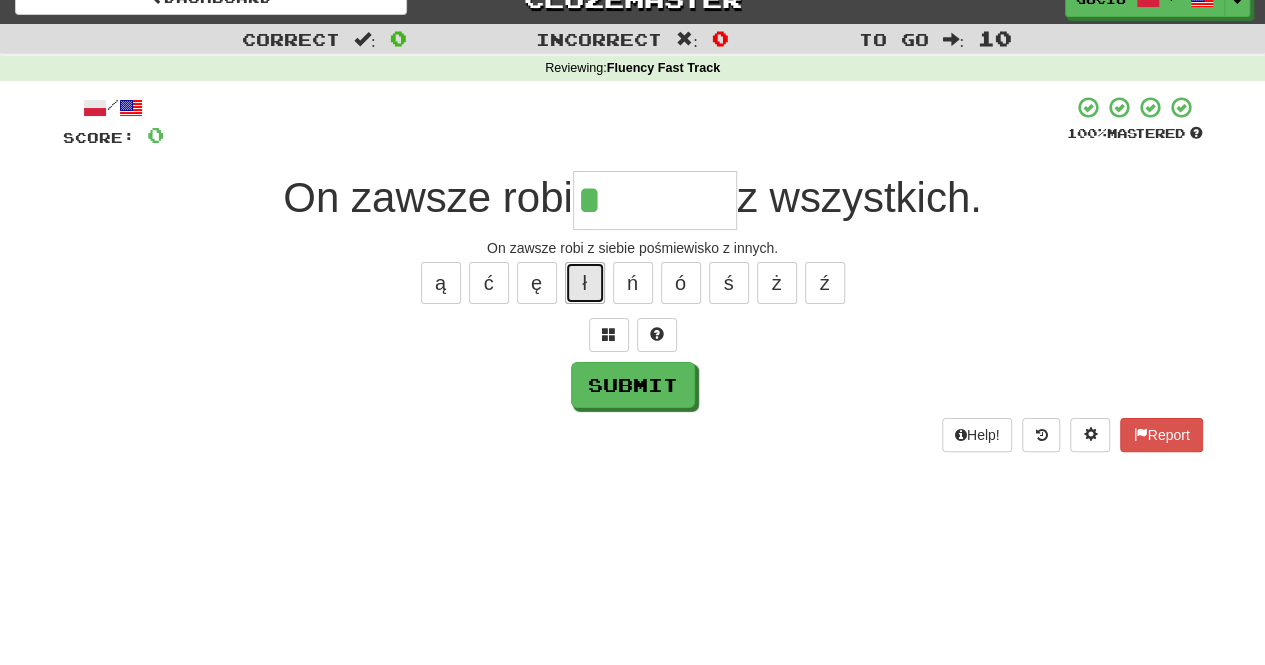 click on "ł" at bounding box center (585, 283) 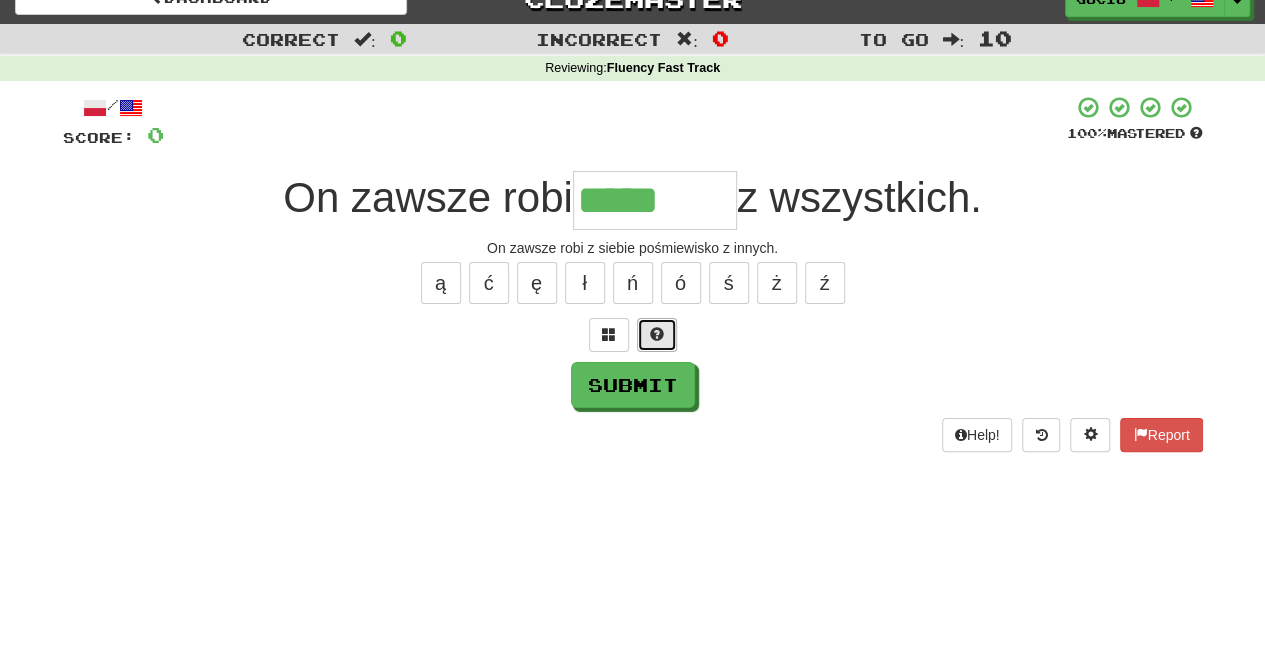 click at bounding box center [657, 334] 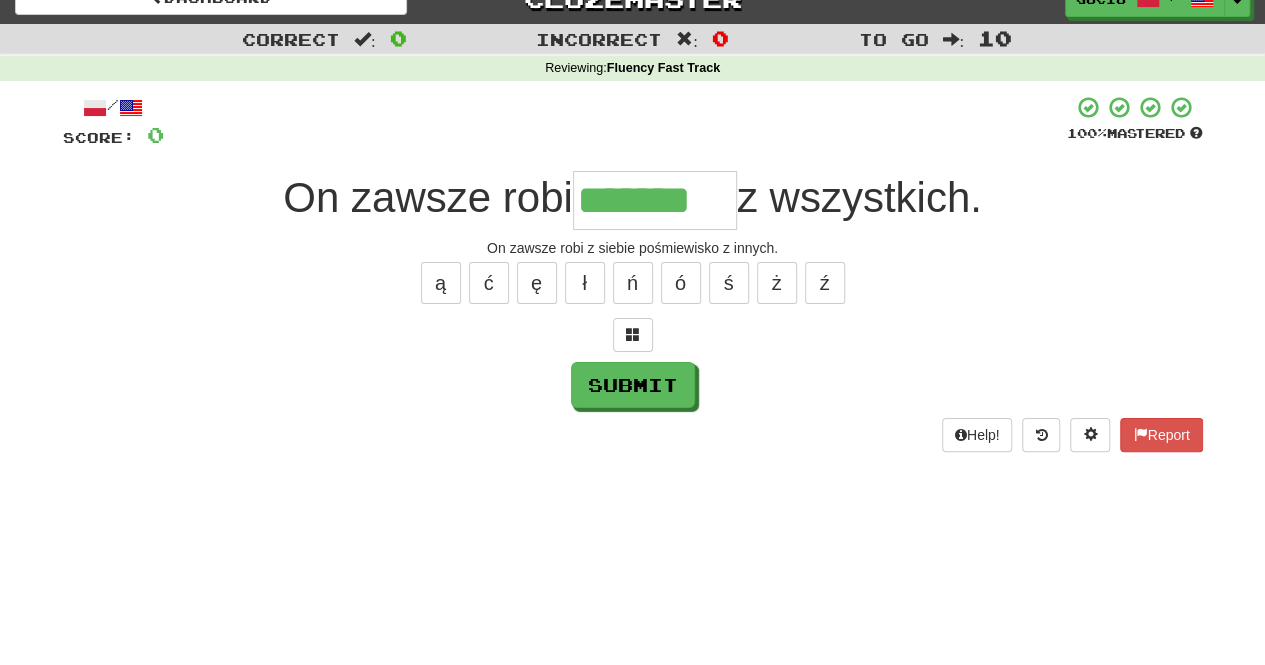 type on "*******" 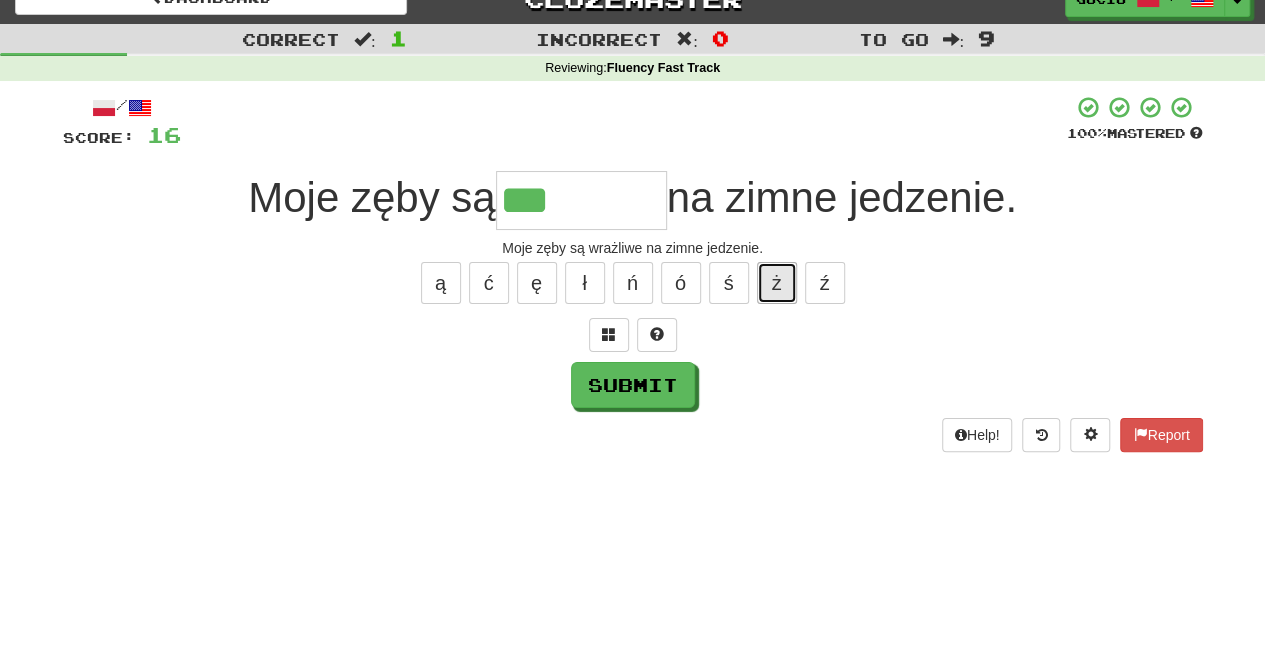click on "ż" at bounding box center (777, 283) 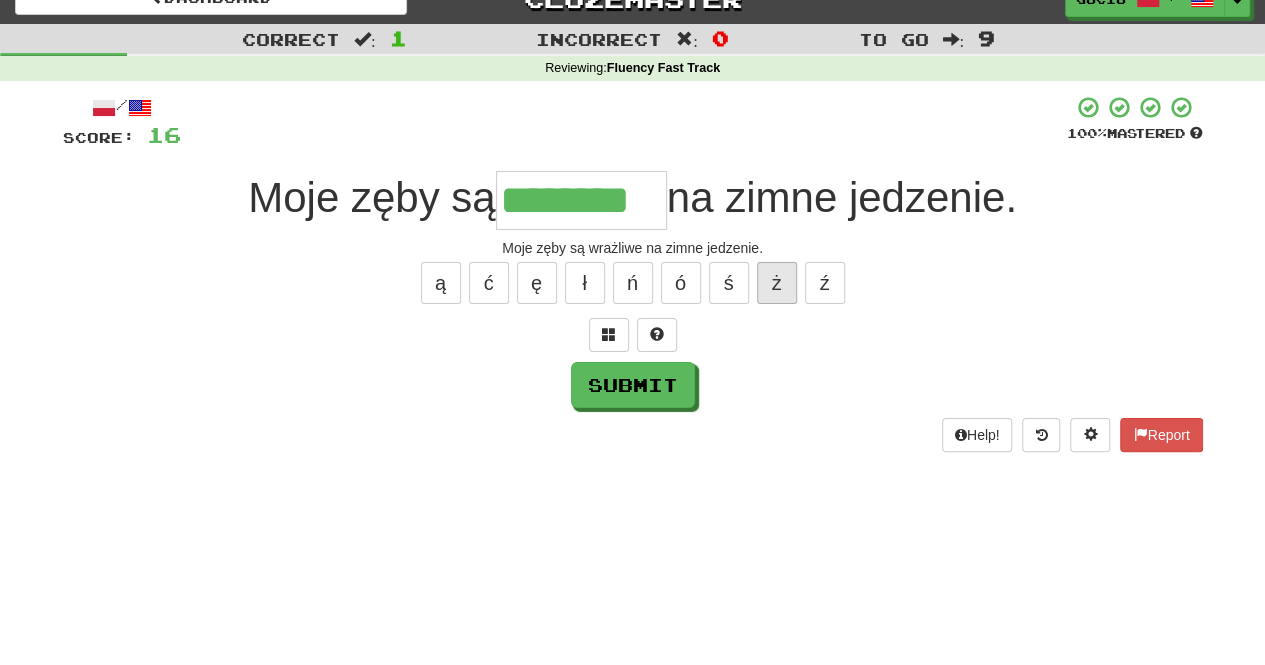 type on "********" 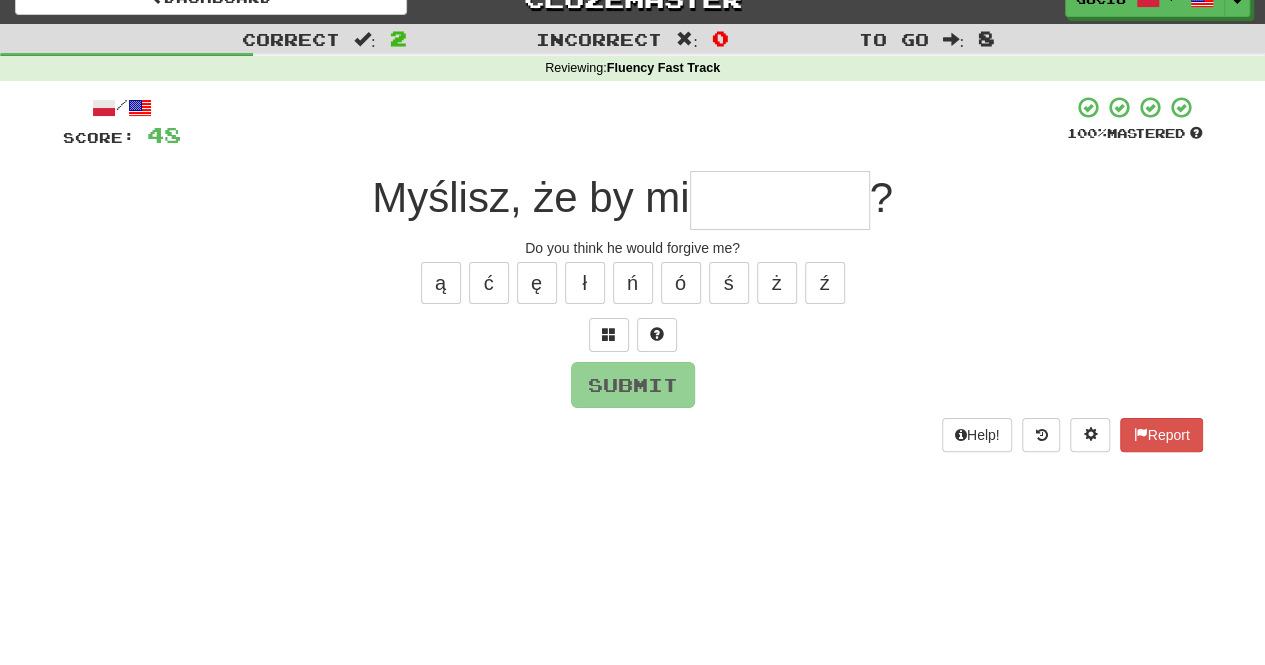 type on "*" 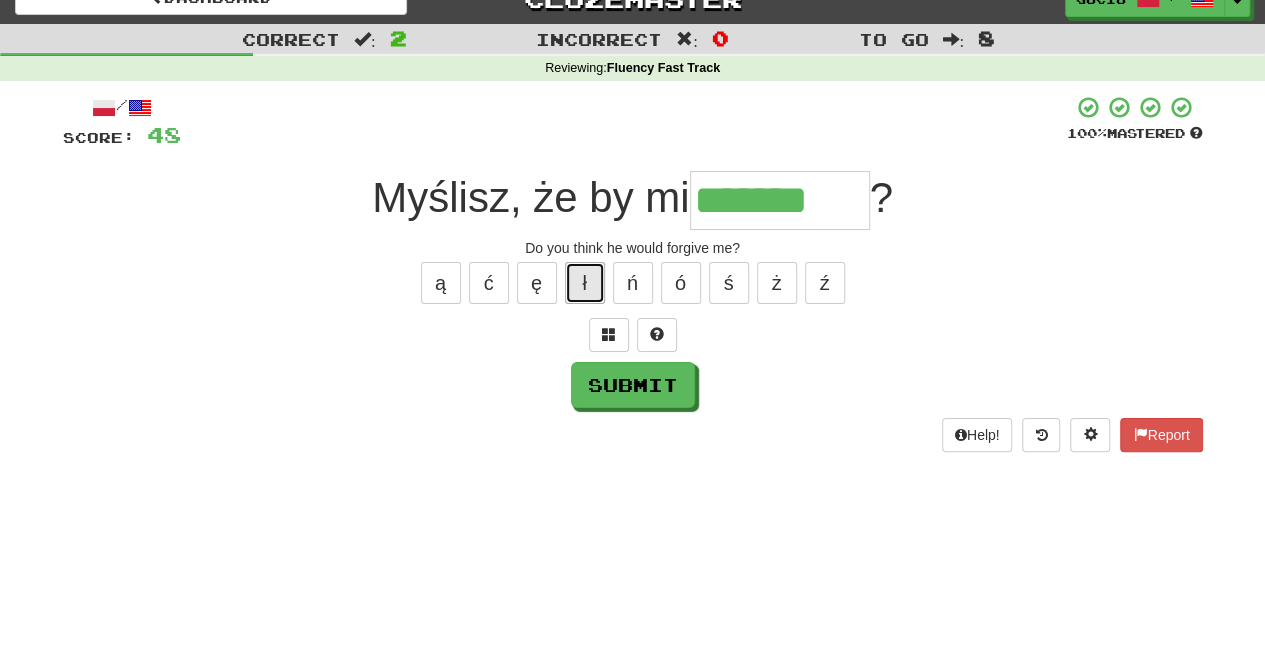 click on "ł" at bounding box center [585, 283] 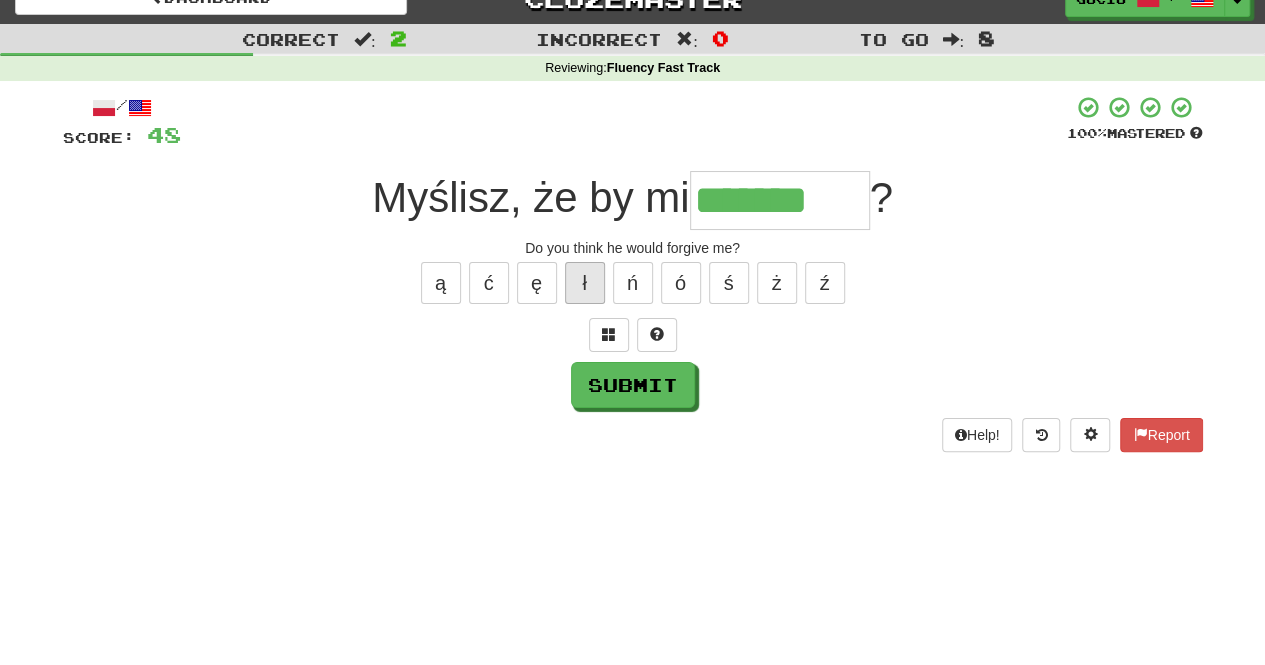 type on "********" 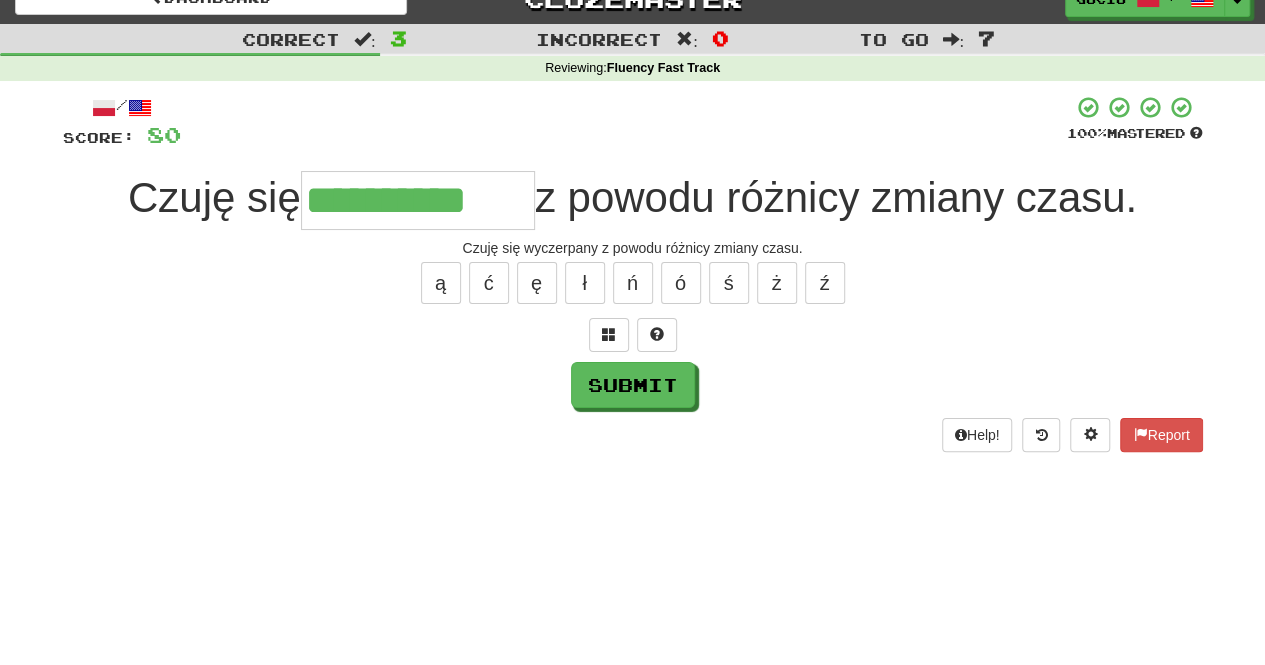 type on "**********" 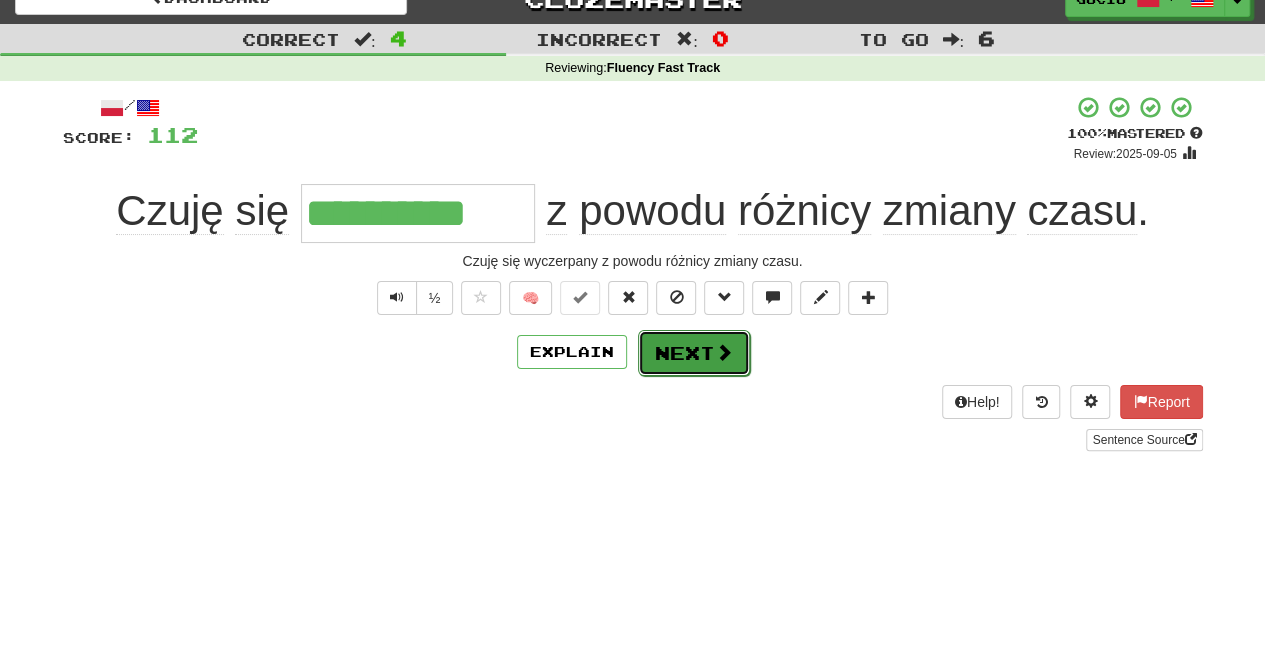 click on "Next" at bounding box center (694, 353) 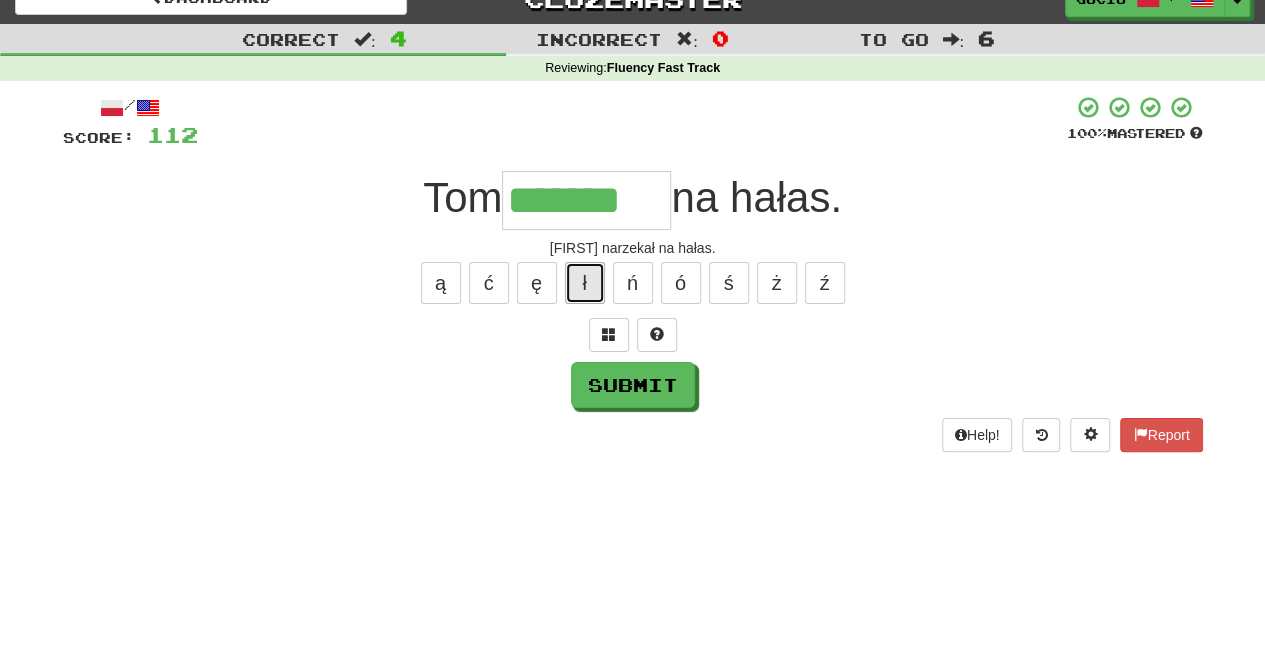 click on "ł" at bounding box center (585, 283) 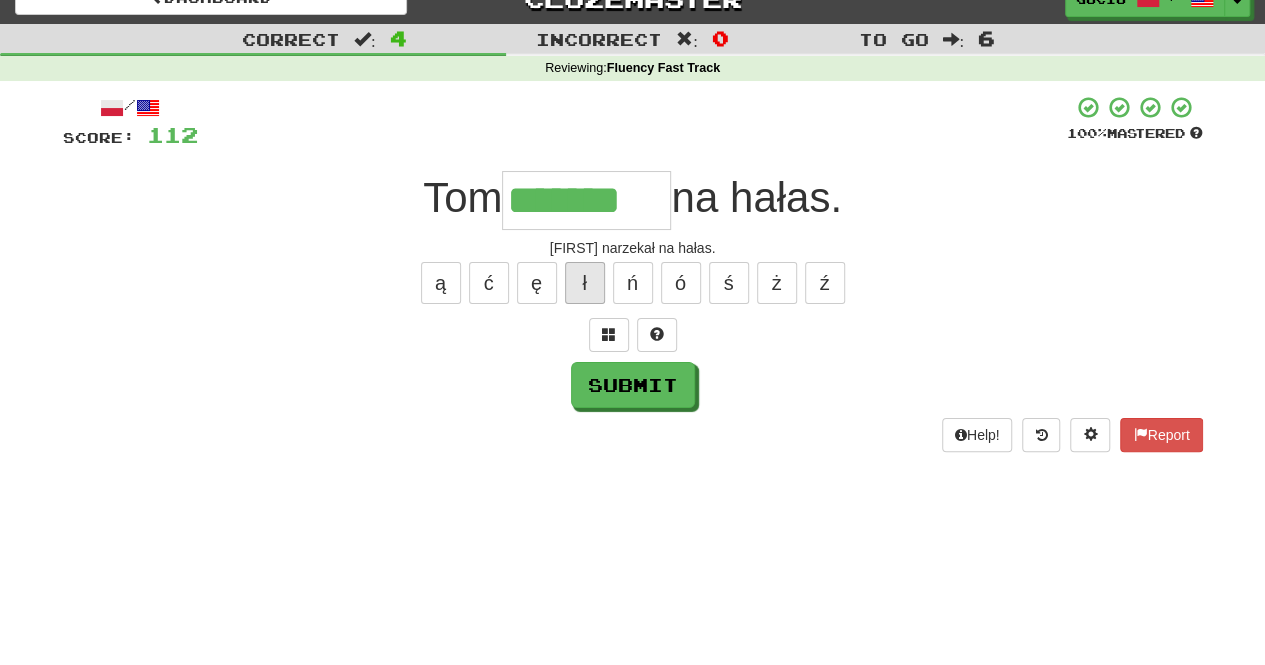type on "********" 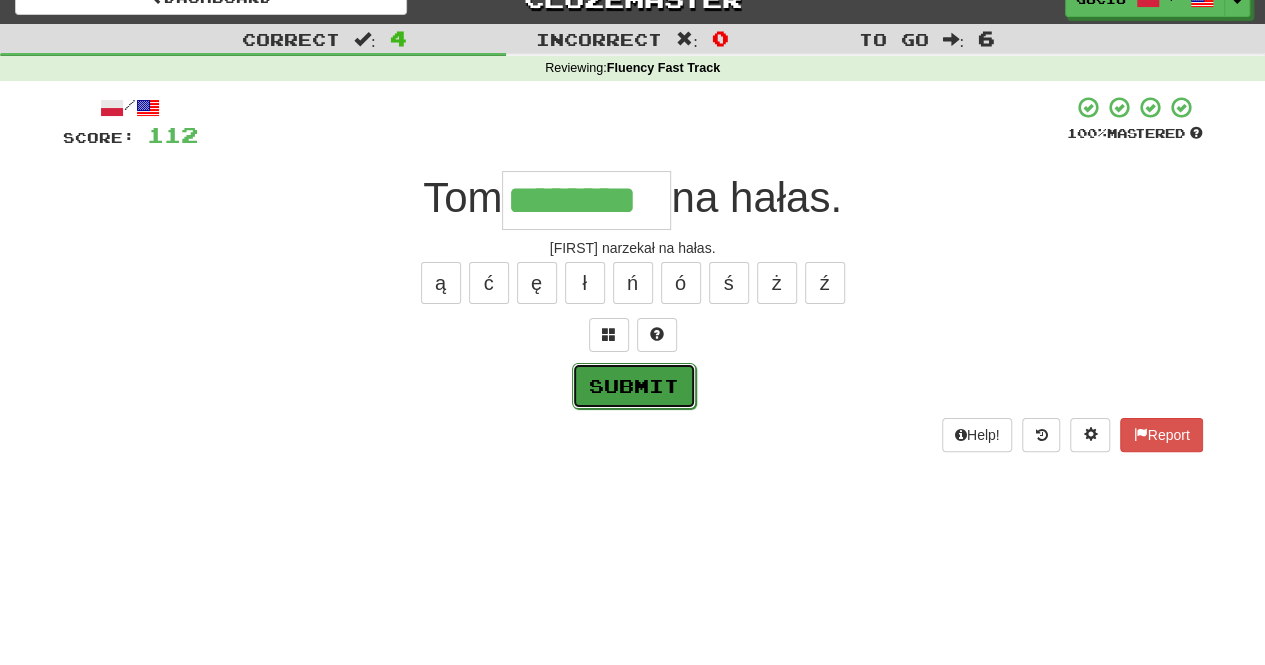 click on "Submit" at bounding box center [634, 386] 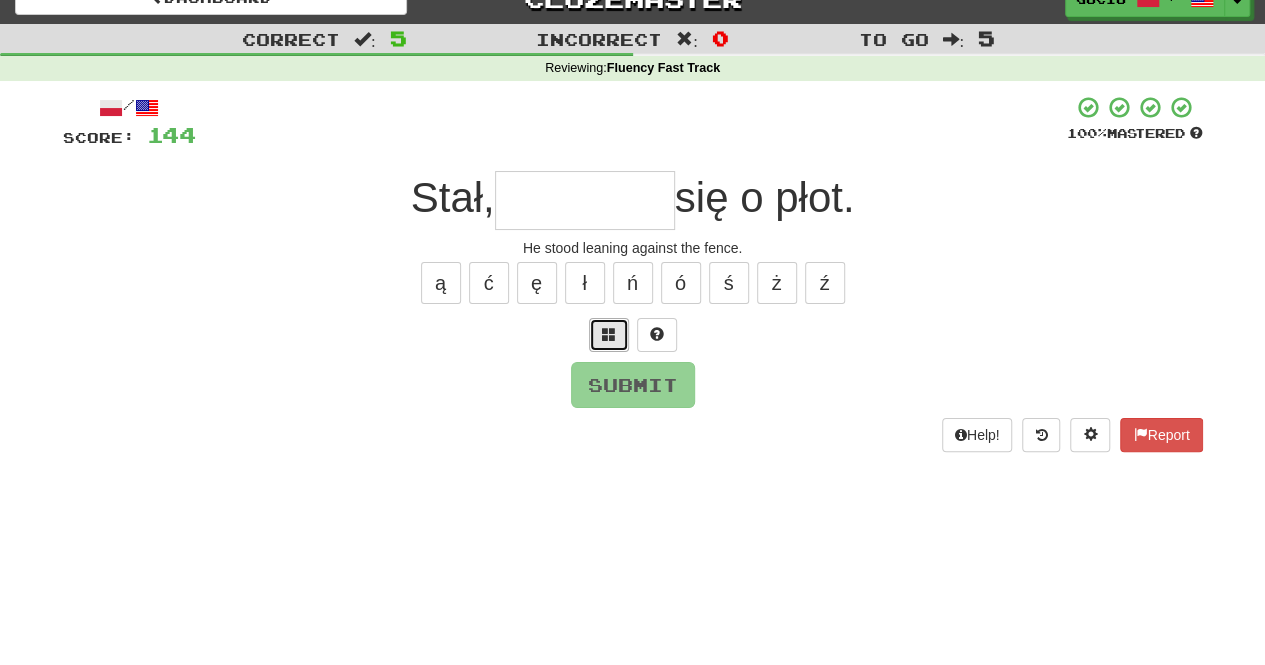 click at bounding box center (609, 334) 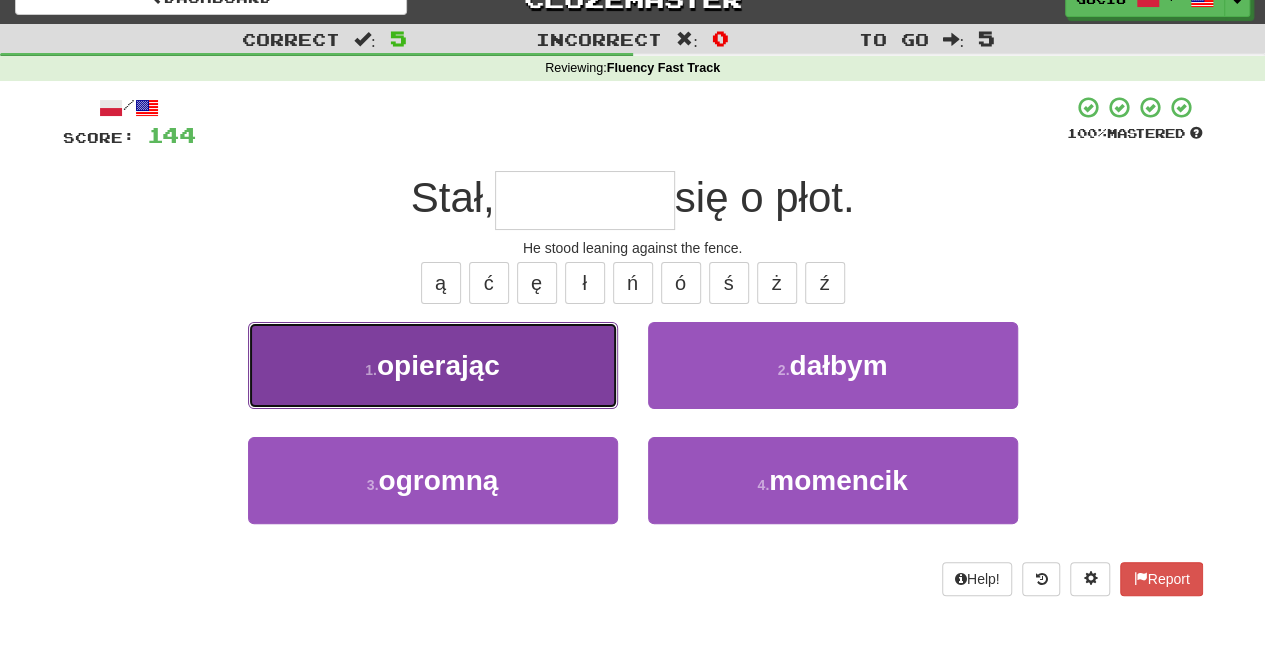 click on "1 .  opierając" at bounding box center [433, 365] 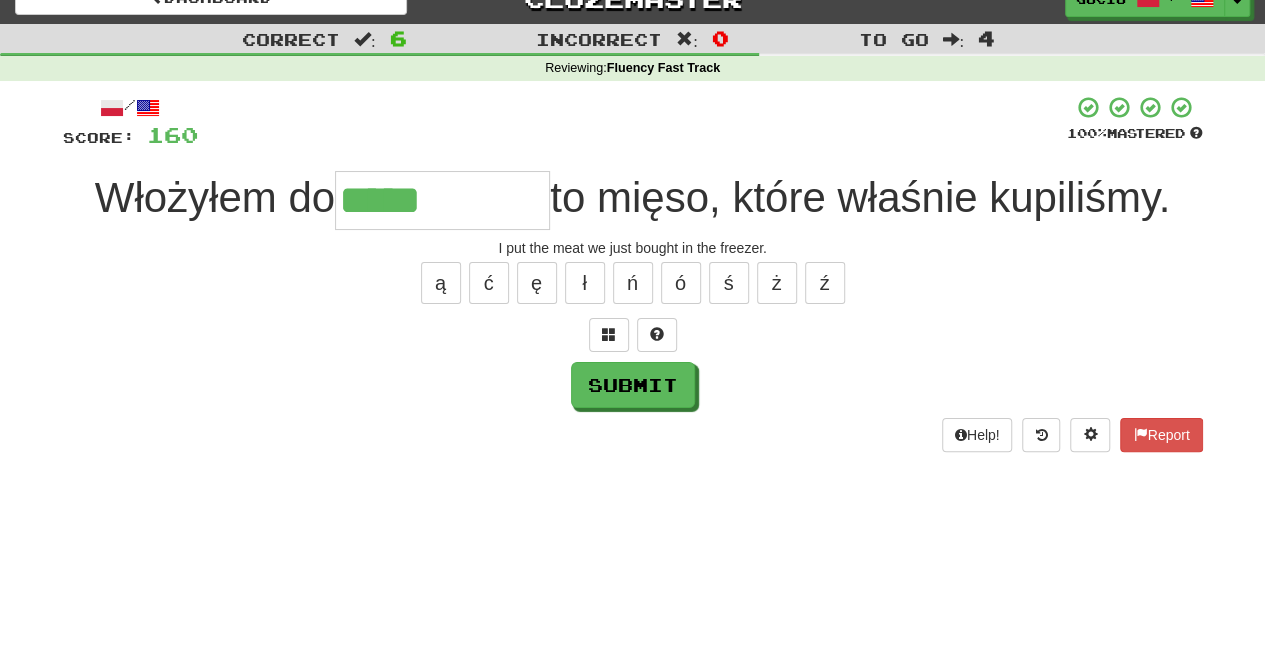click at bounding box center (633, 335) 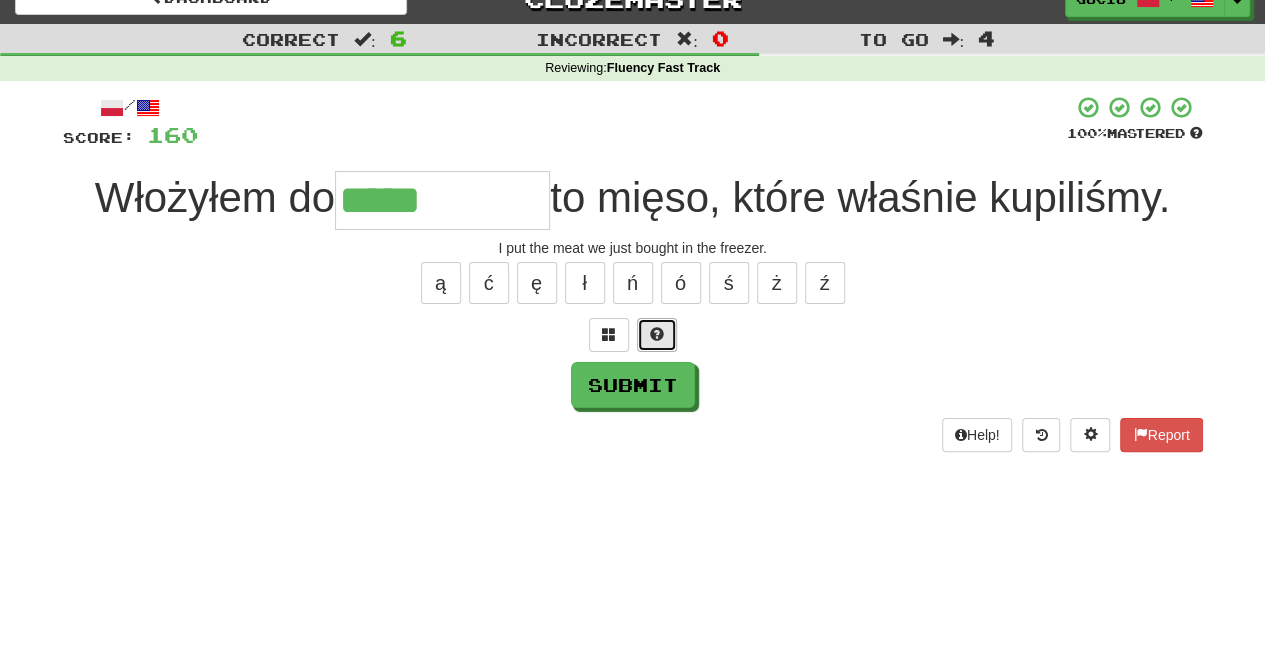 click at bounding box center [657, 335] 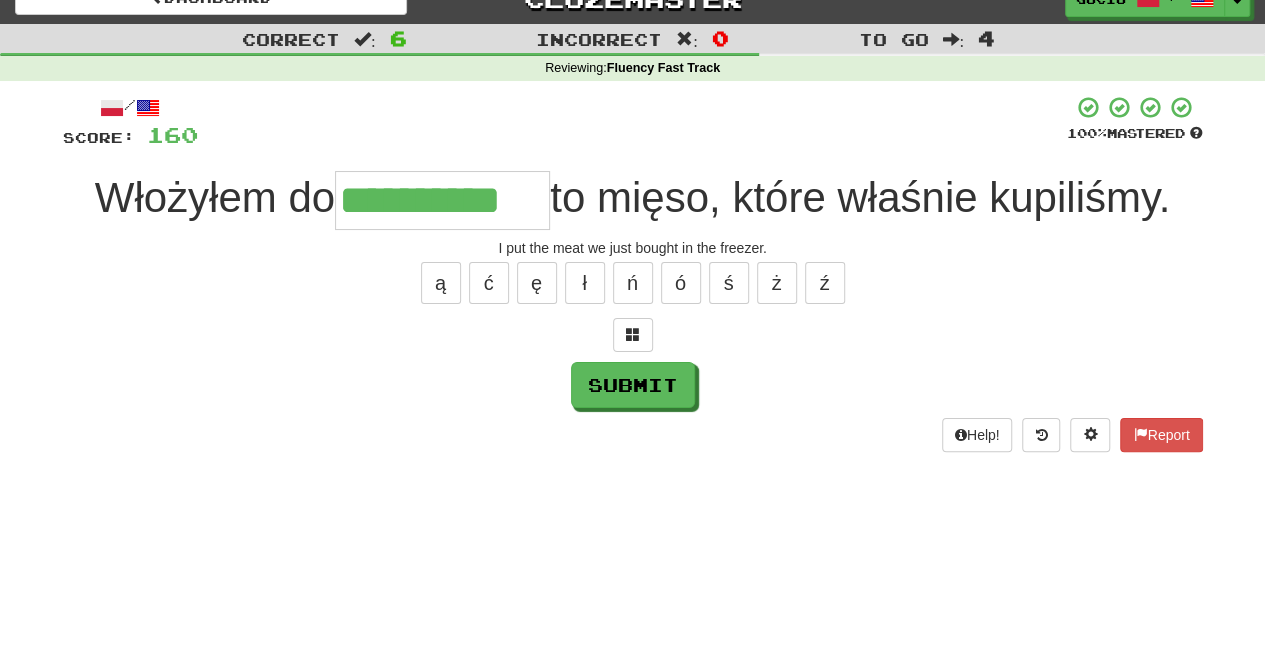 type on "**********" 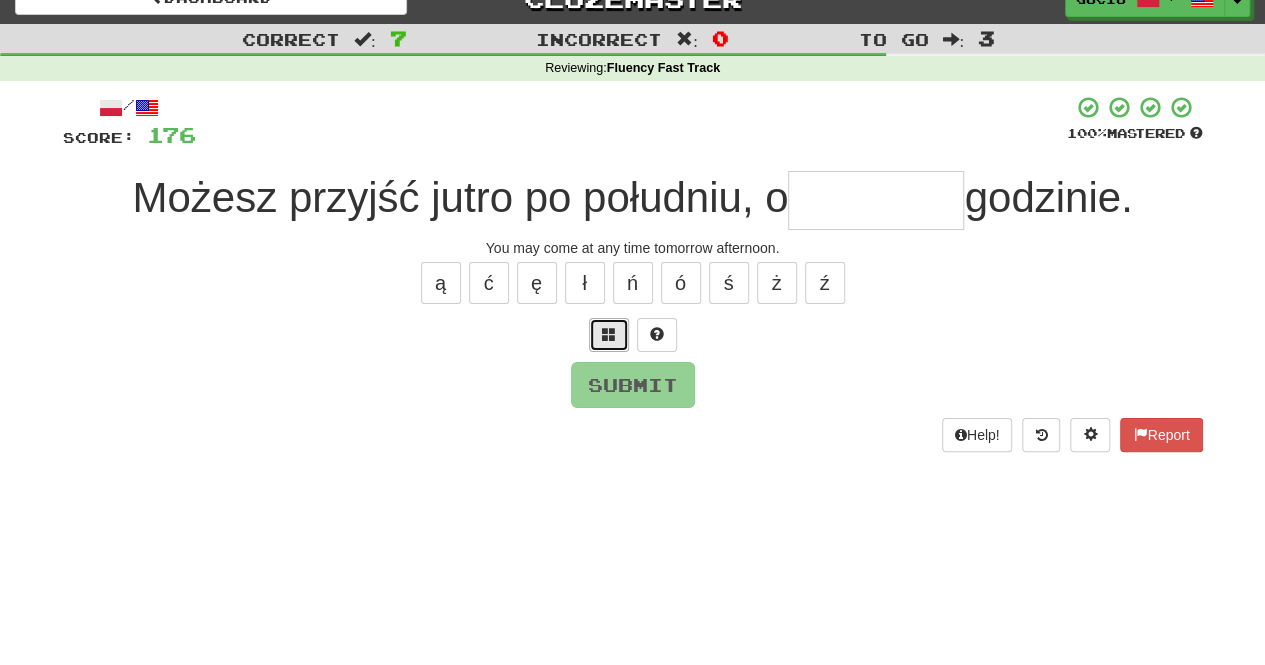 click at bounding box center (609, 334) 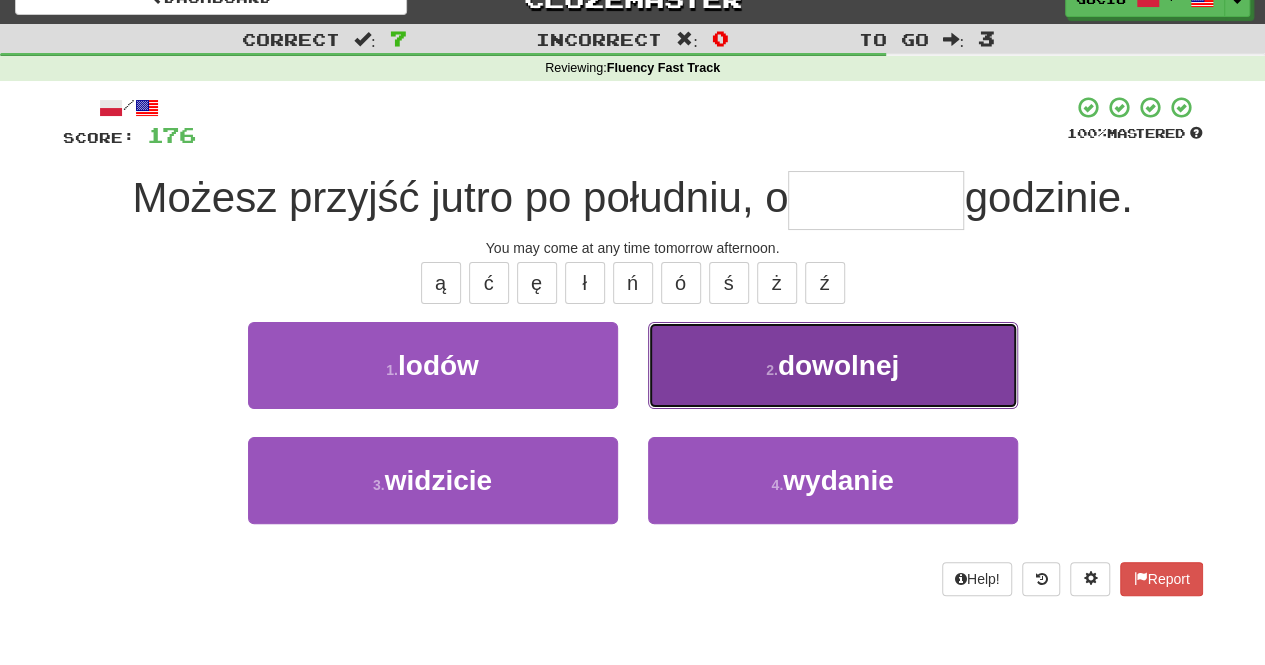 click on "dowolnej" at bounding box center [838, 365] 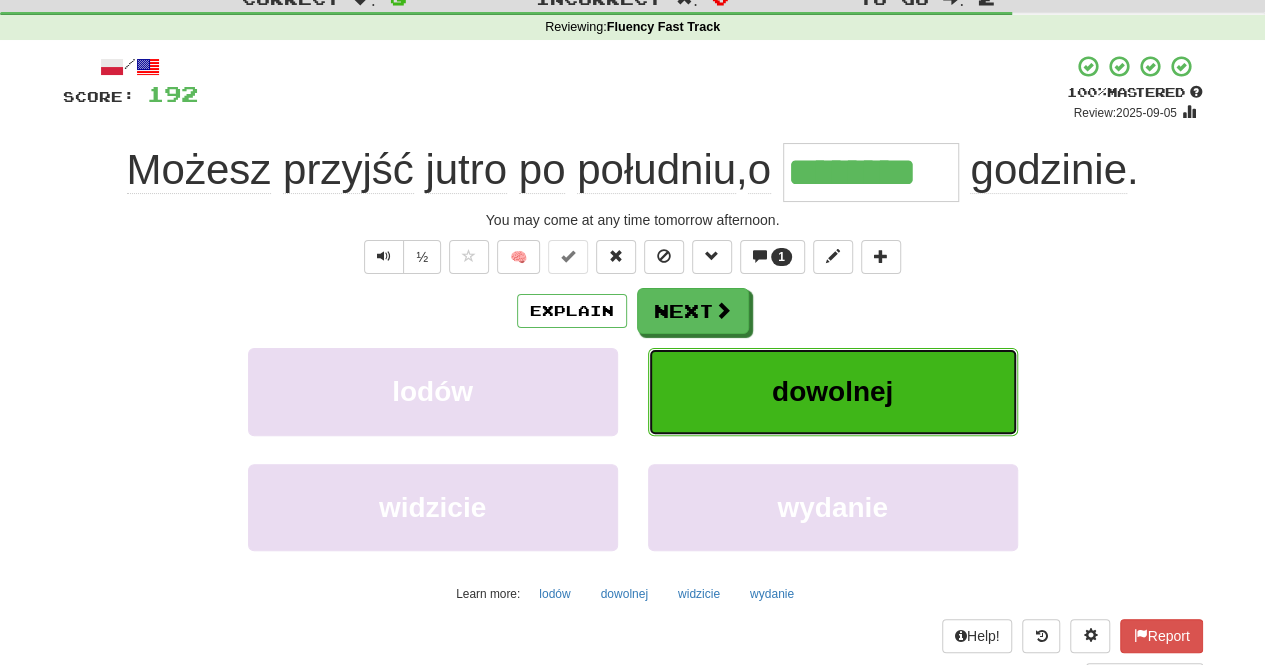 scroll, scrollTop: 69, scrollLeft: 0, axis: vertical 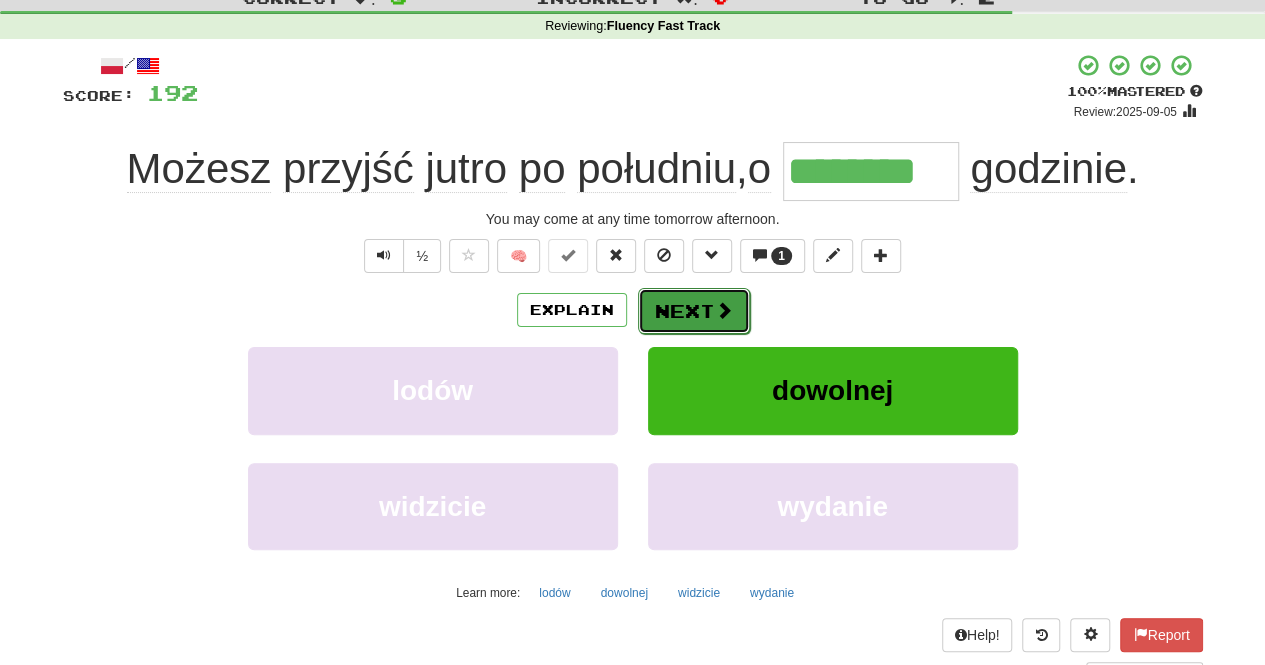 click on "Next" at bounding box center (694, 311) 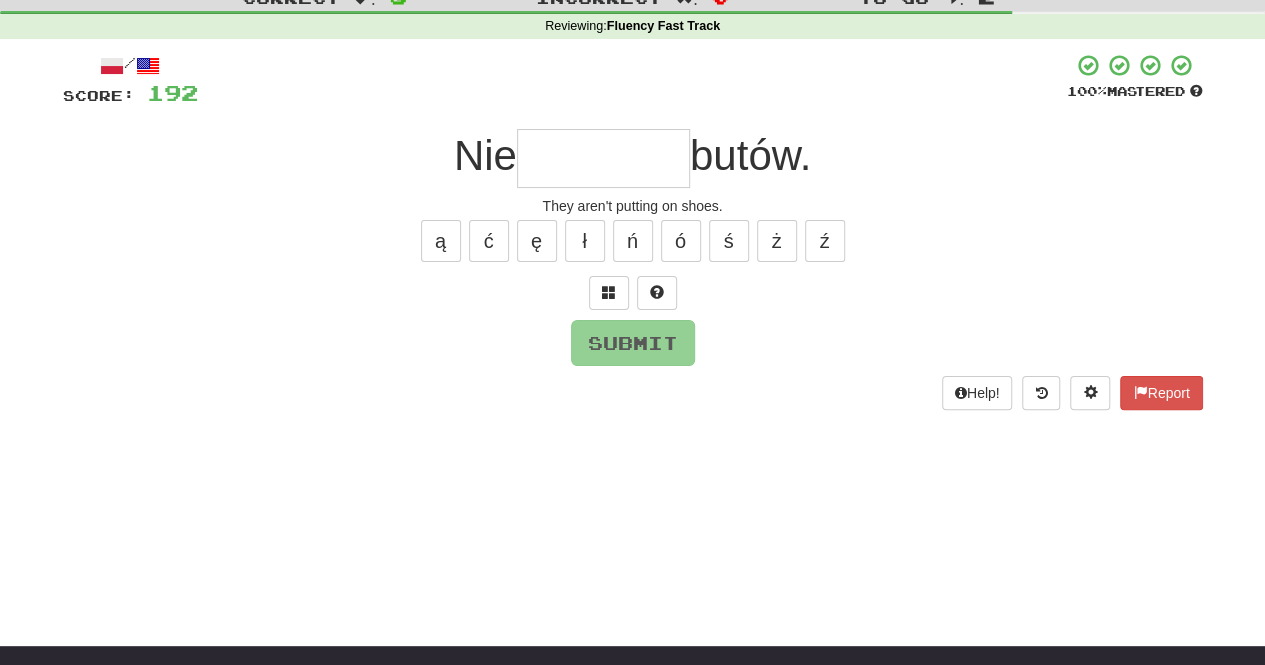 type on "*" 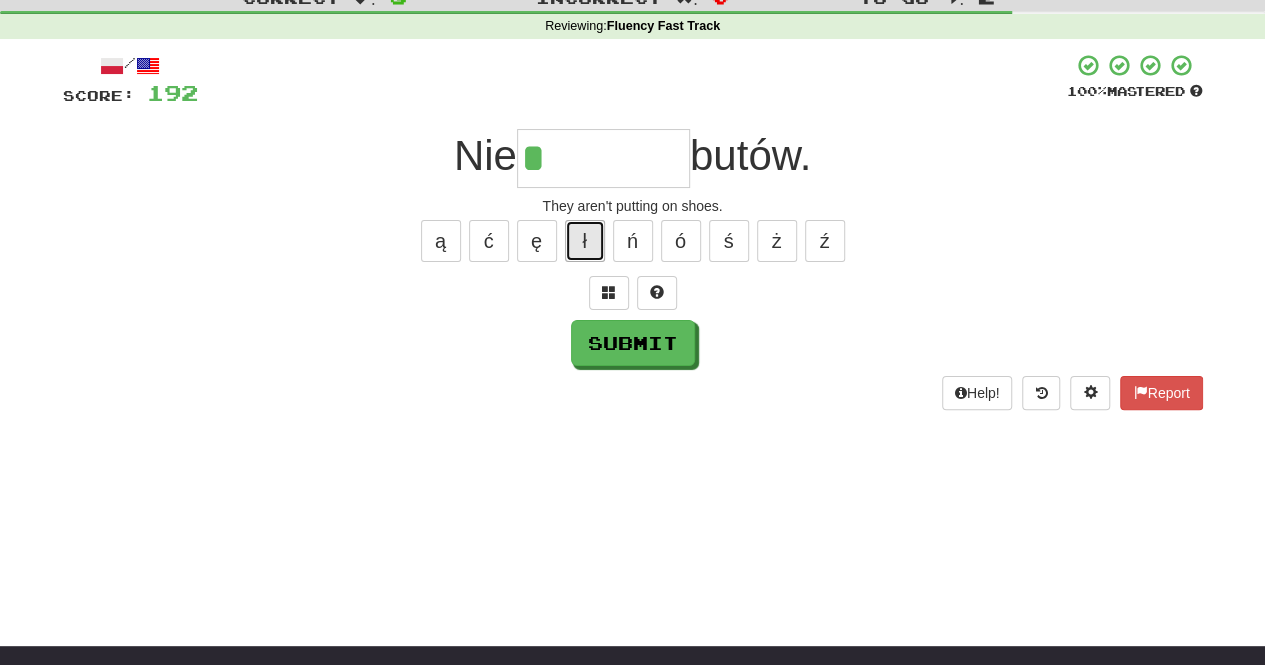 click on "ł" at bounding box center [585, 241] 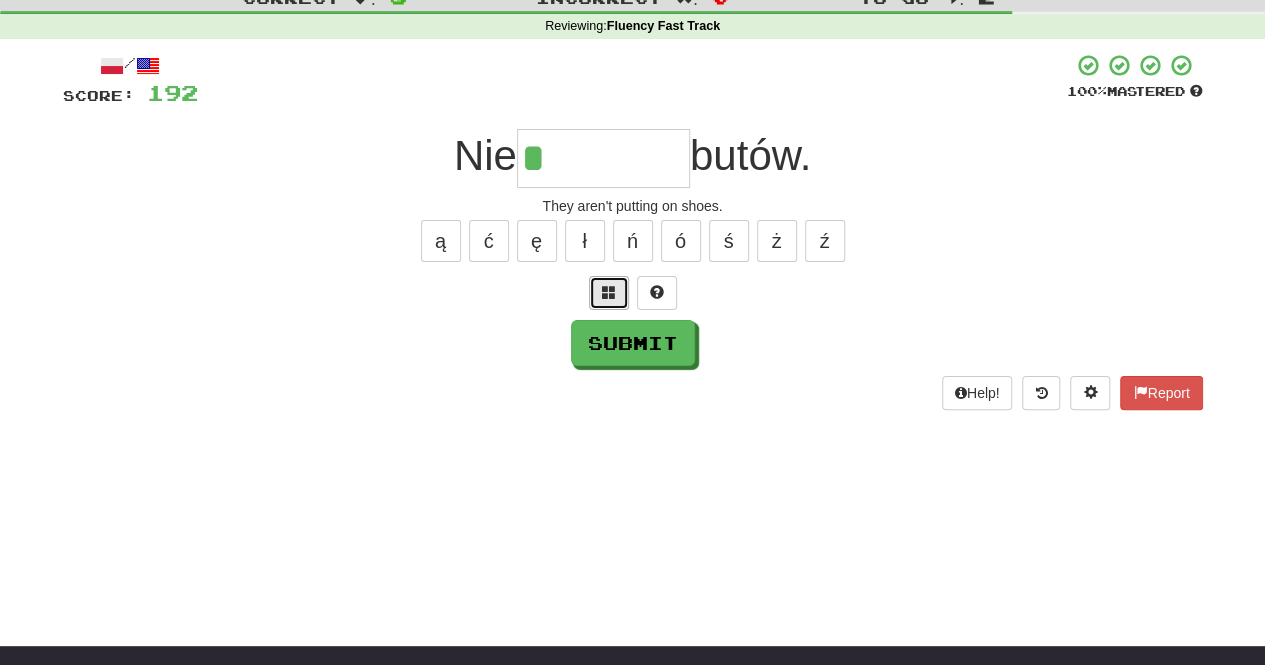 click at bounding box center [609, 292] 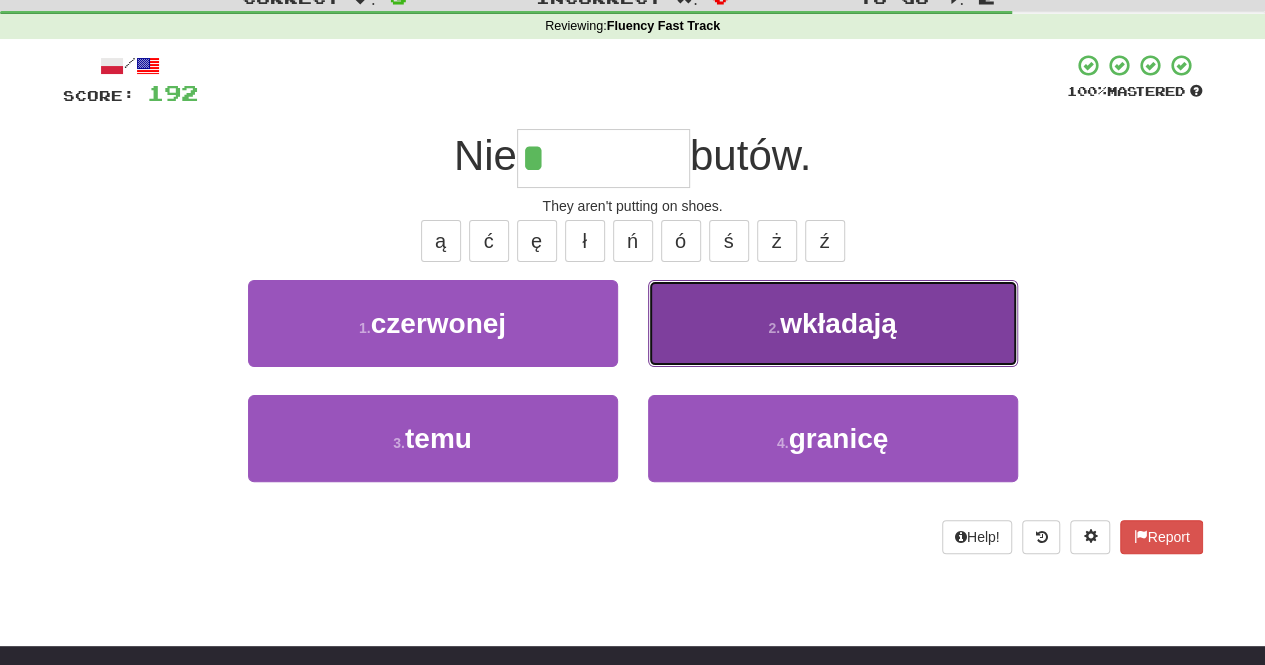 click on "2 .  wkładają" at bounding box center [833, 323] 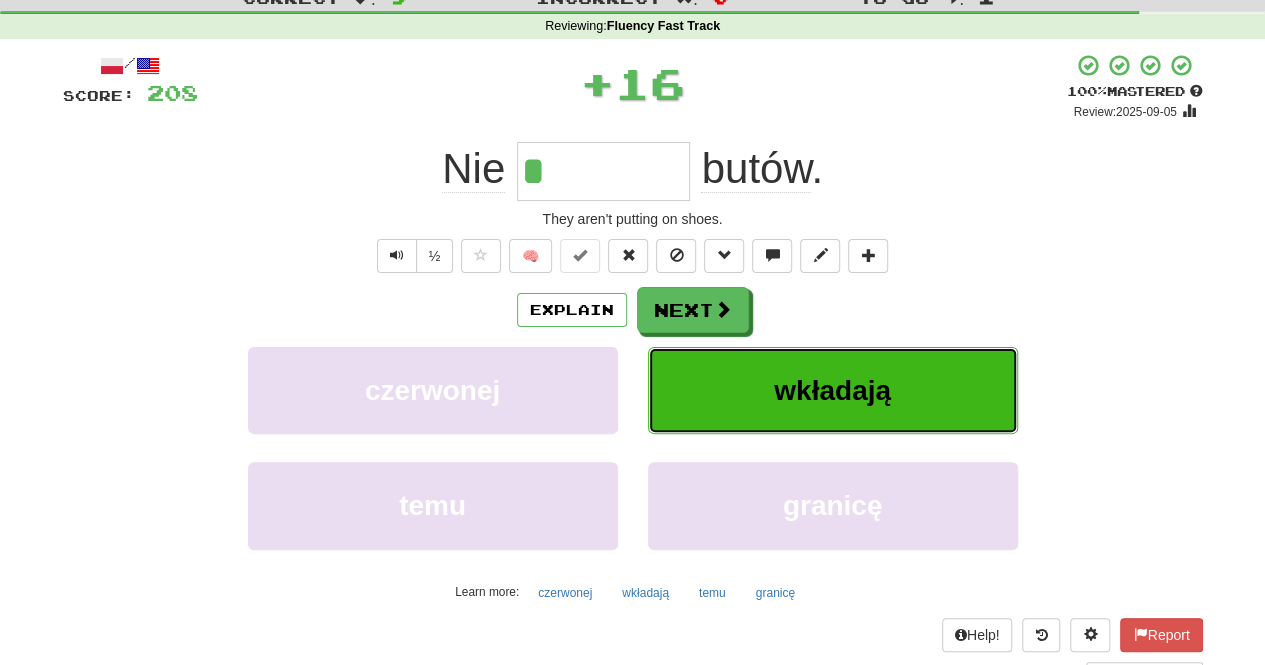 type on "********" 